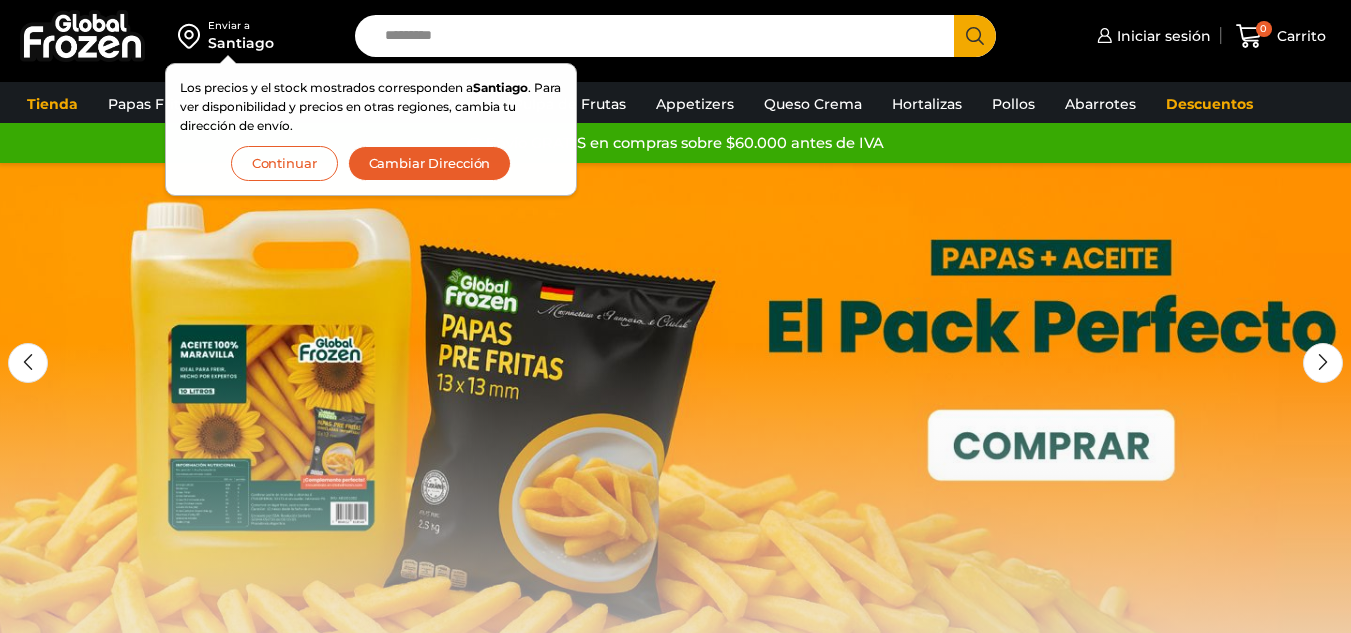 scroll, scrollTop: 0, scrollLeft: 0, axis: both 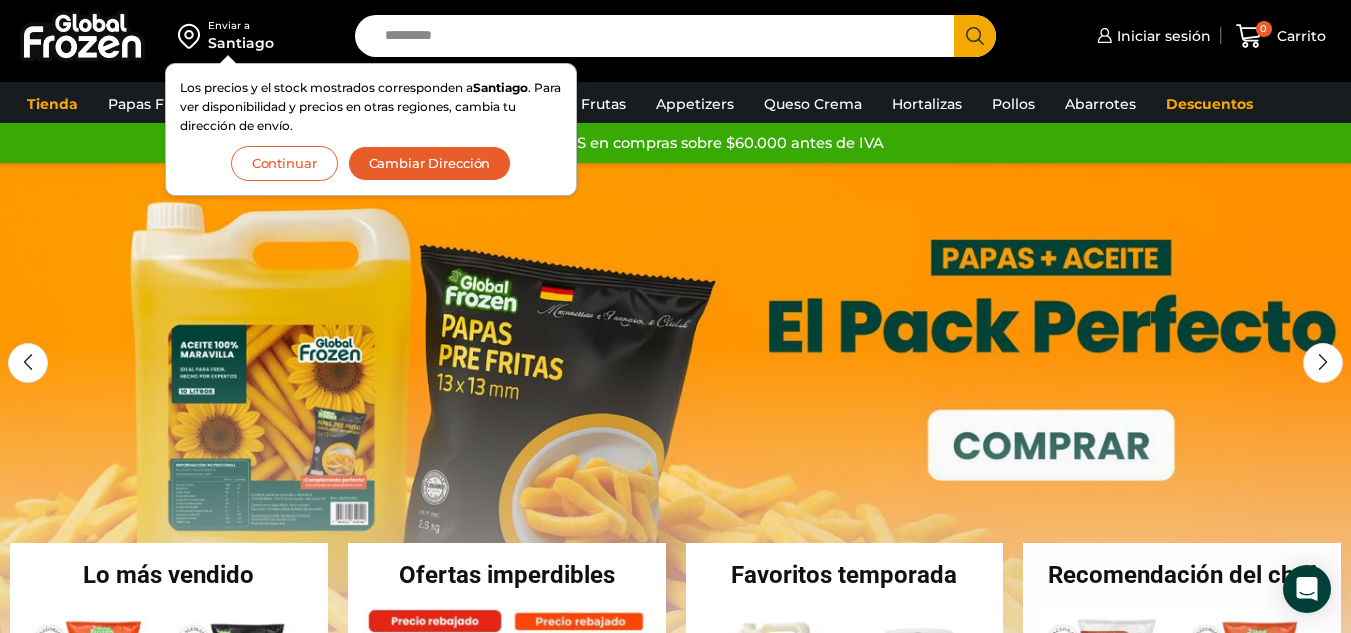 click on "Continuar" at bounding box center (284, 163) 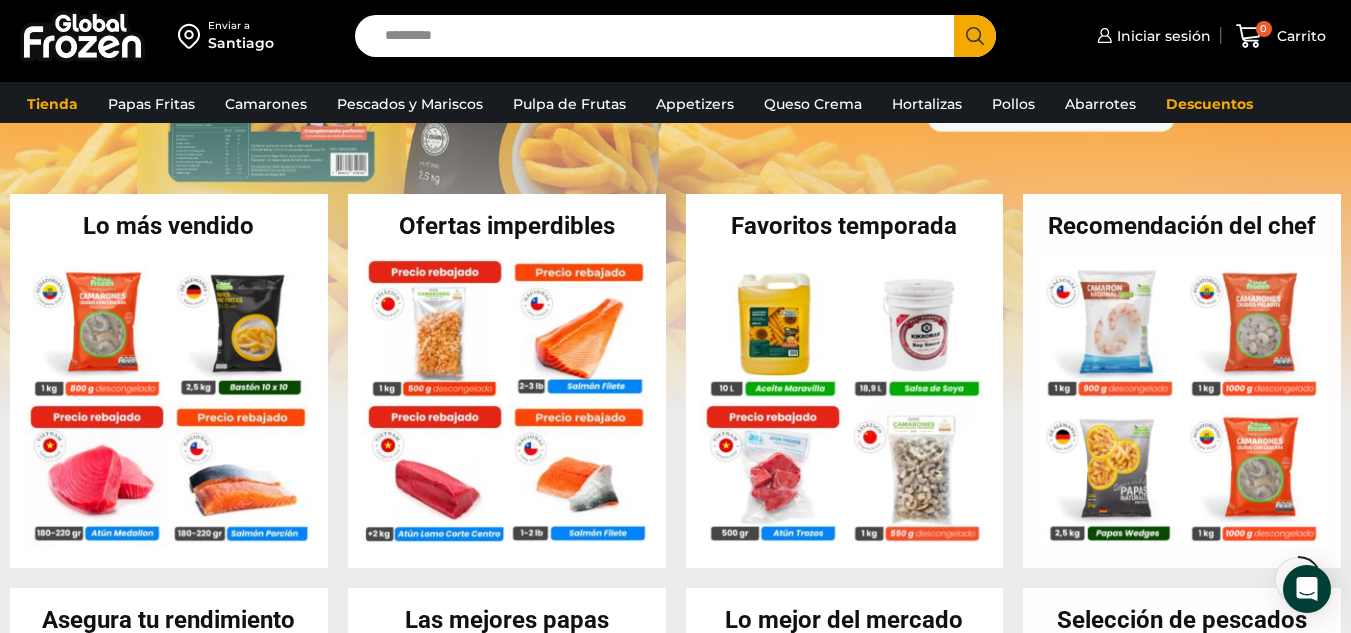 scroll, scrollTop: 360, scrollLeft: 0, axis: vertical 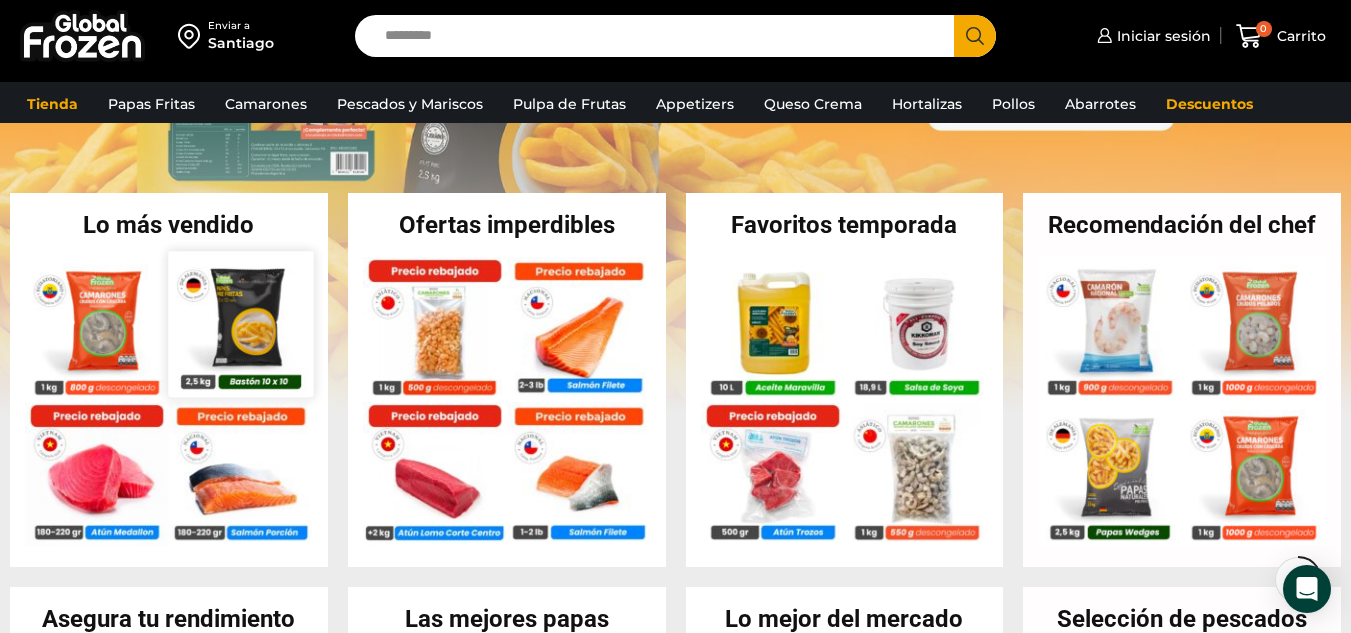 click at bounding box center [240, 323] 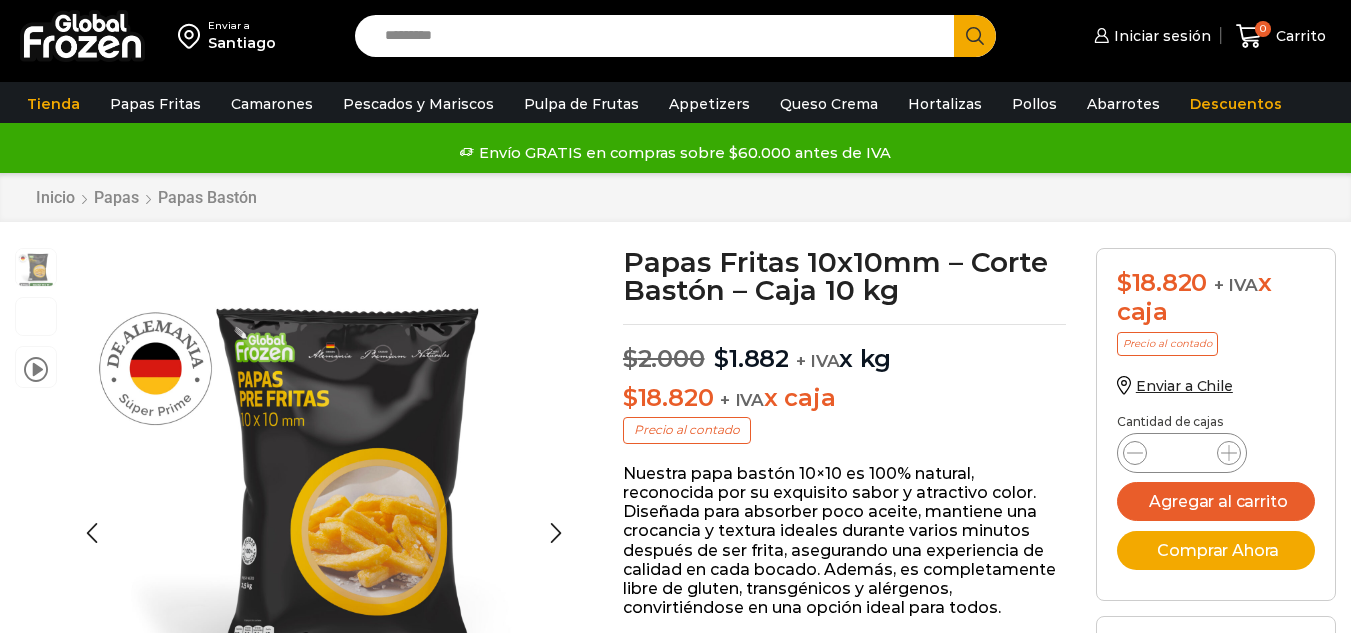 scroll, scrollTop: 1, scrollLeft: 0, axis: vertical 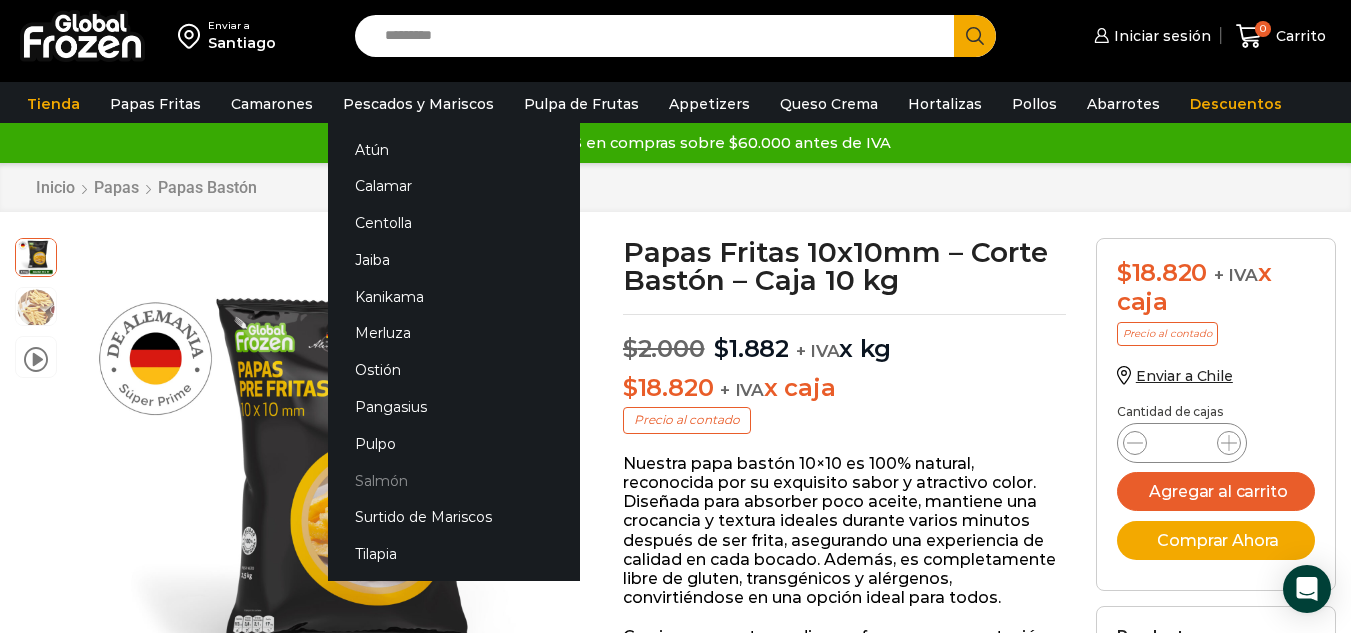 click on "Salmón" at bounding box center [454, 480] 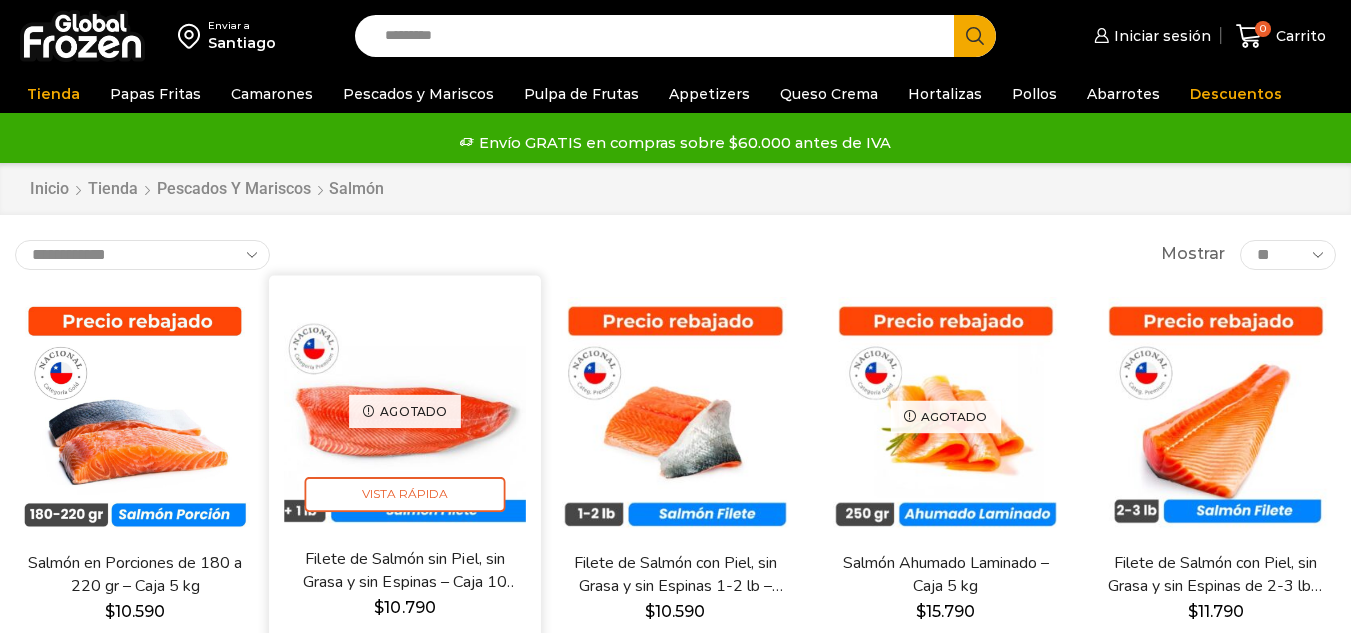 scroll, scrollTop: 0, scrollLeft: 0, axis: both 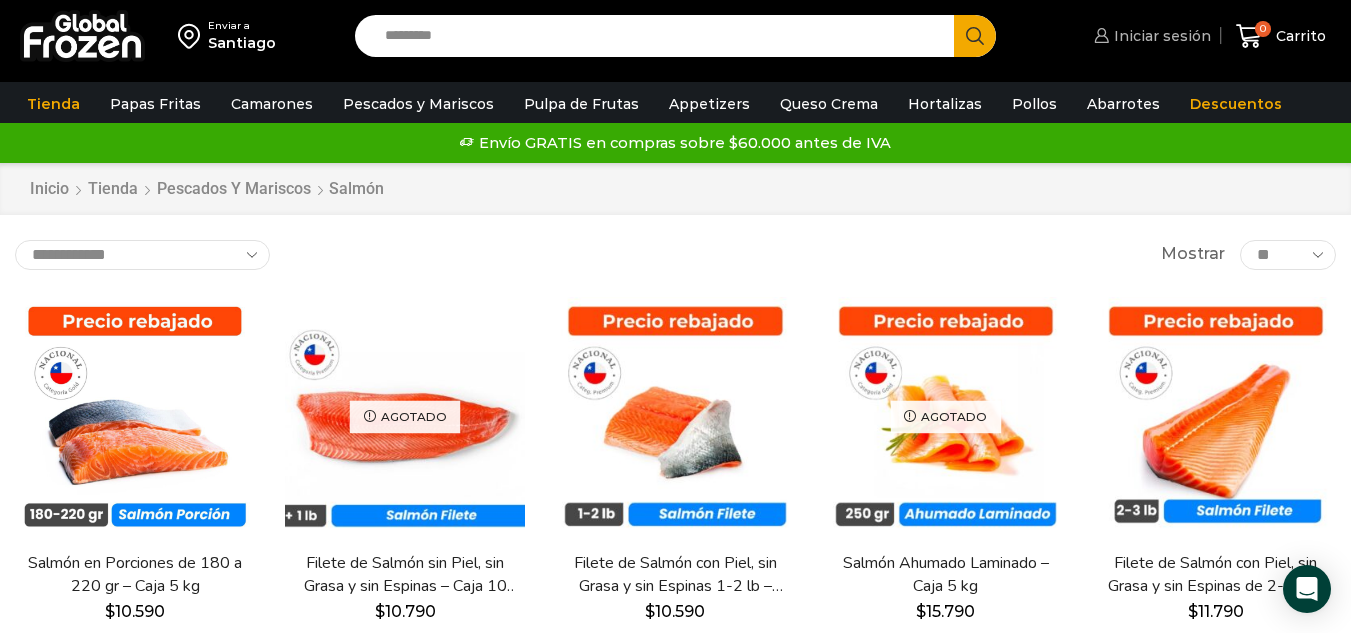 click on "Iniciar sesión" at bounding box center (1160, 36) 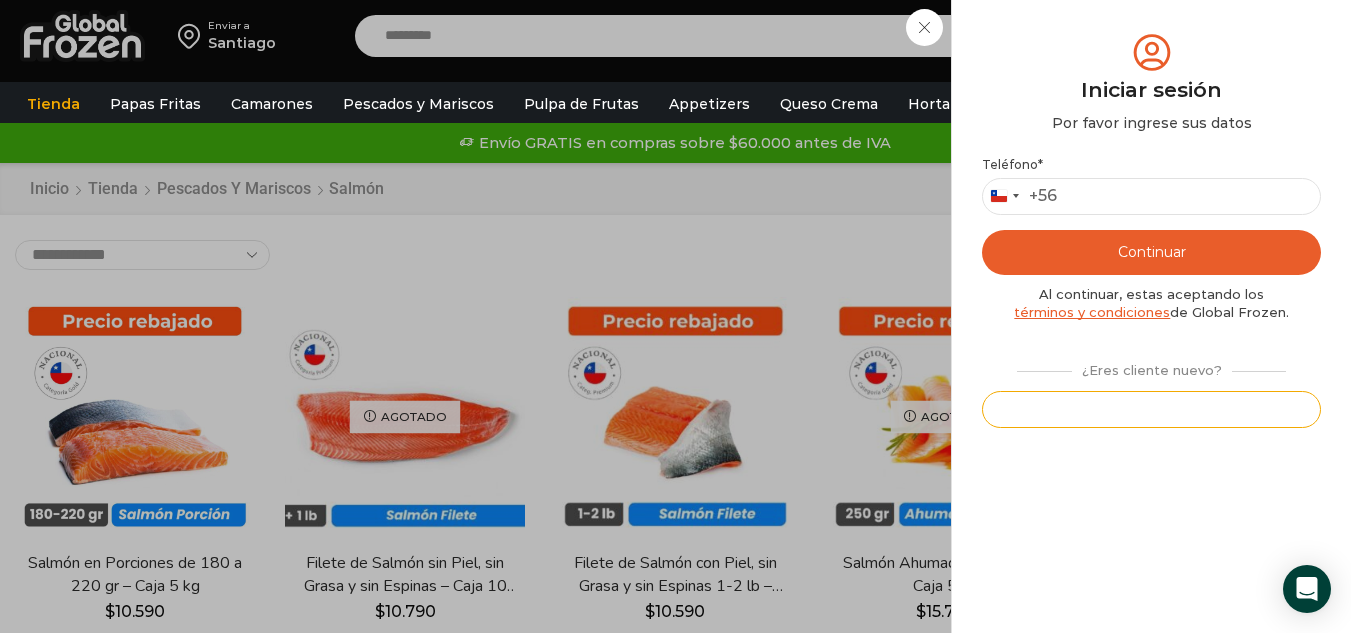 click on "Registrarse" at bounding box center (1151, 409) 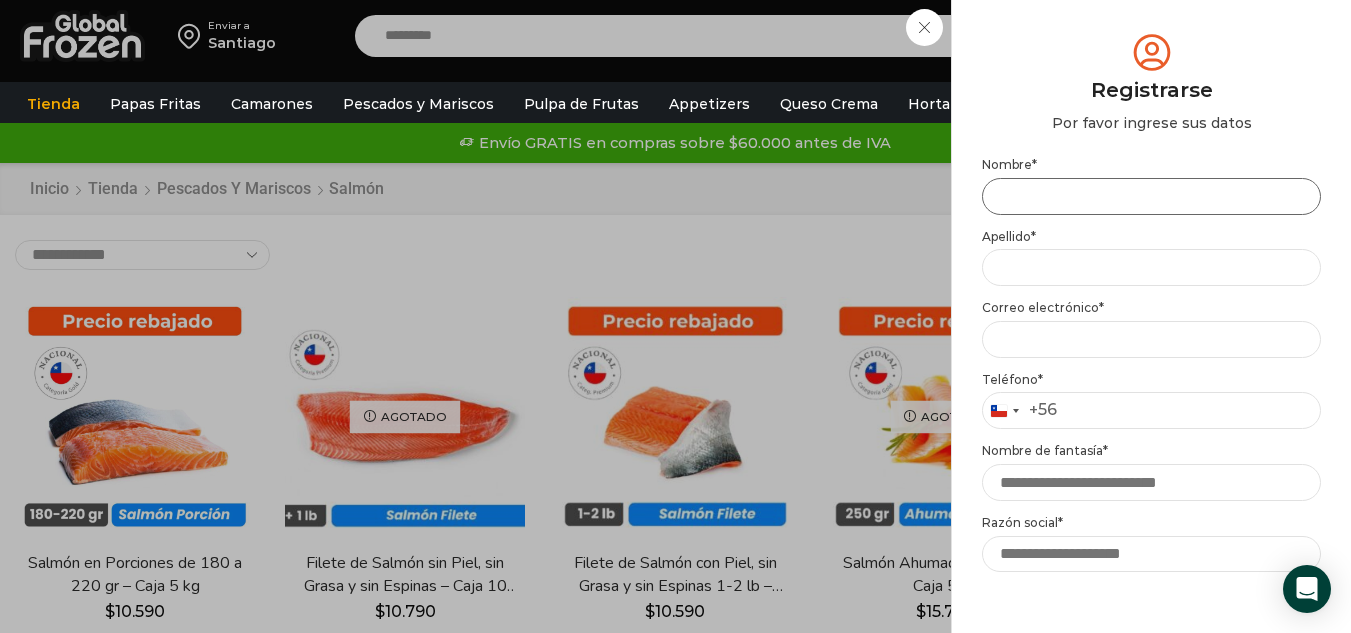 click on "Nombre  *" at bounding box center (1151, 196) 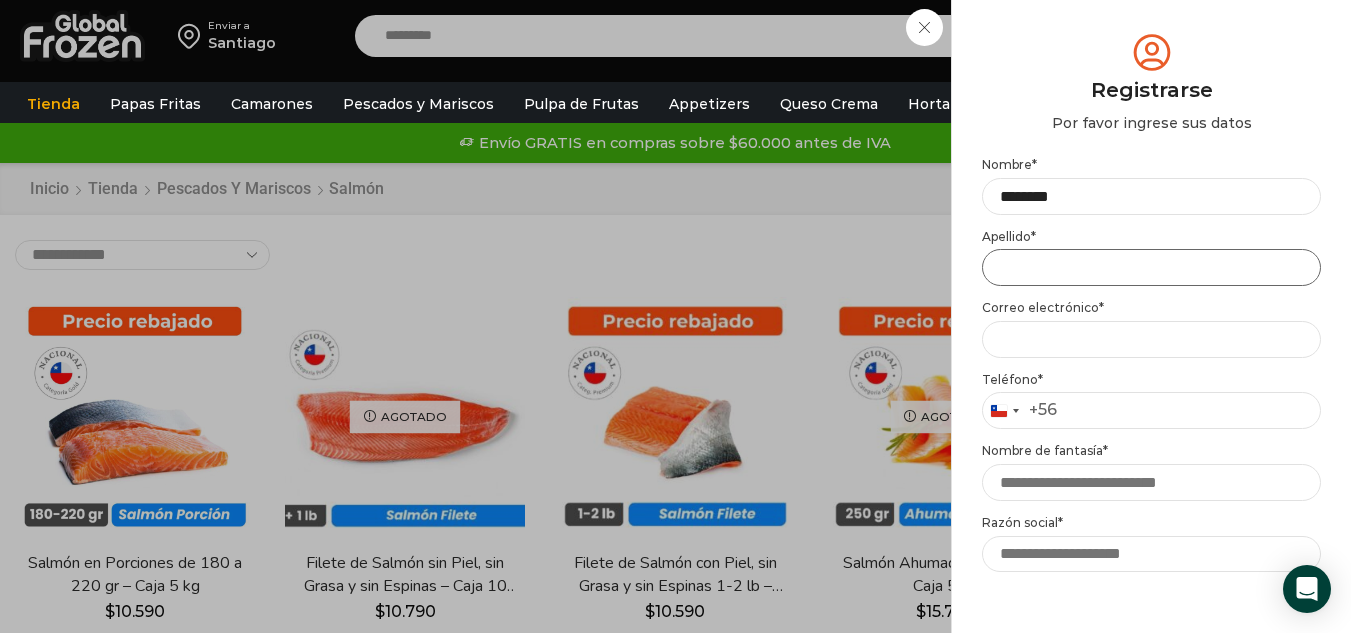 type on "*********" 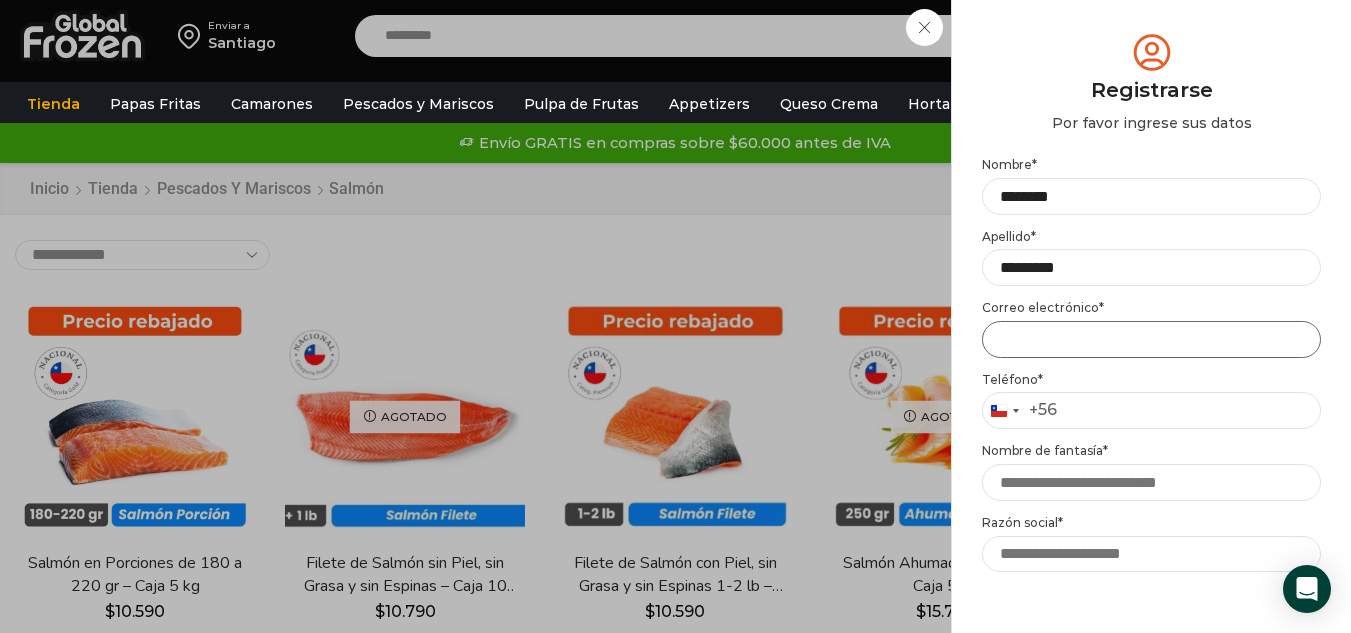 type on "**********" 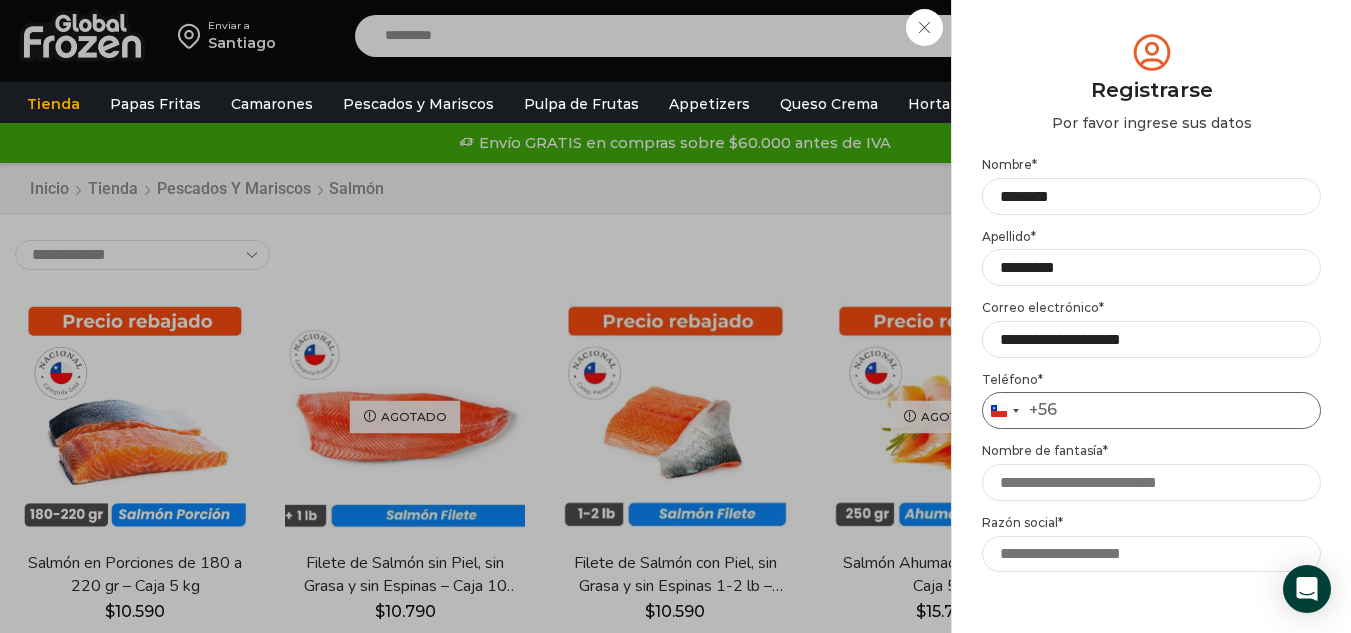 type on "*********" 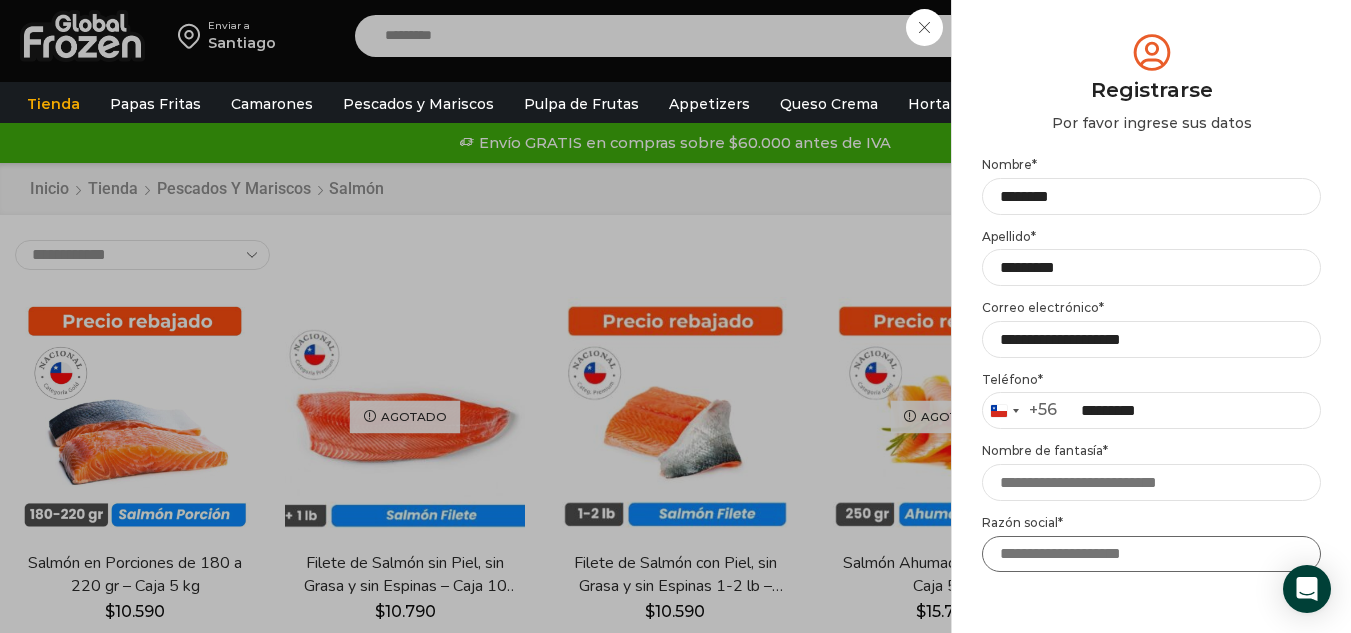 type on "**********" 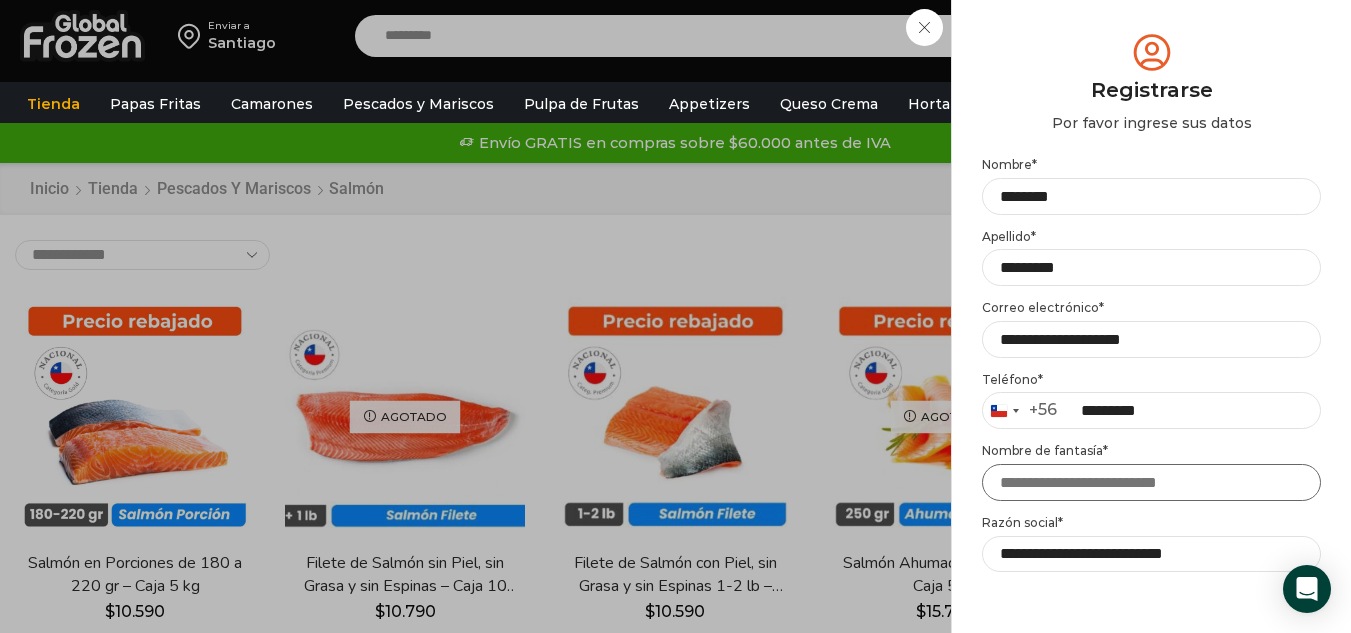 click on "Nombre de fantasía  *" at bounding box center [1151, 482] 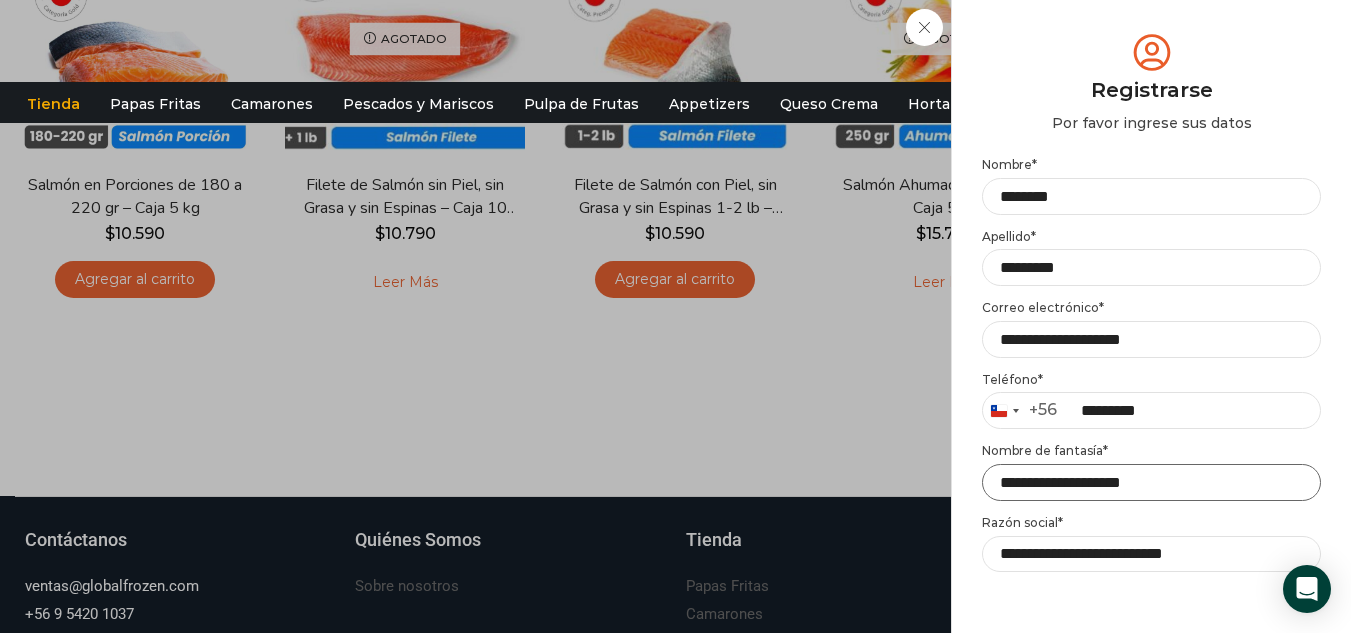 scroll, scrollTop: 362, scrollLeft: 0, axis: vertical 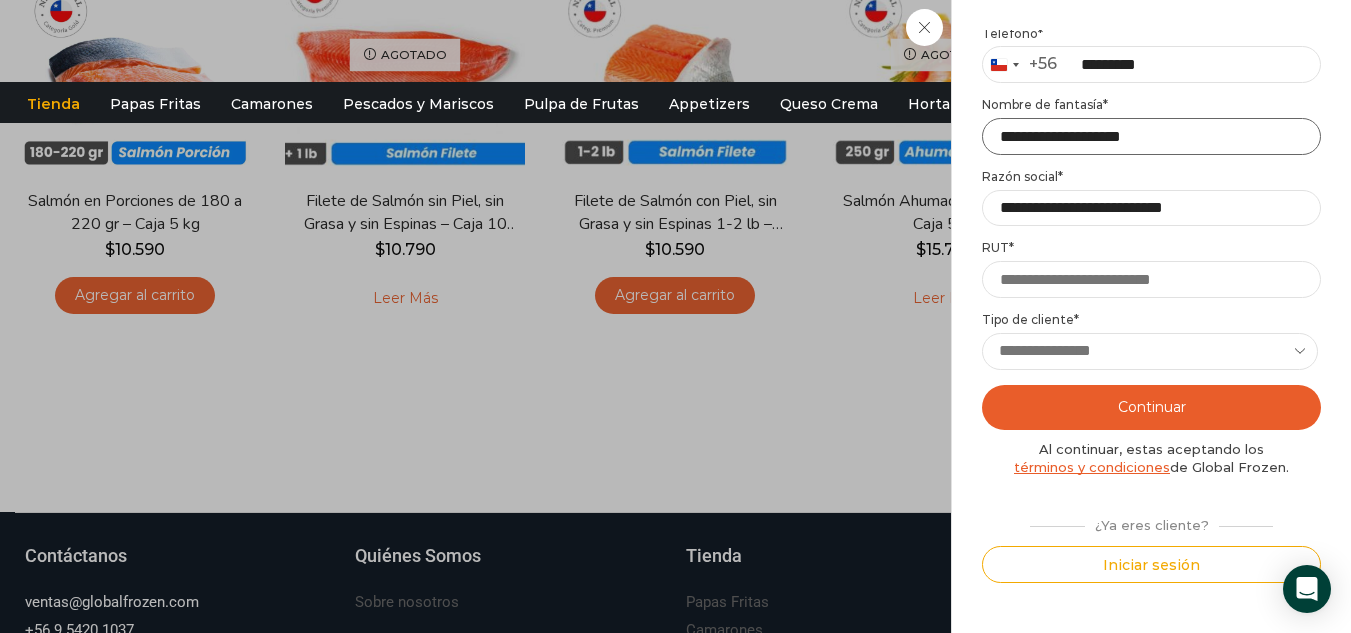 type on "**********" 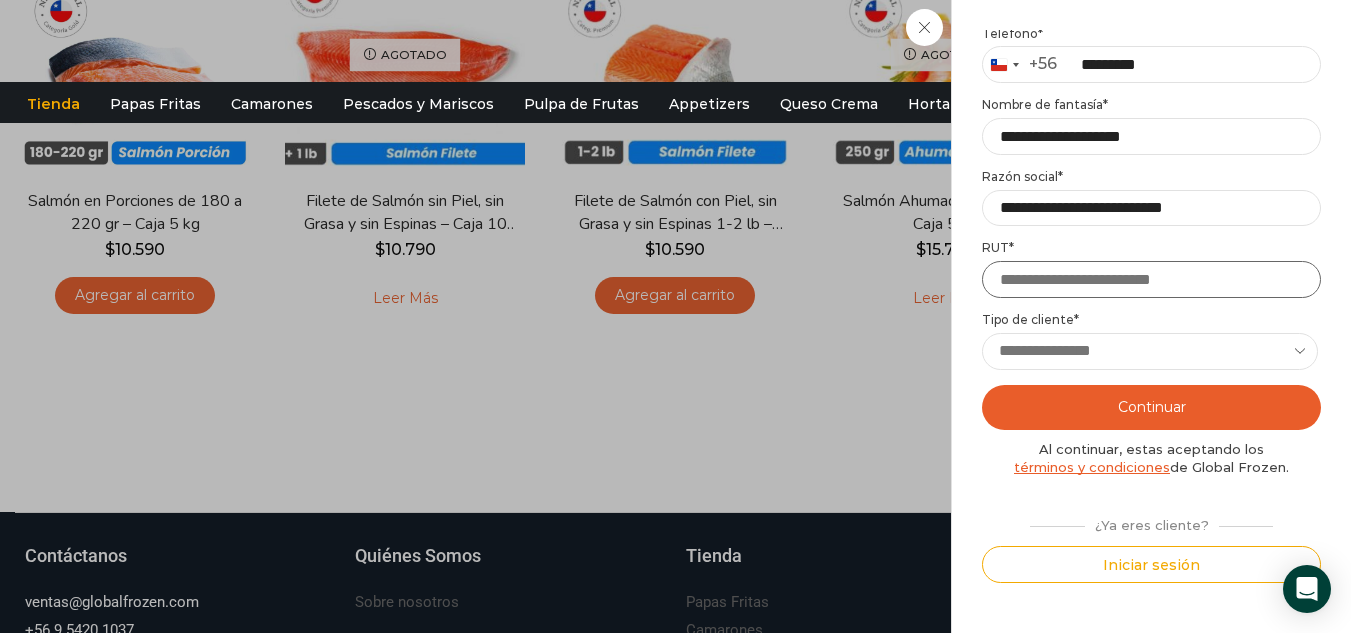 click on "RUT  *" at bounding box center (1151, 279) 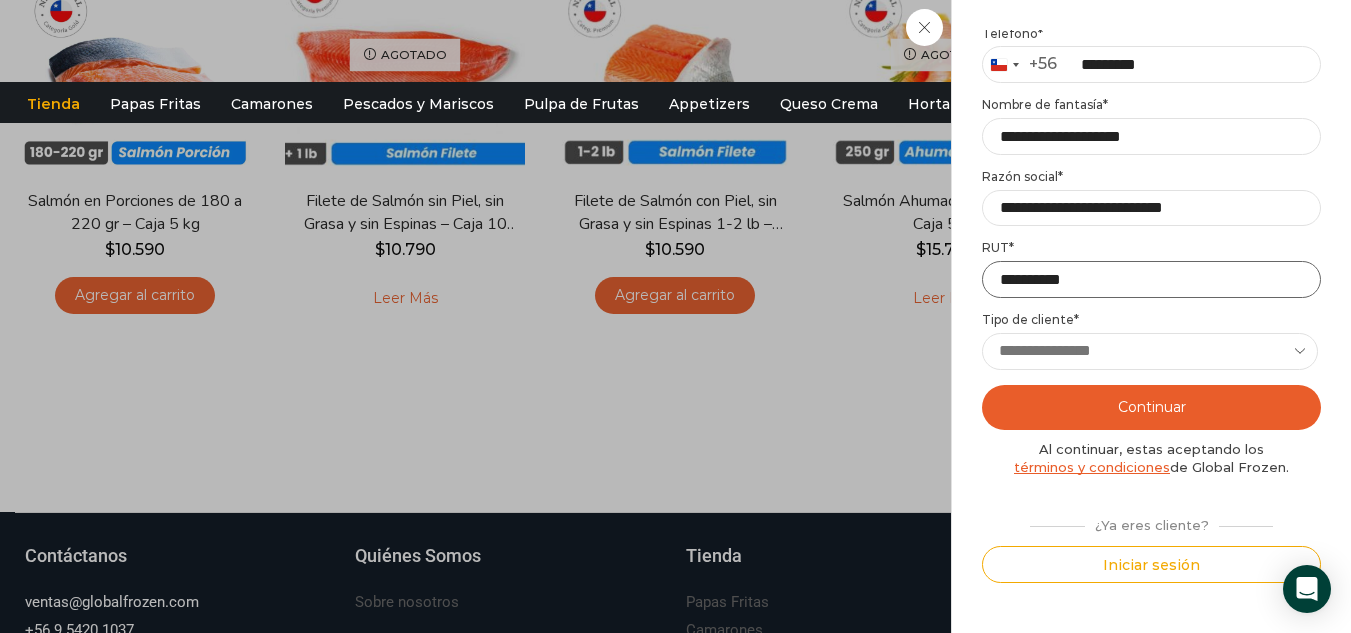 type on "**********" 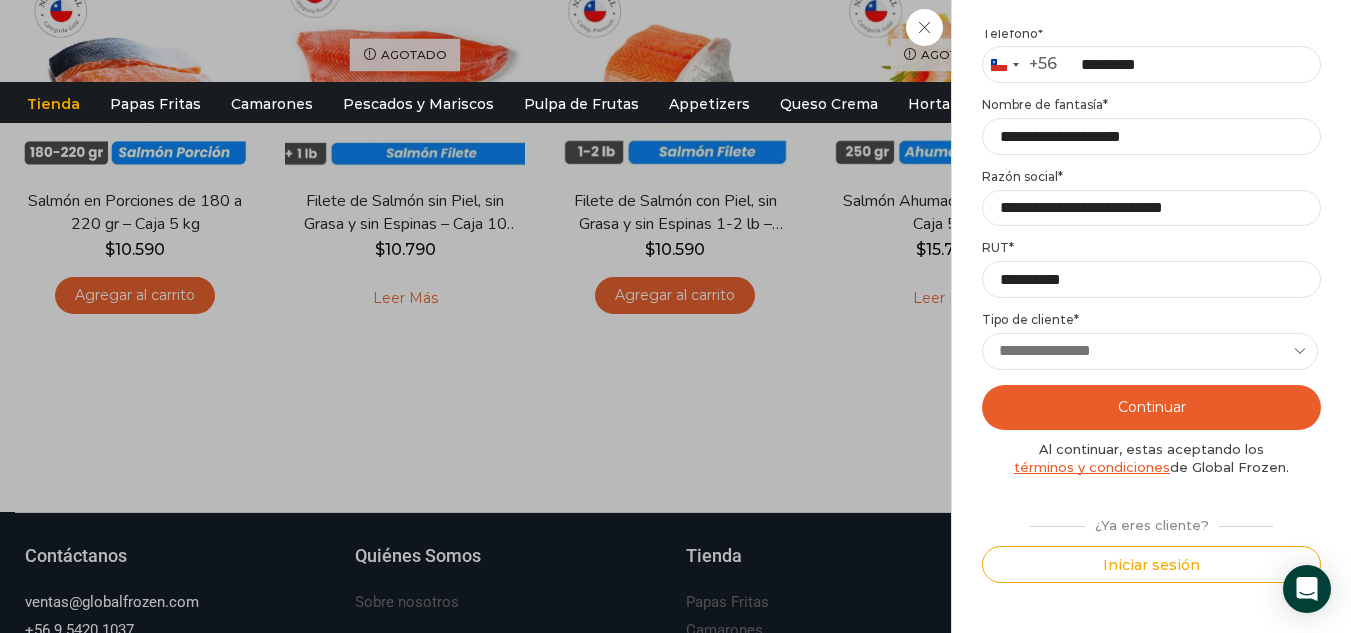 click on "**********" at bounding box center (1150, 351) 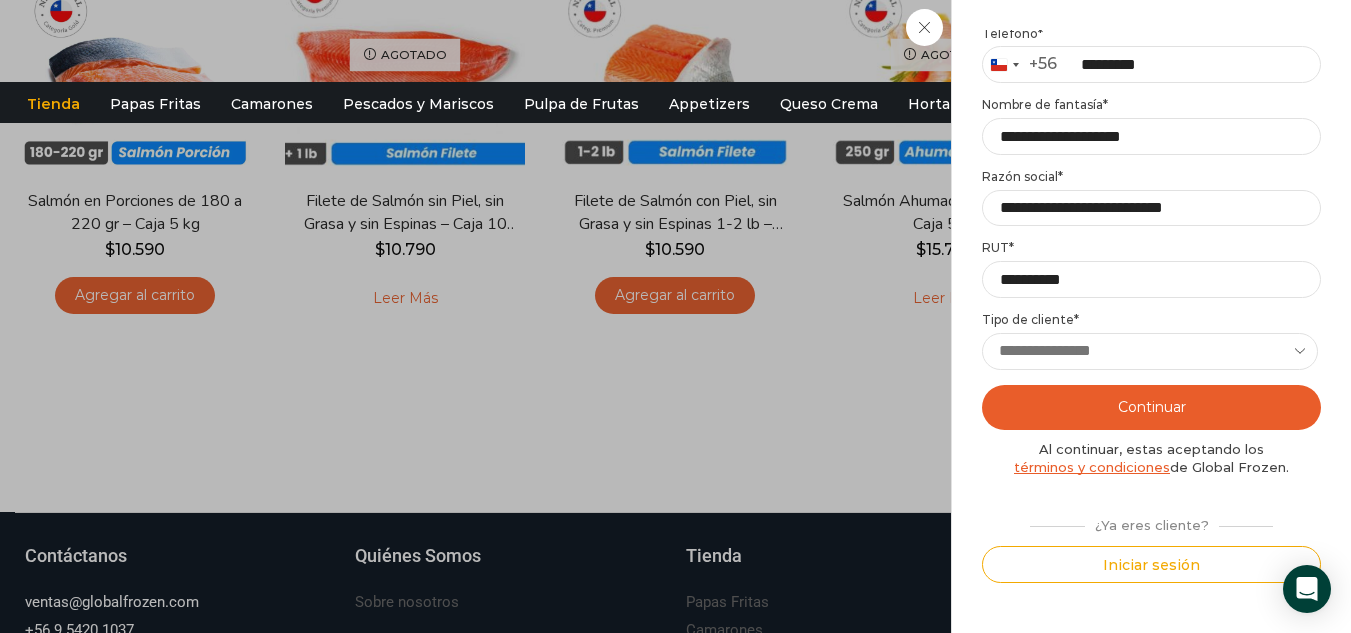 select on "**********" 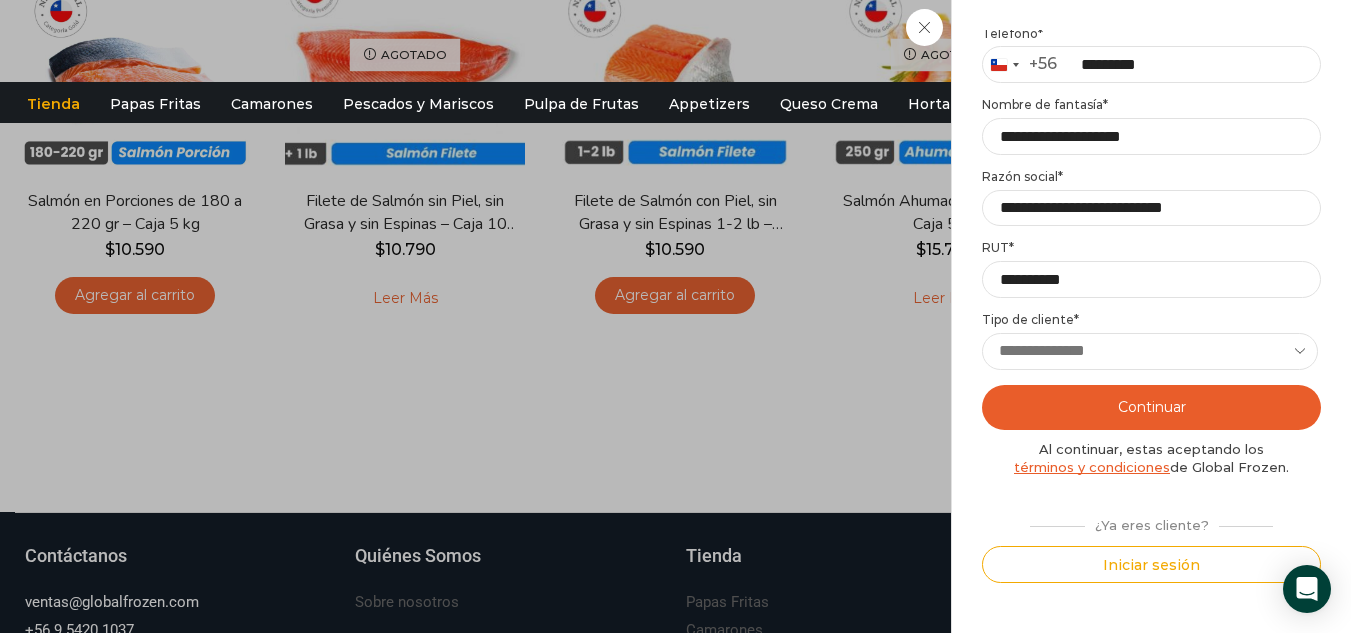 click on "**********" at bounding box center [1150, 351] 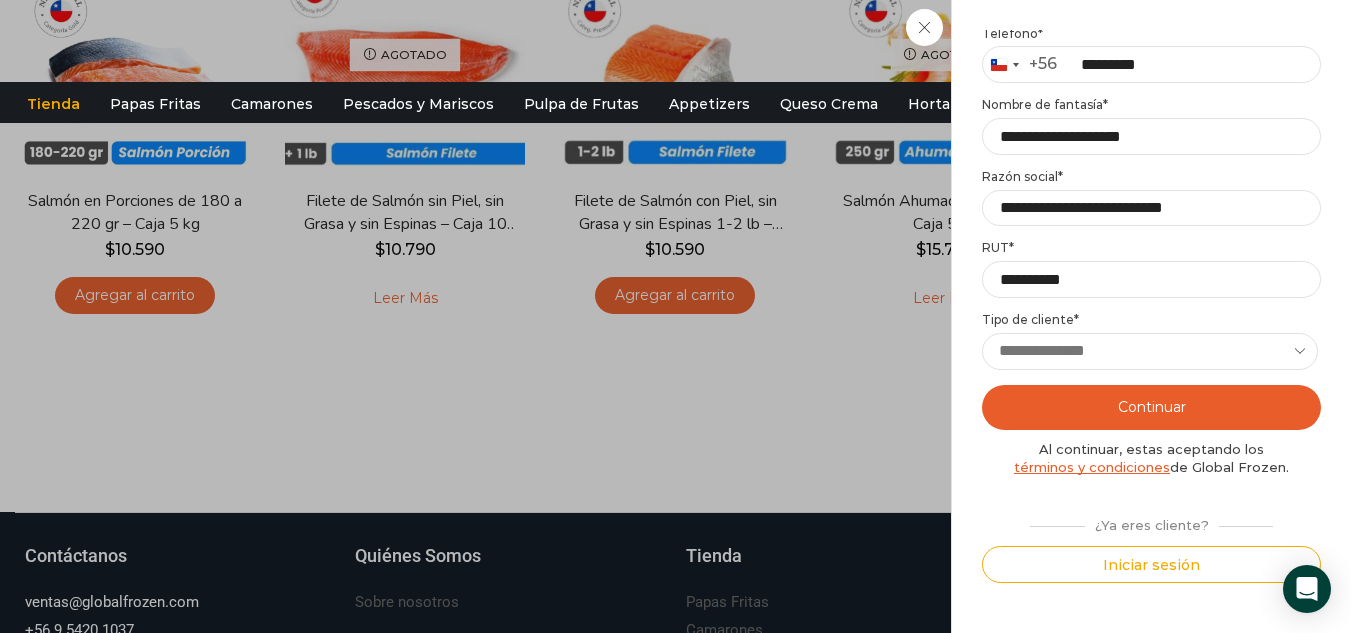 click on "Continuar" at bounding box center [1151, 407] 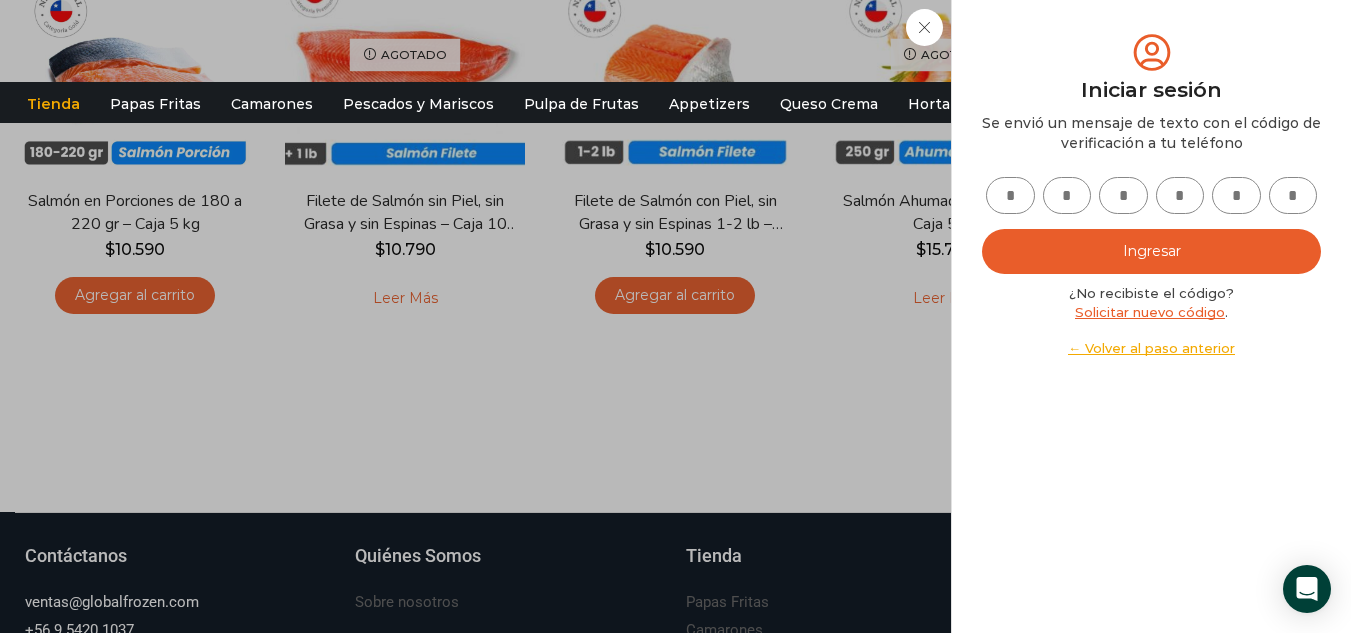 scroll, scrollTop: 0, scrollLeft: 0, axis: both 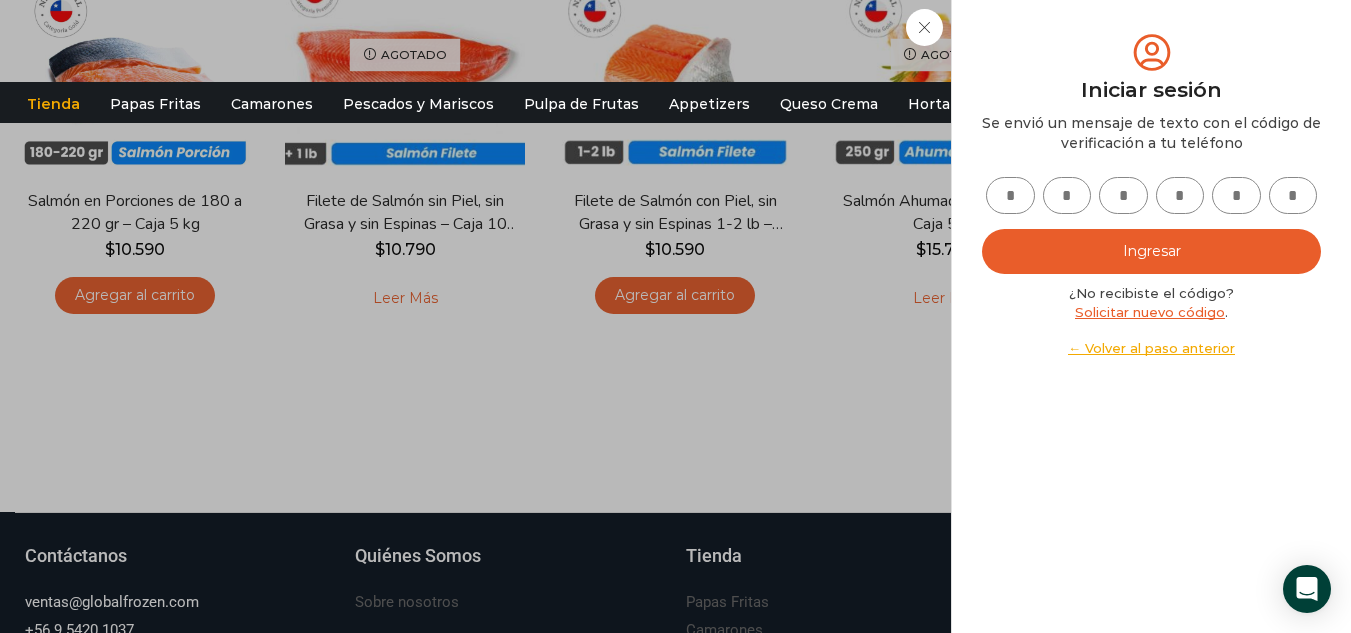 click at bounding box center [1010, 195] 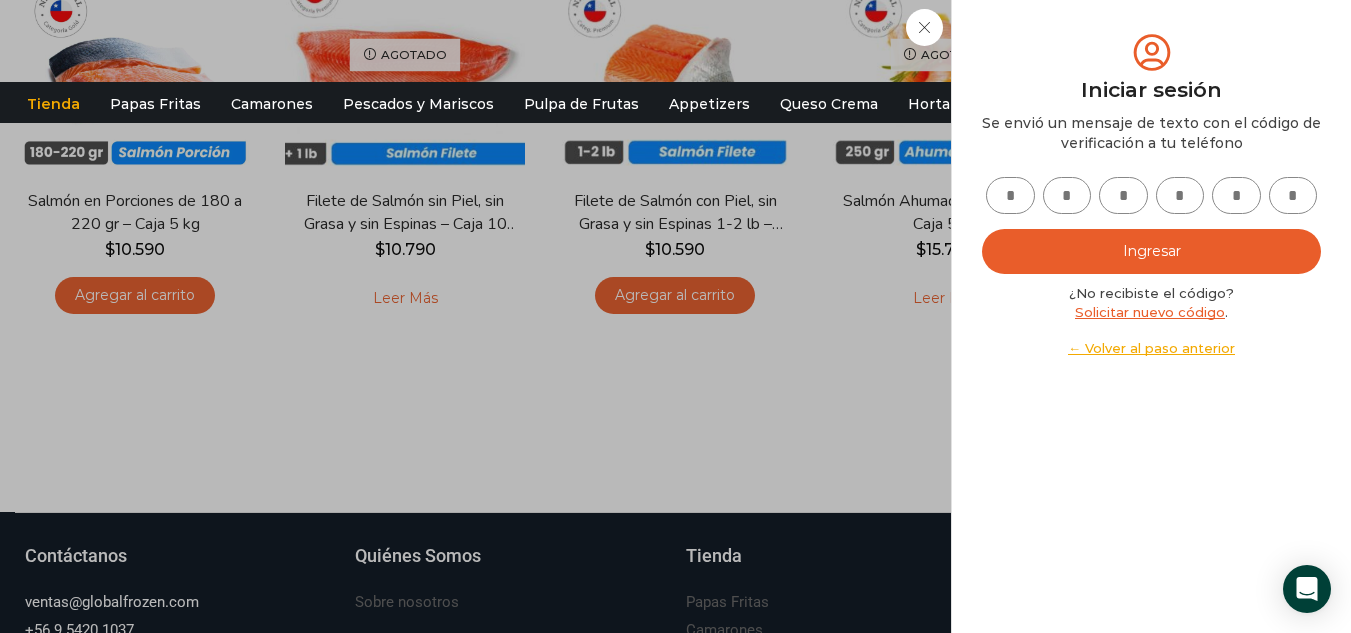 type on "*" 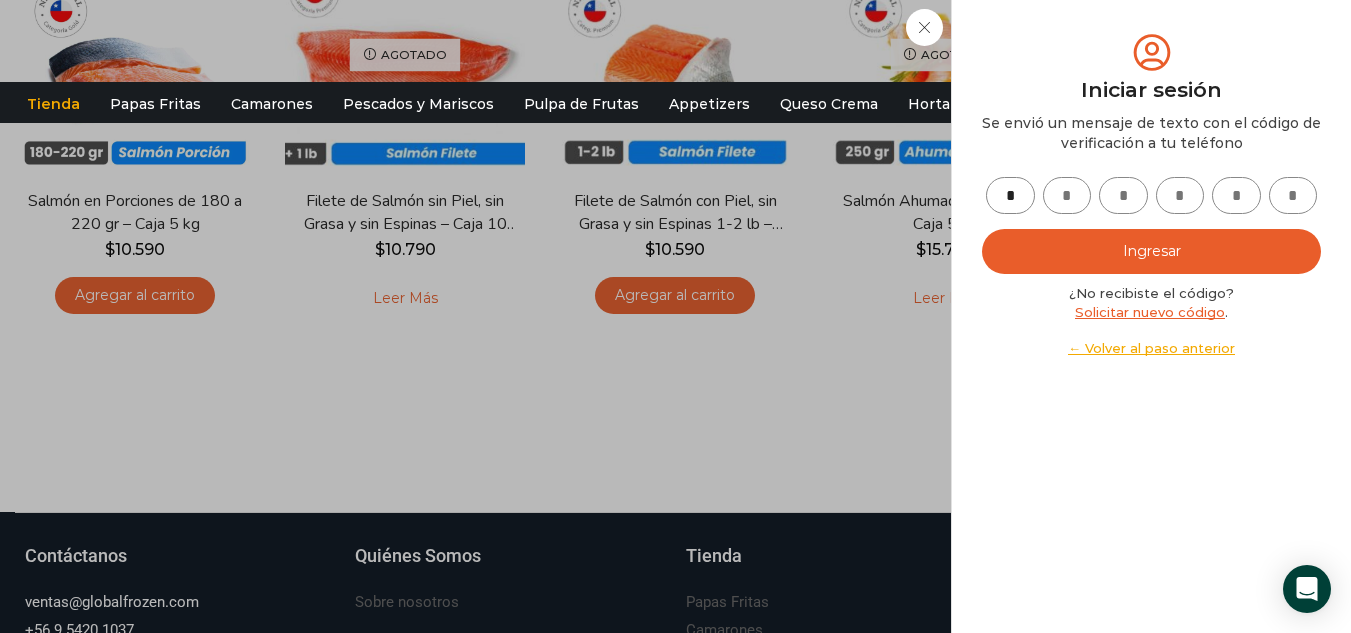 type on "*" 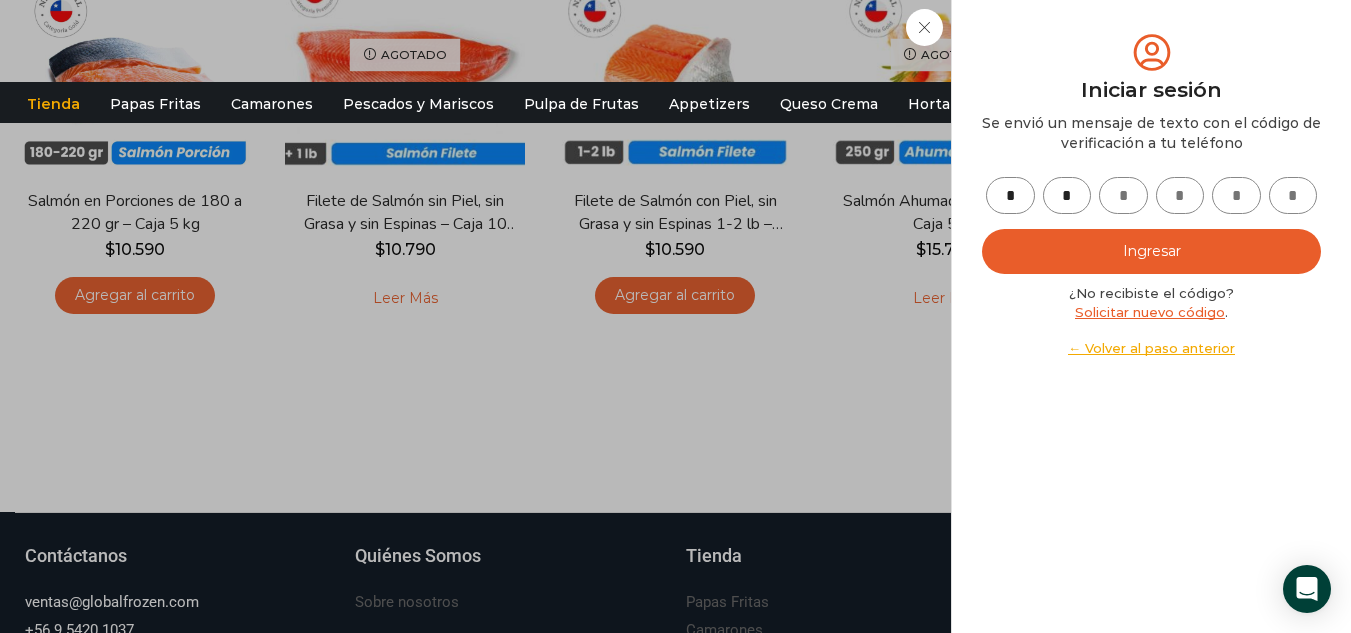 type on "*" 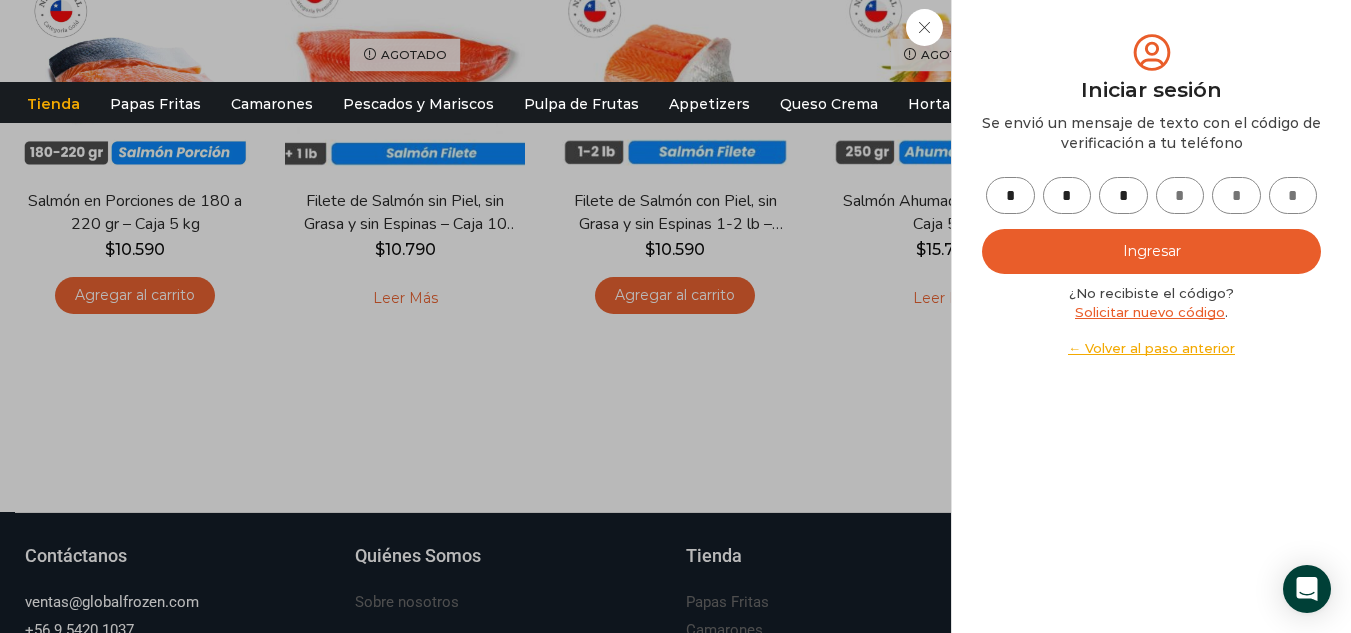 type on "*" 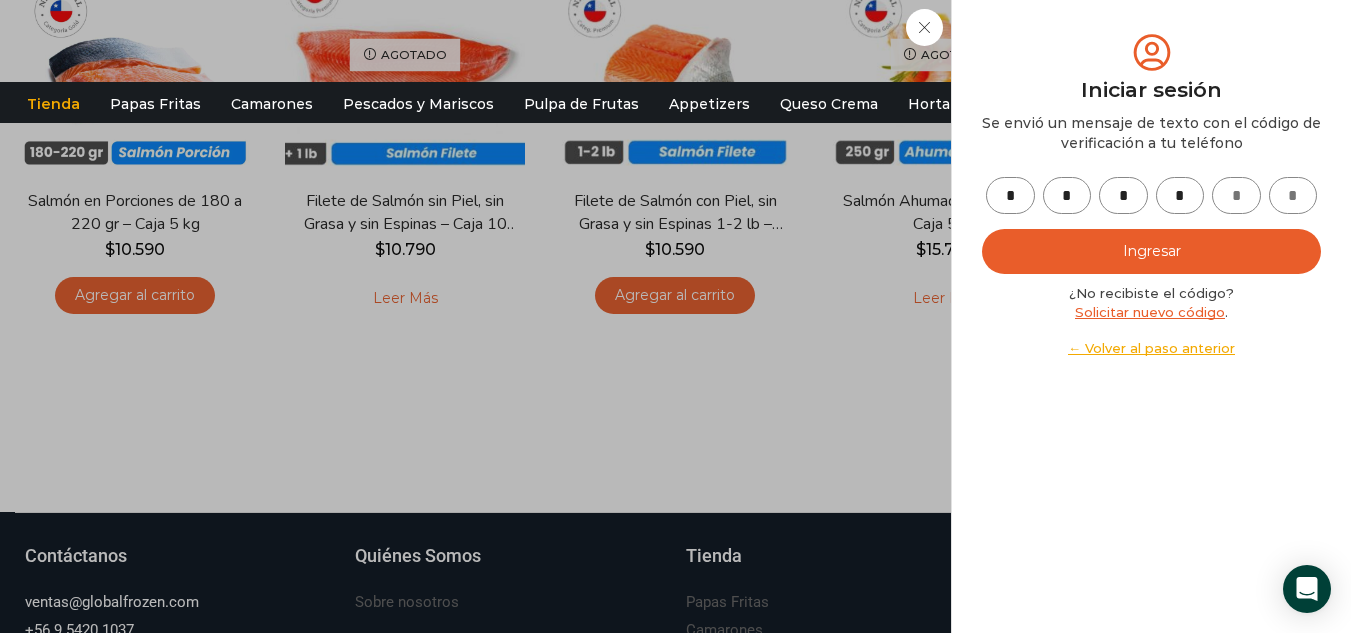 type on "*" 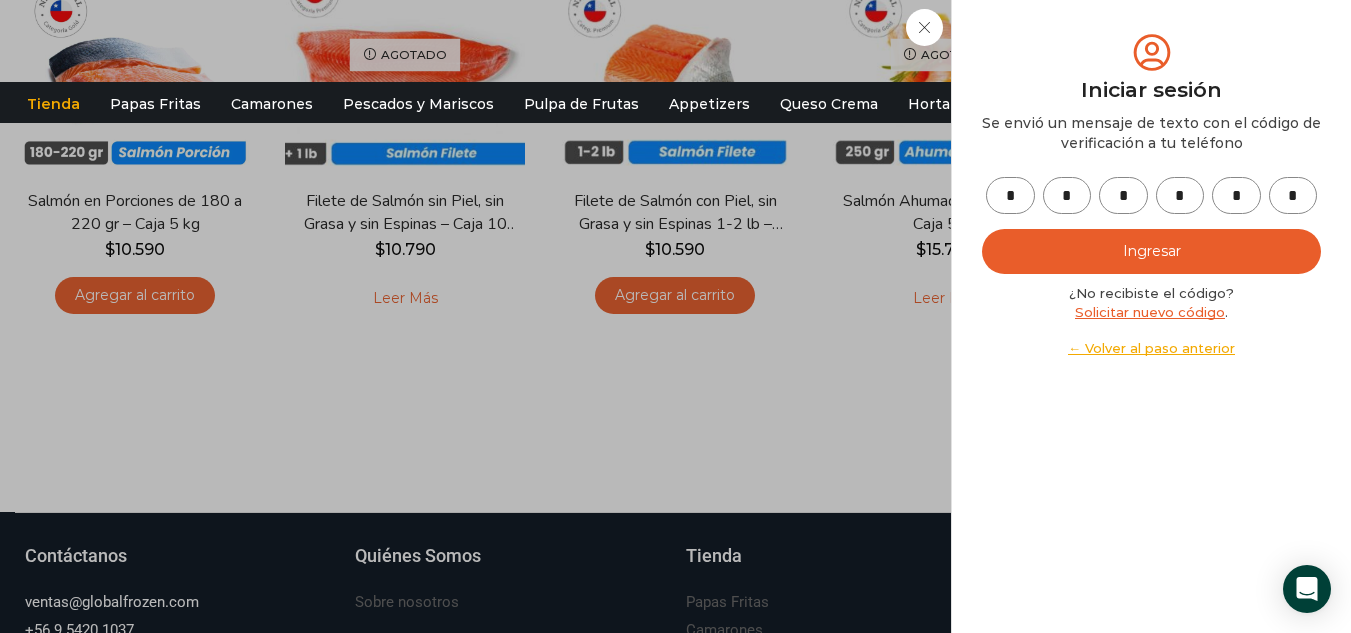 type on "*" 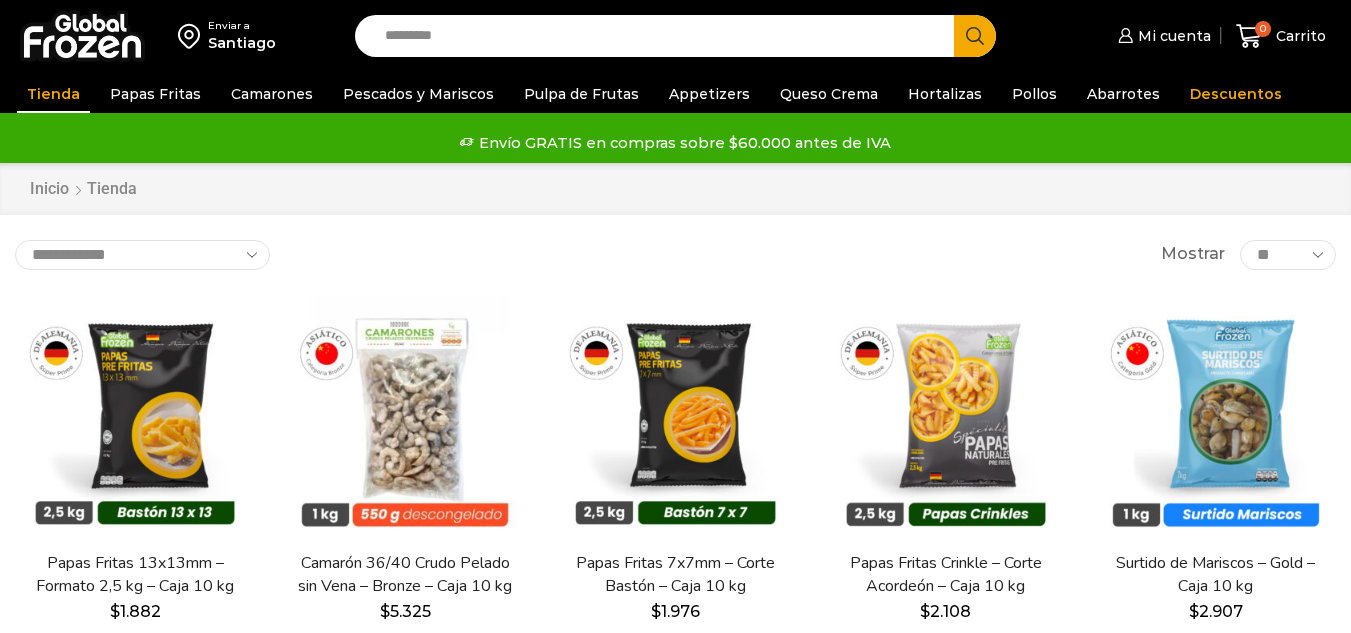 scroll, scrollTop: 0, scrollLeft: 0, axis: both 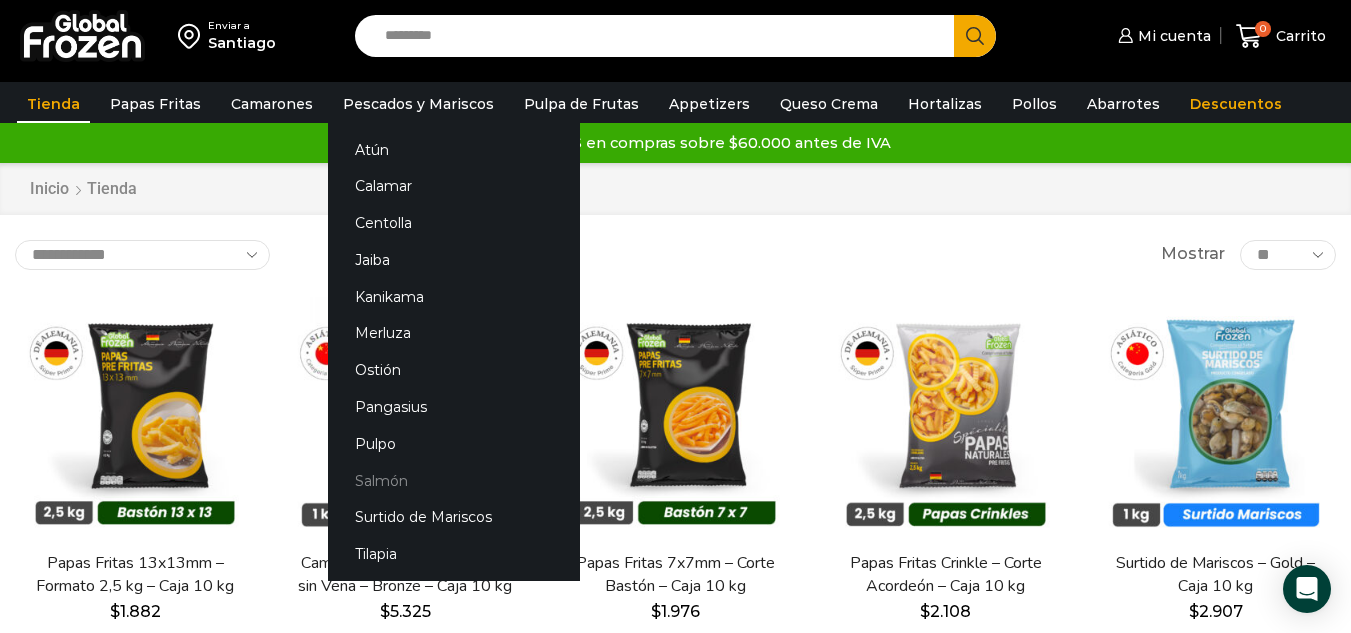click on "Salmón" at bounding box center [454, 480] 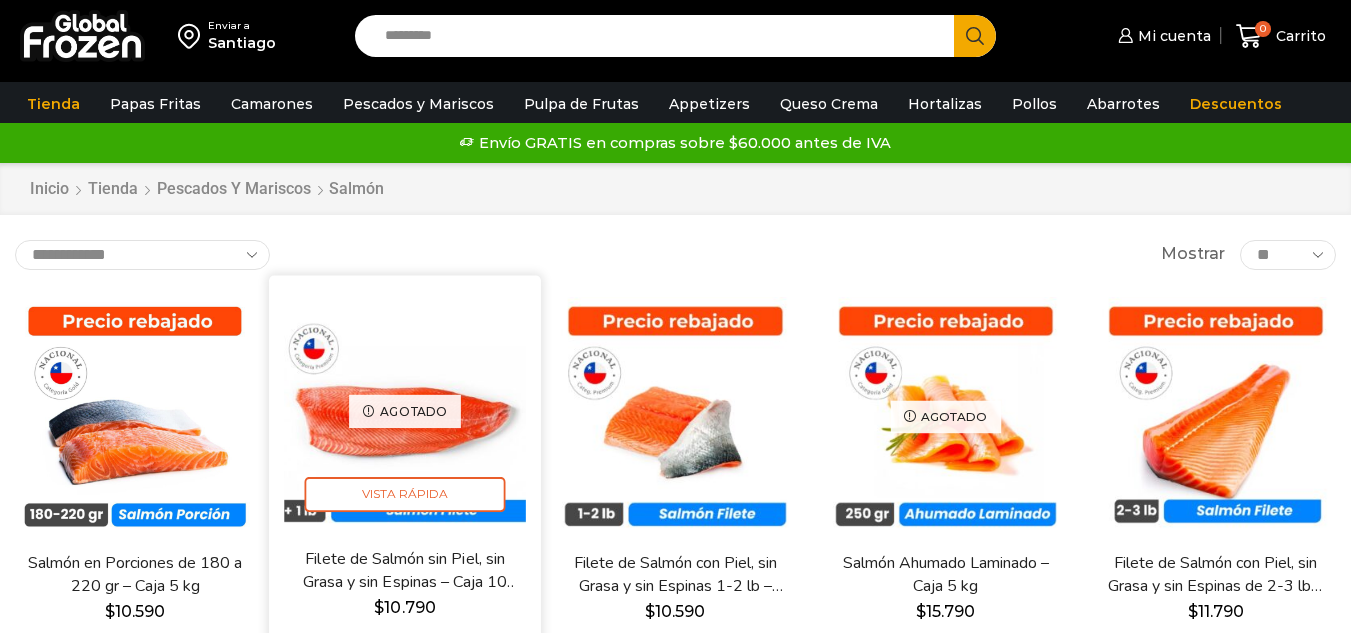 scroll, scrollTop: 0, scrollLeft: 0, axis: both 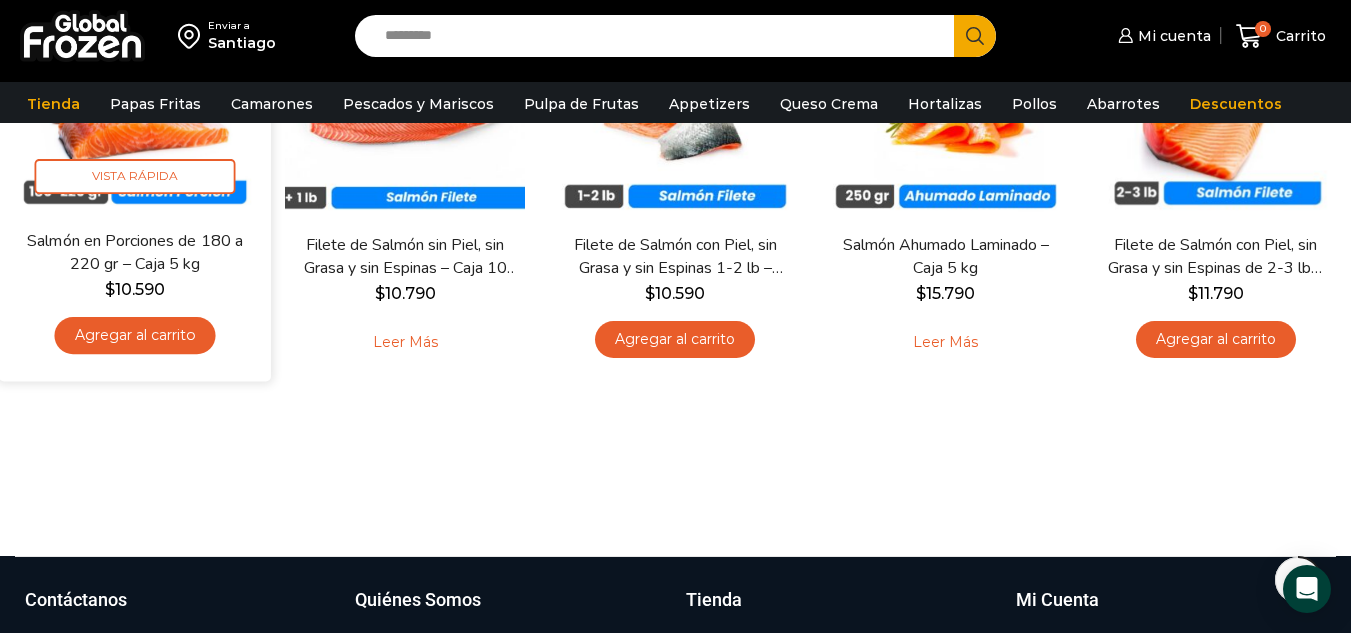 click on "Agregar al carrito" at bounding box center (135, 335) 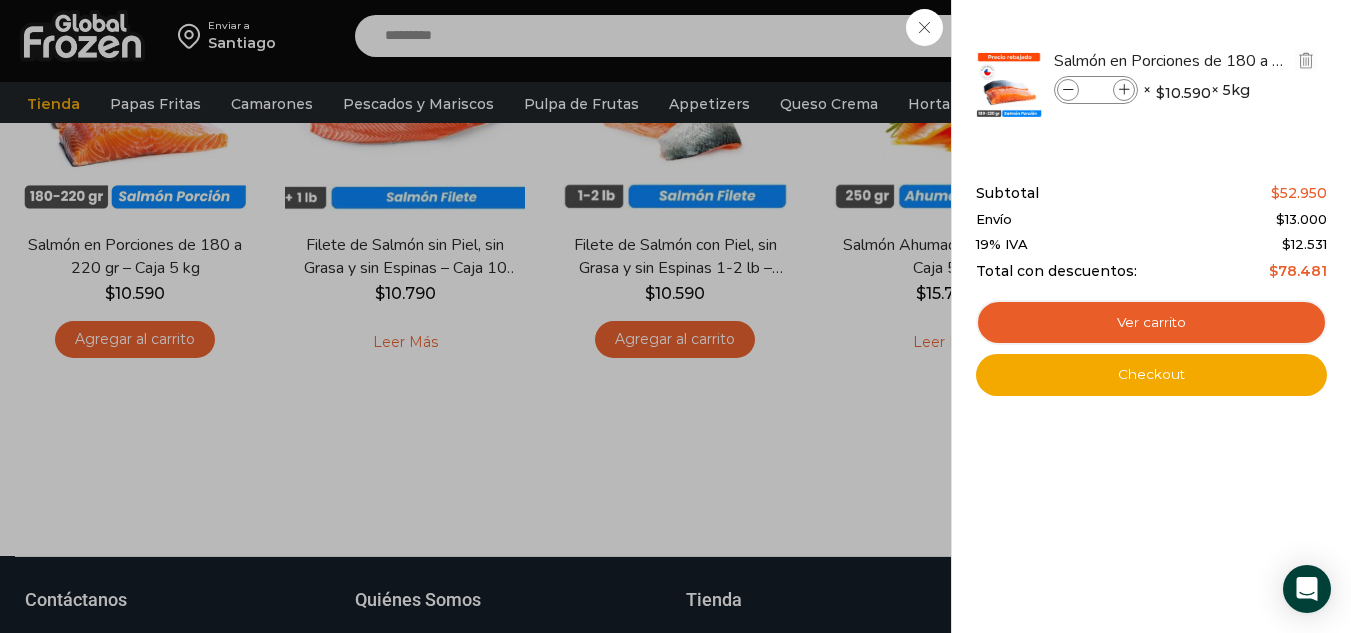 click at bounding box center [1124, 90] 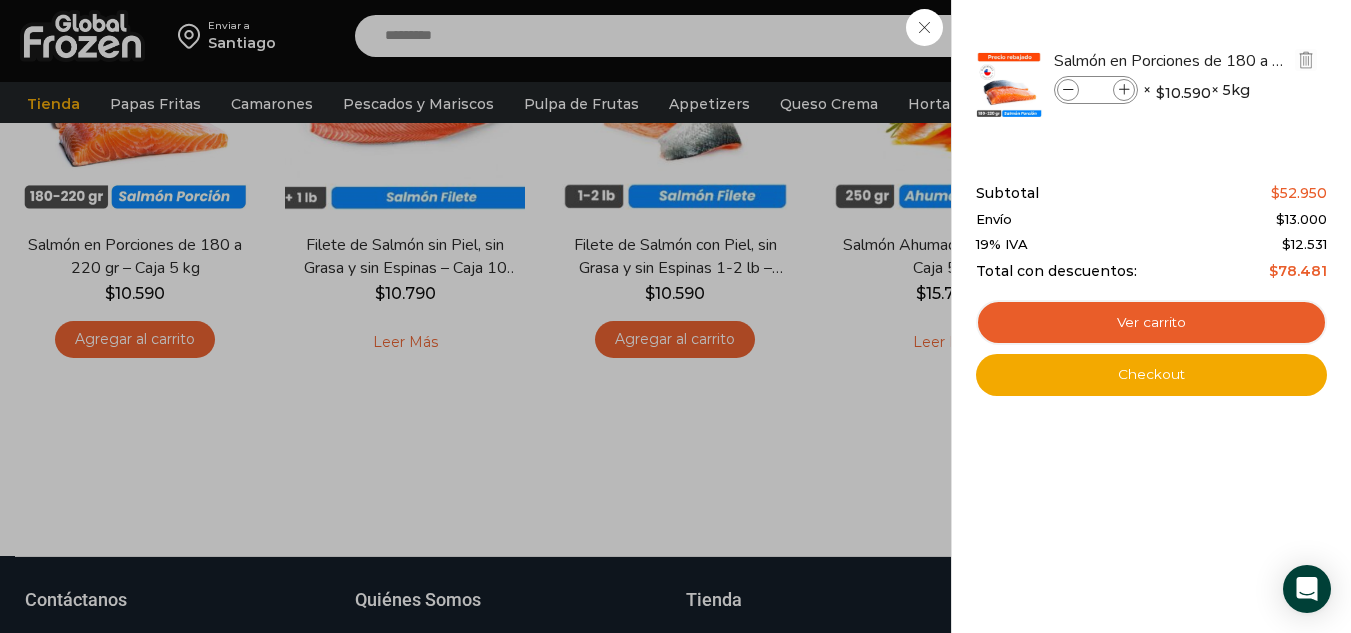 click at bounding box center (1124, 90) 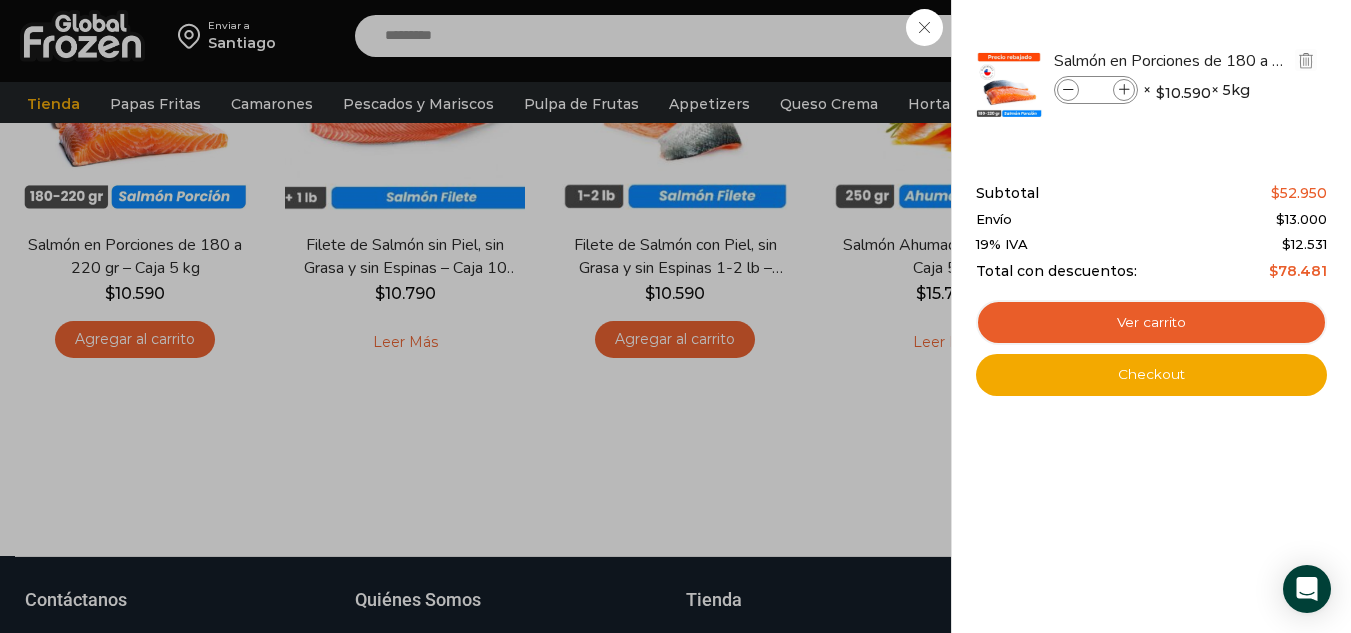 click at bounding box center [1124, 90] 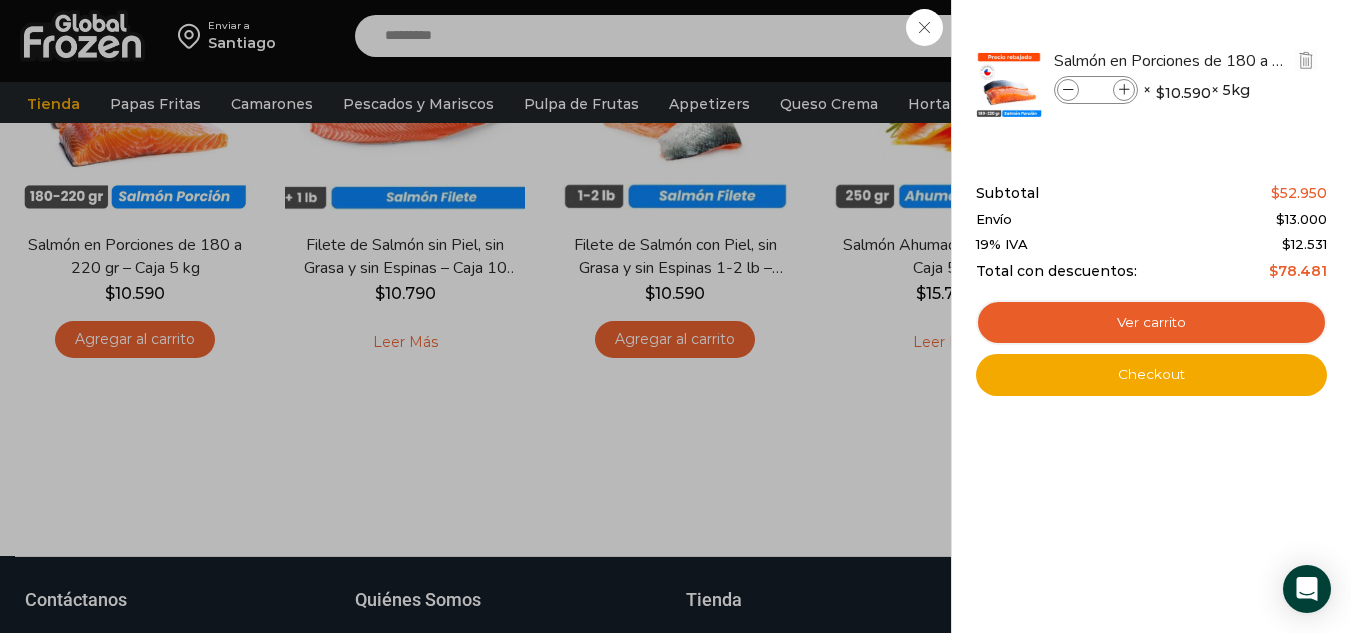 click at bounding box center (1124, 90) 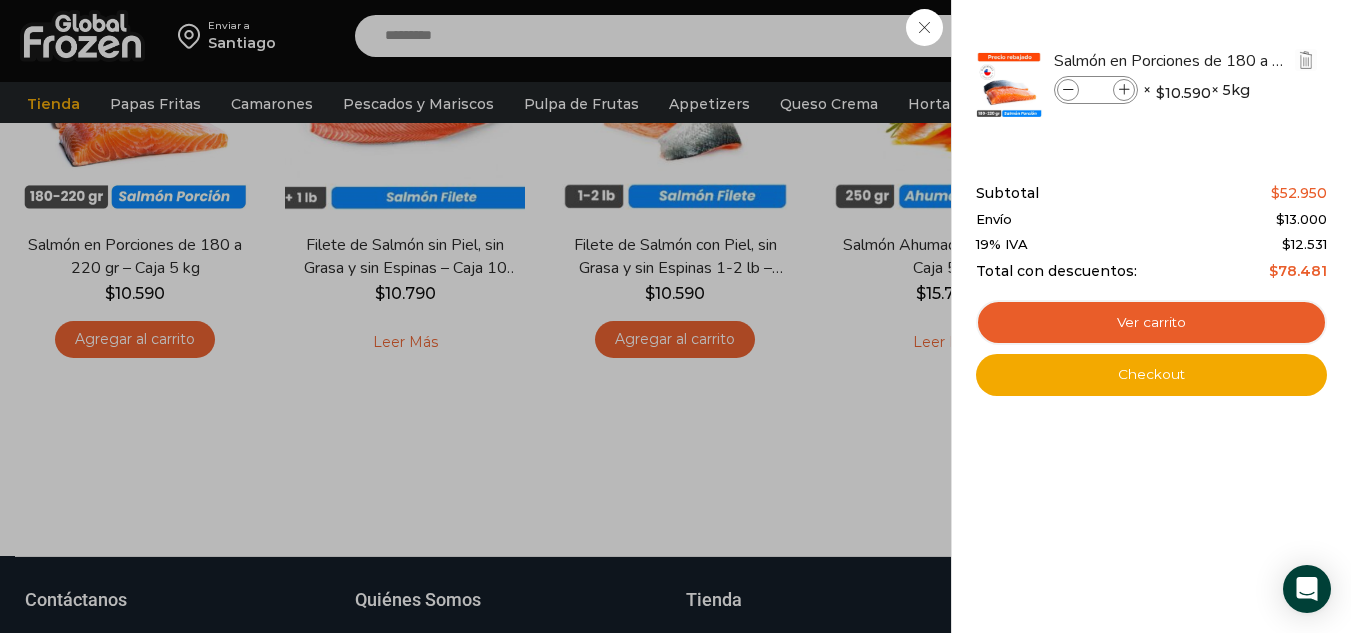 click at bounding box center (1124, 90) 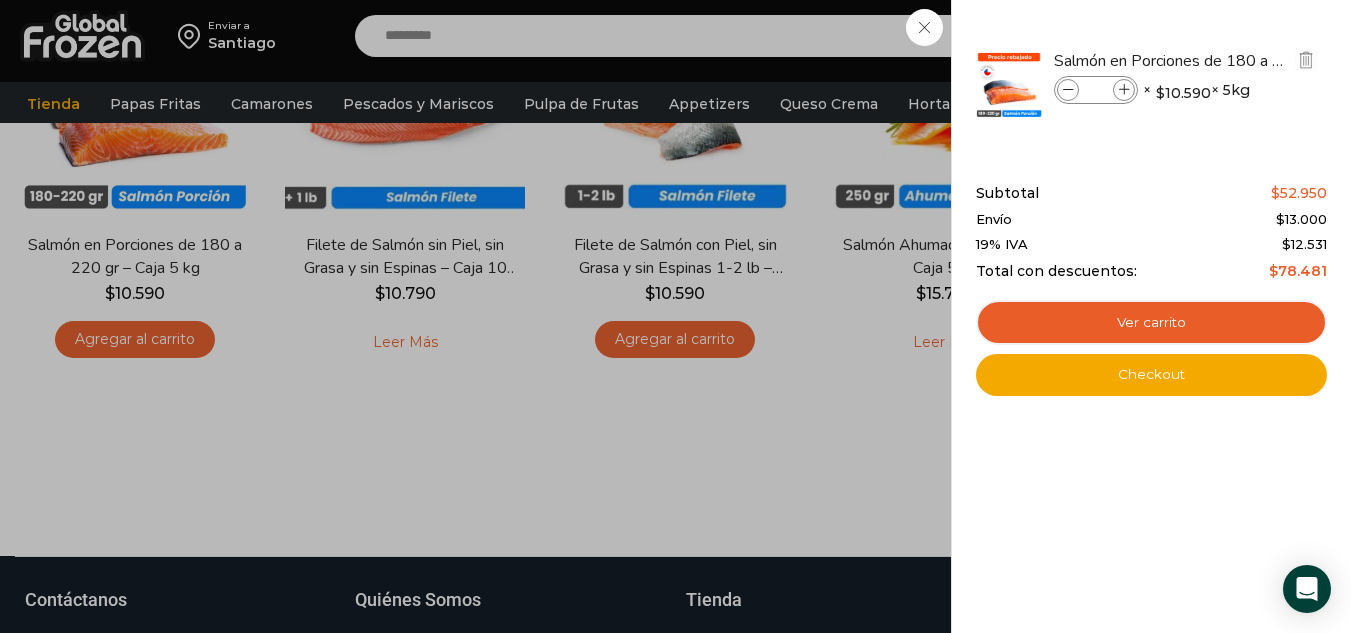 click at bounding box center [1124, 90] 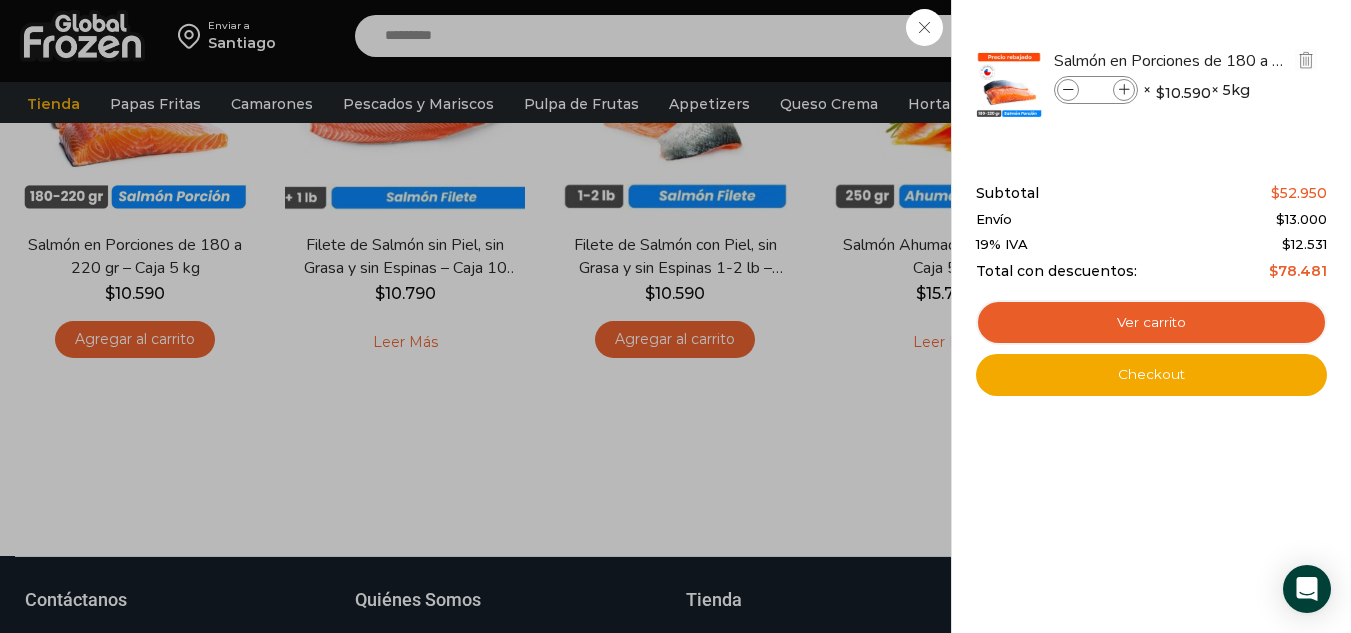 click at bounding box center (1124, 90) 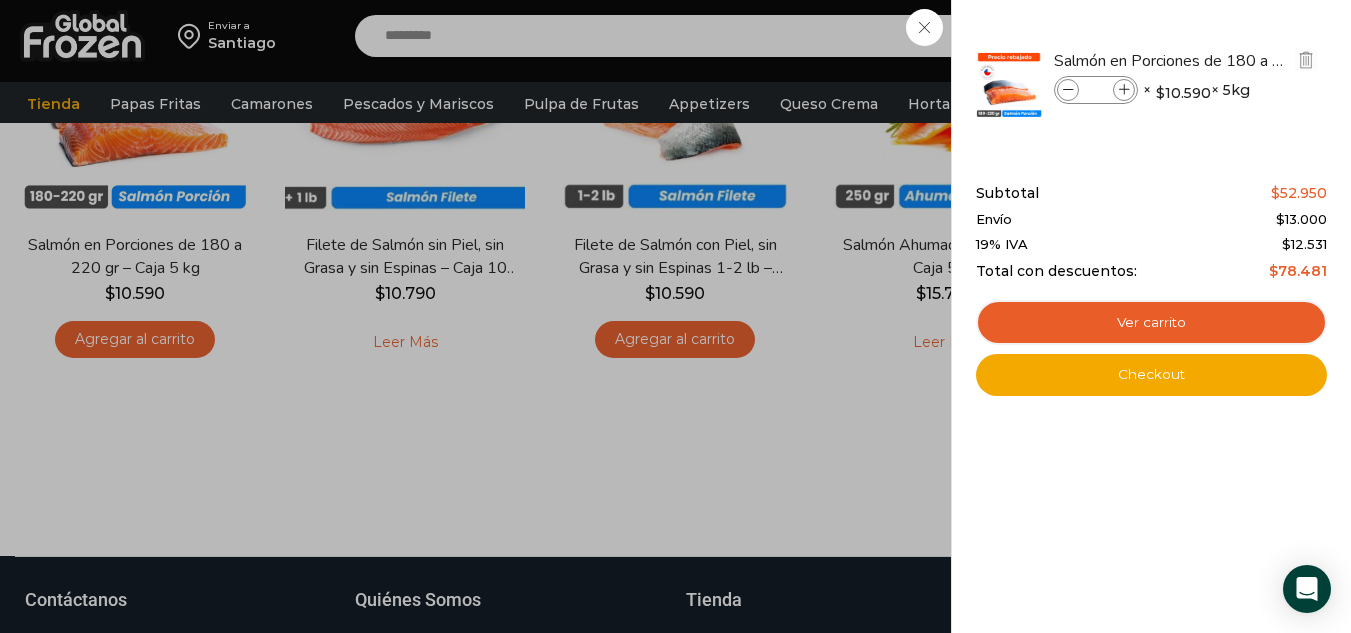 click at bounding box center [1124, 90] 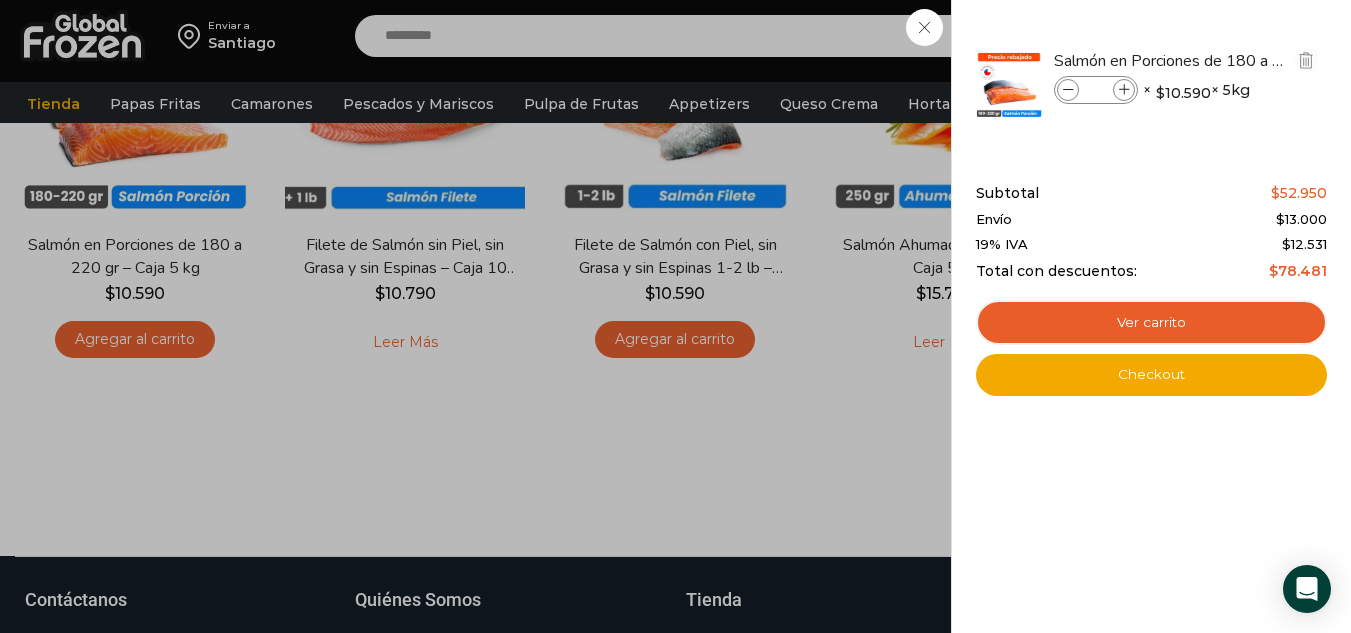 click at bounding box center [1124, 90] 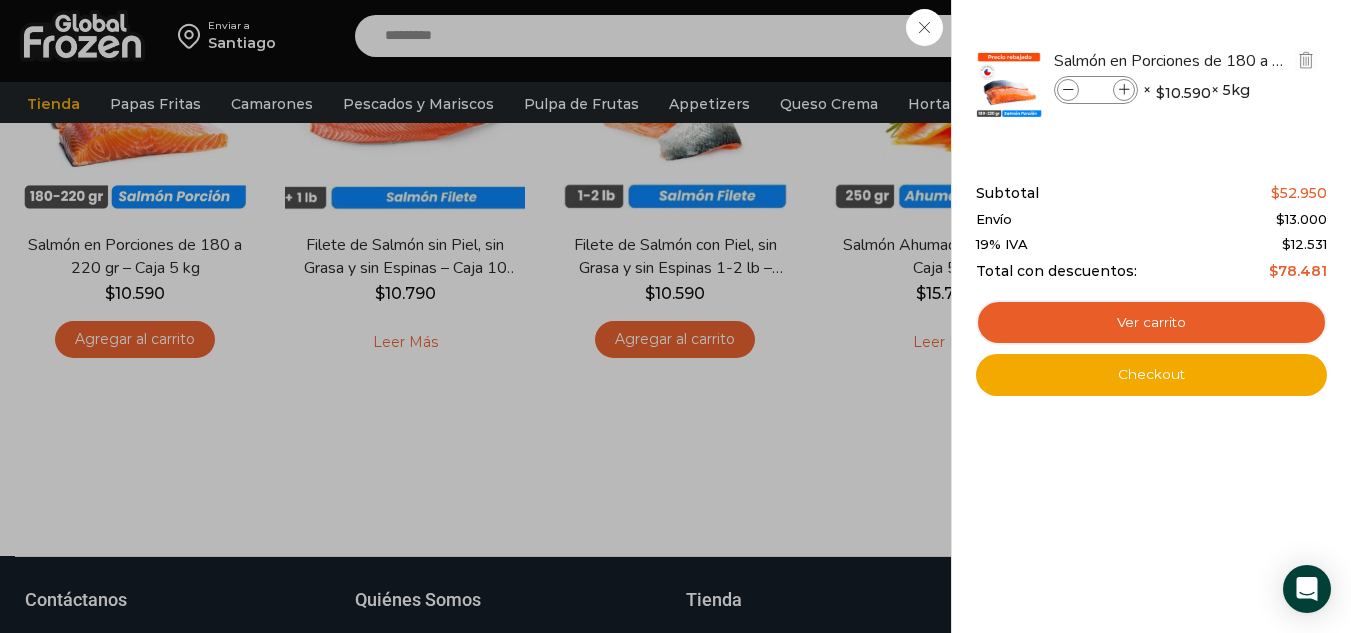 type on "**" 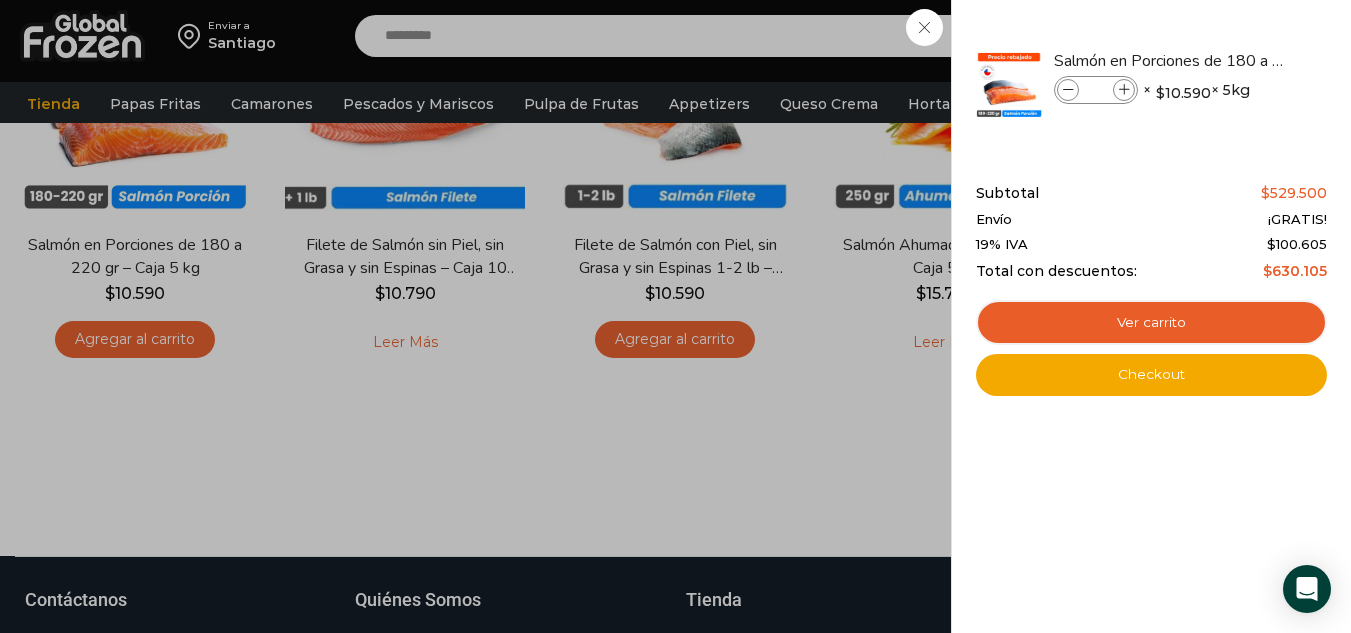 click on "10
Carrito
10
10
Shopping Cart" at bounding box center [1281, 36] 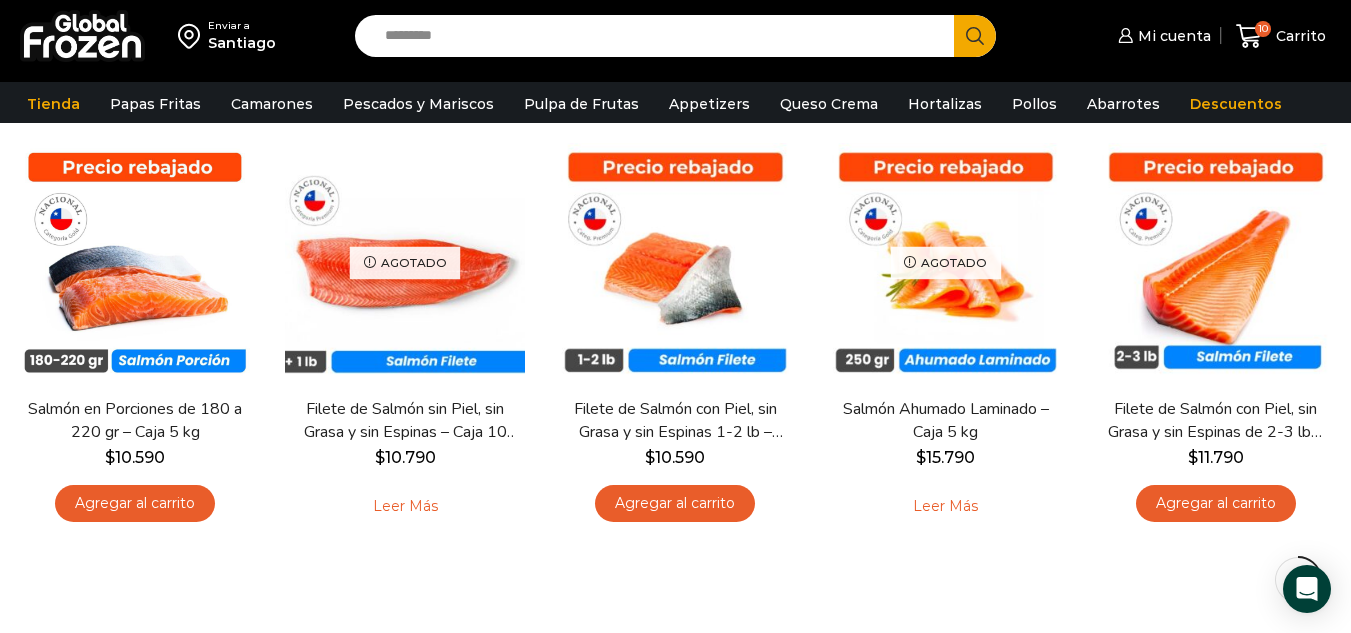 scroll, scrollTop: 136, scrollLeft: 0, axis: vertical 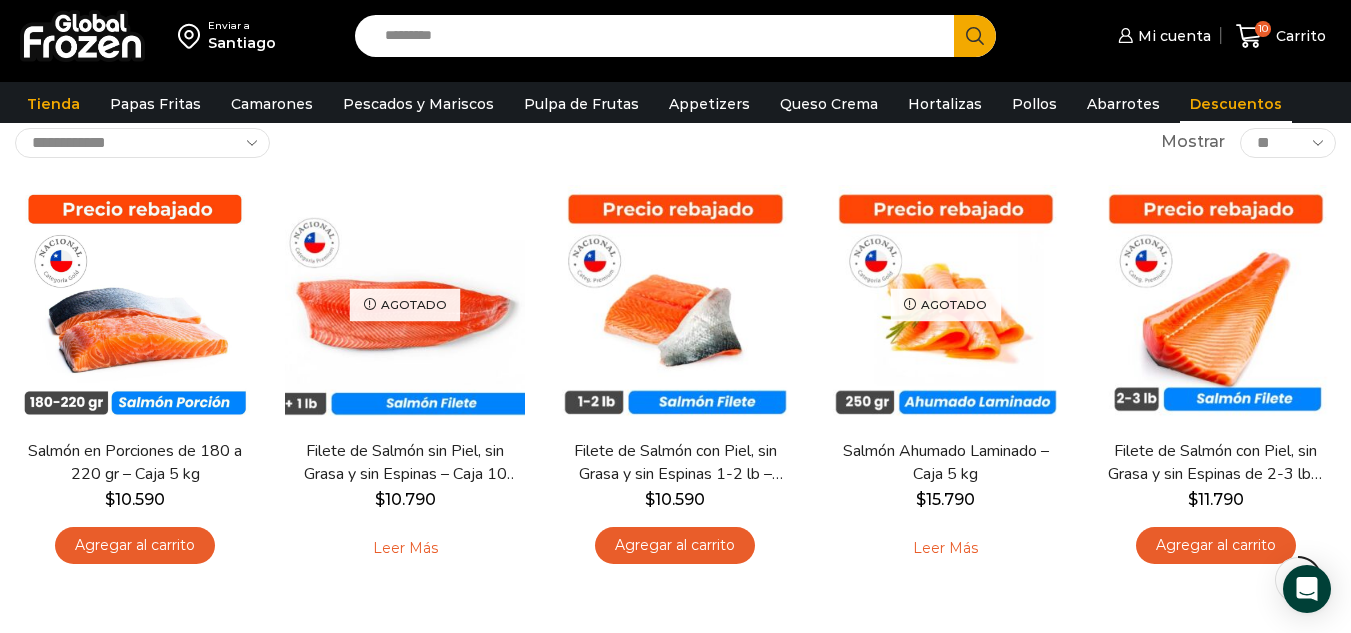 click on "Descuentos" at bounding box center [1236, 104] 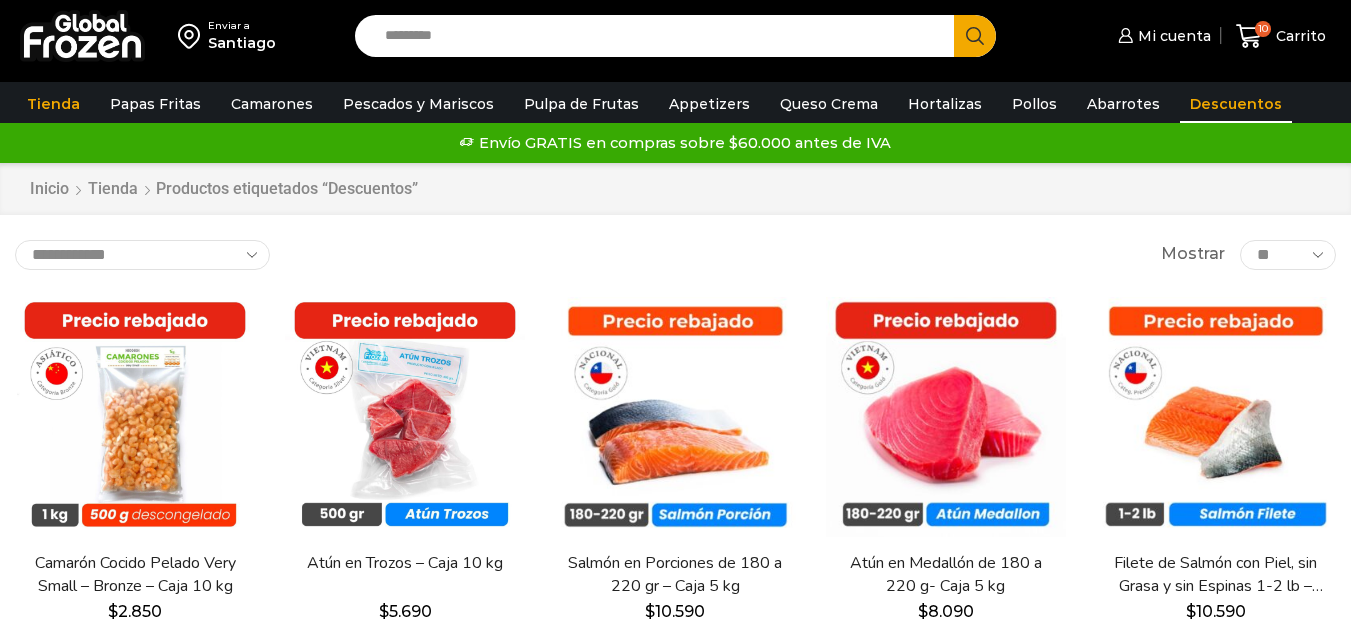 scroll, scrollTop: 0, scrollLeft: 0, axis: both 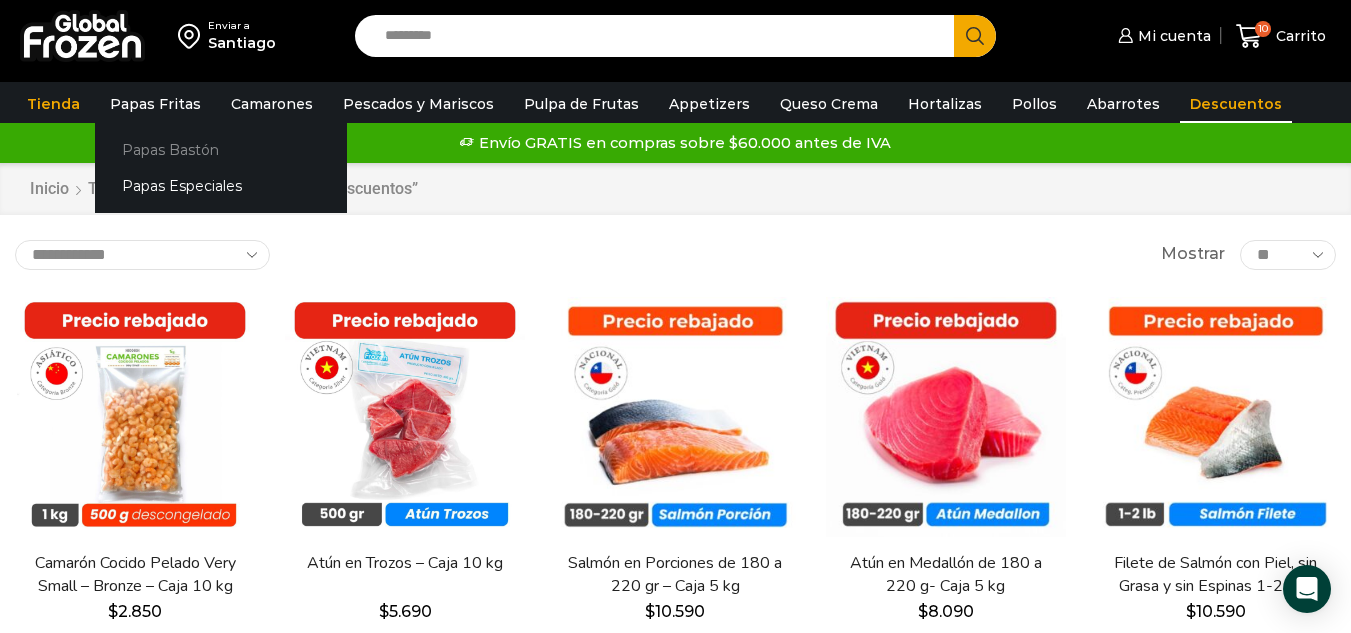 click on "Papas Bastón" at bounding box center [221, 149] 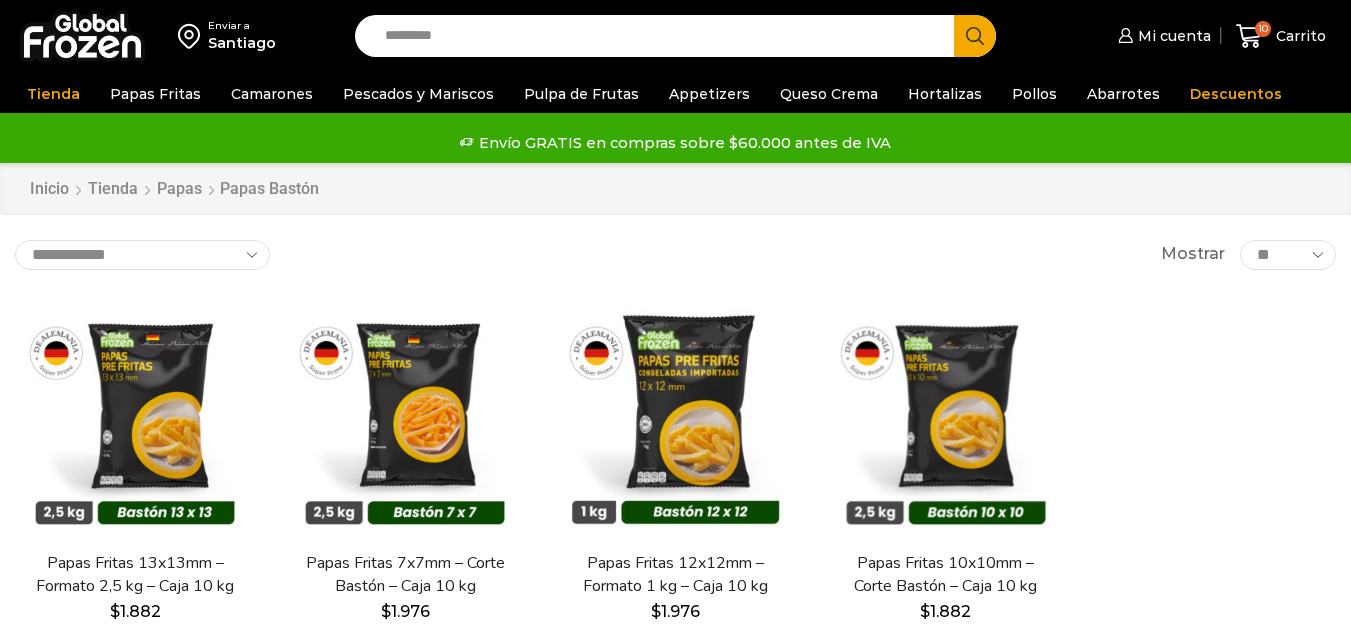 scroll, scrollTop: 0, scrollLeft: 0, axis: both 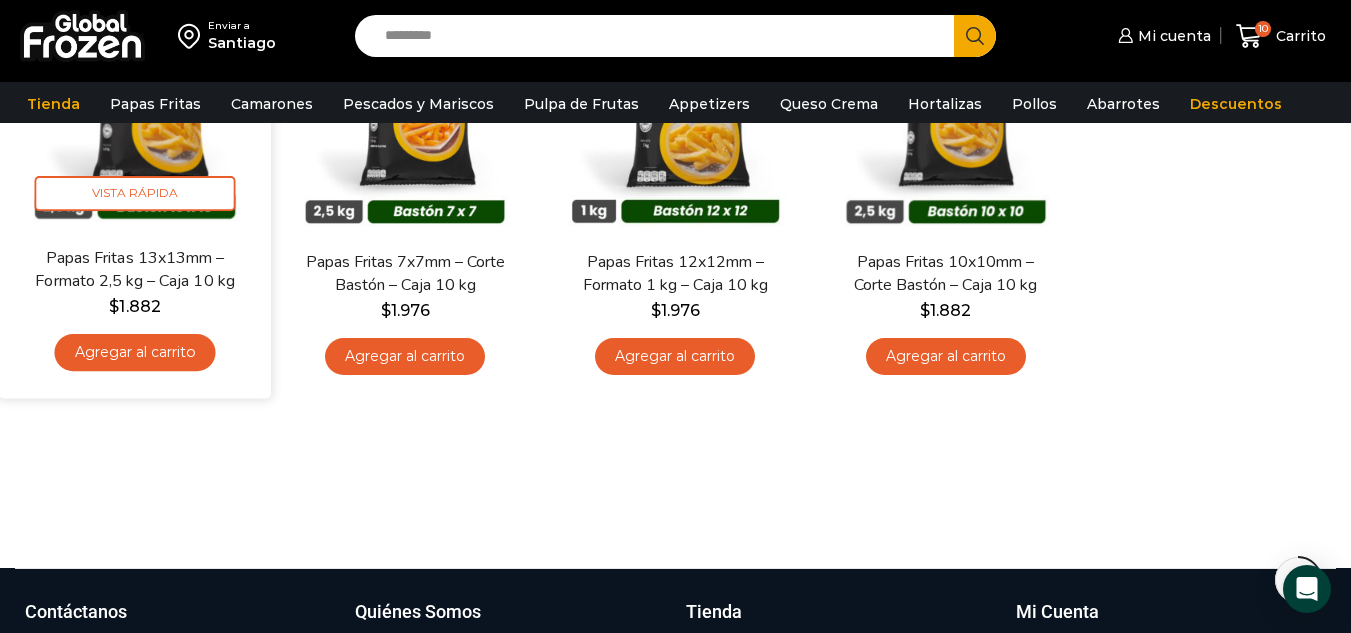 click at bounding box center [135, 110] 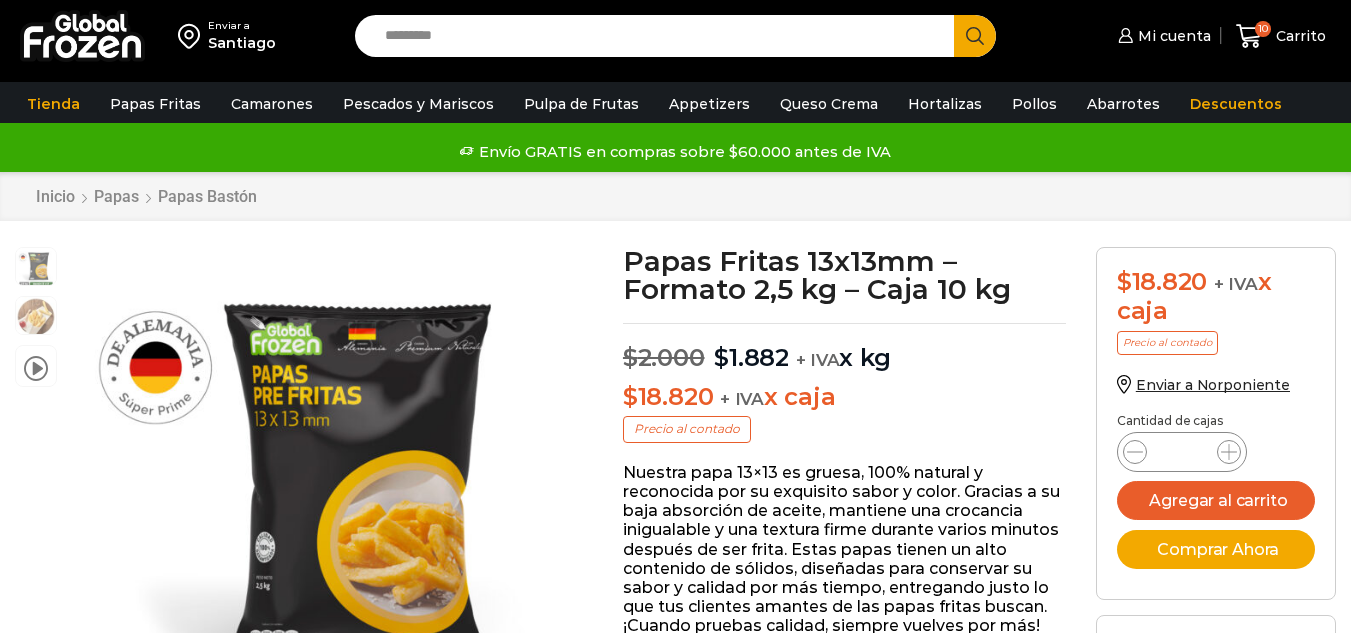 scroll, scrollTop: 1, scrollLeft: 0, axis: vertical 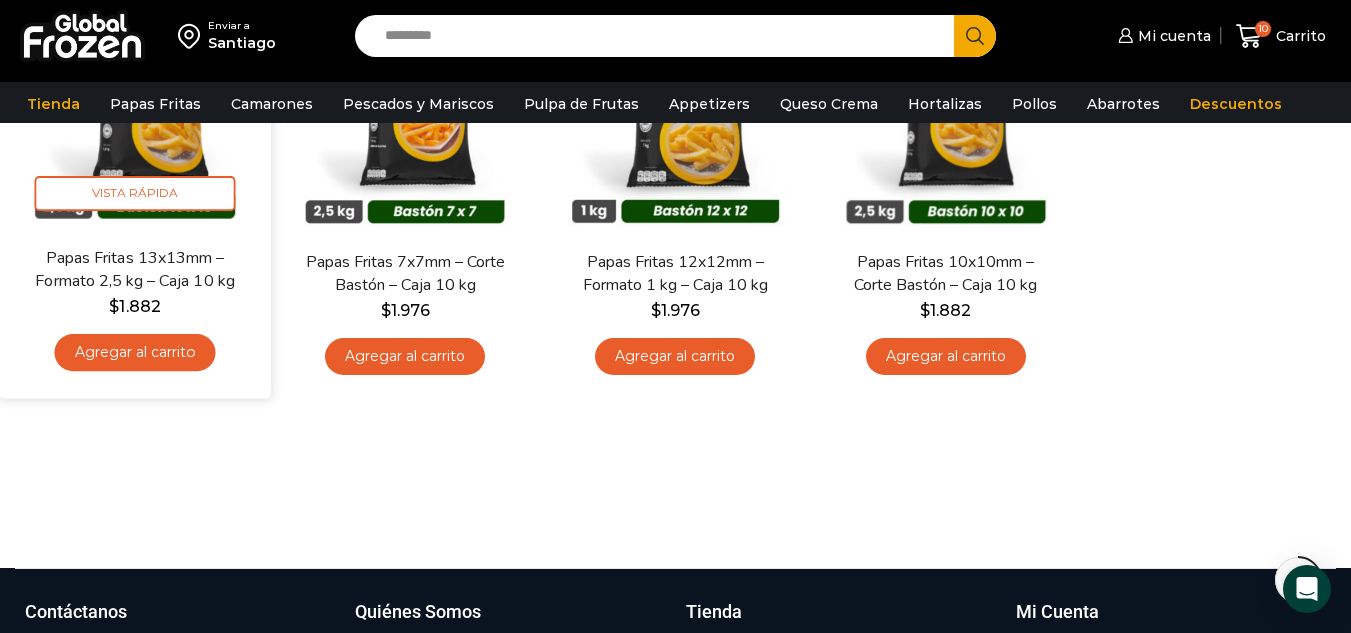 click on "Agregar al carrito" at bounding box center [135, 352] 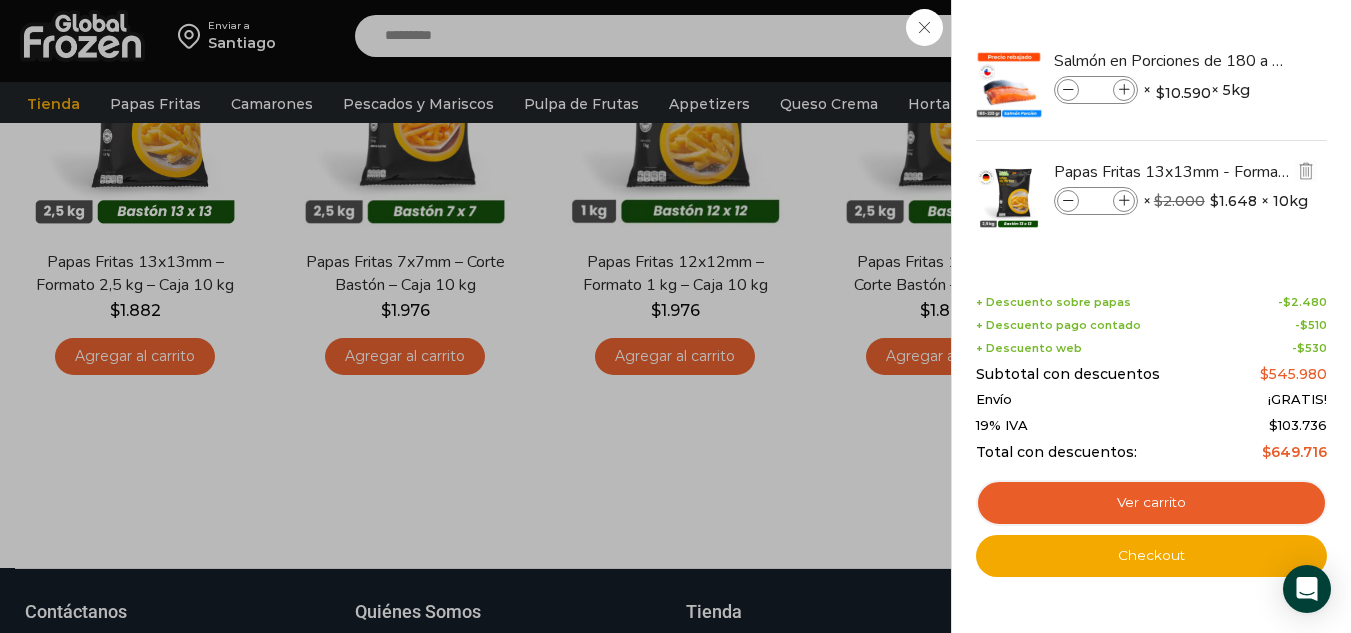 click at bounding box center (1124, 201) 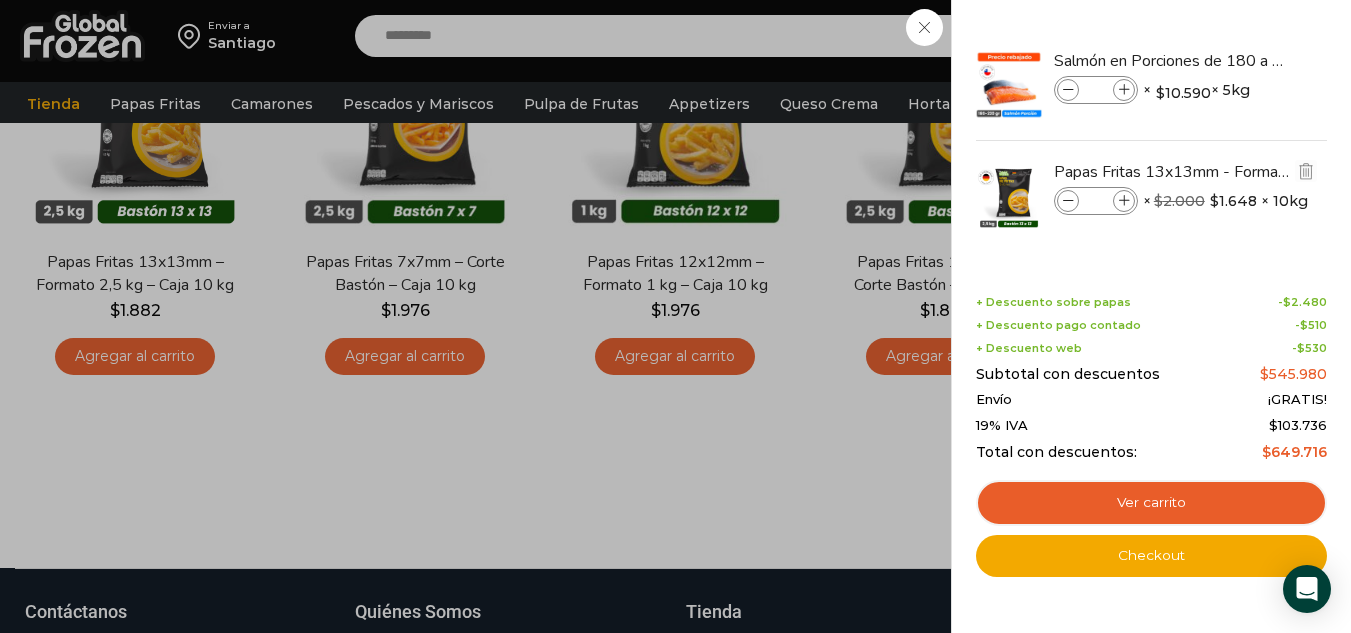 click at bounding box center (1124, 201) 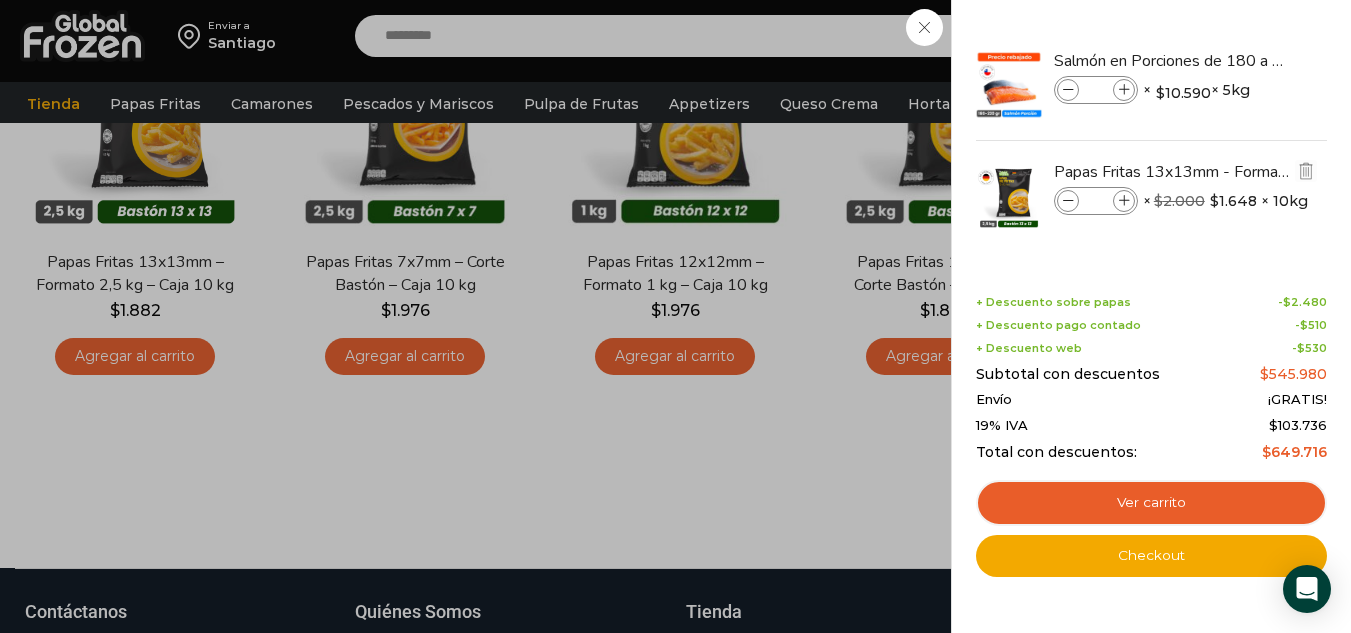 click at bounding box center [1124, 201] 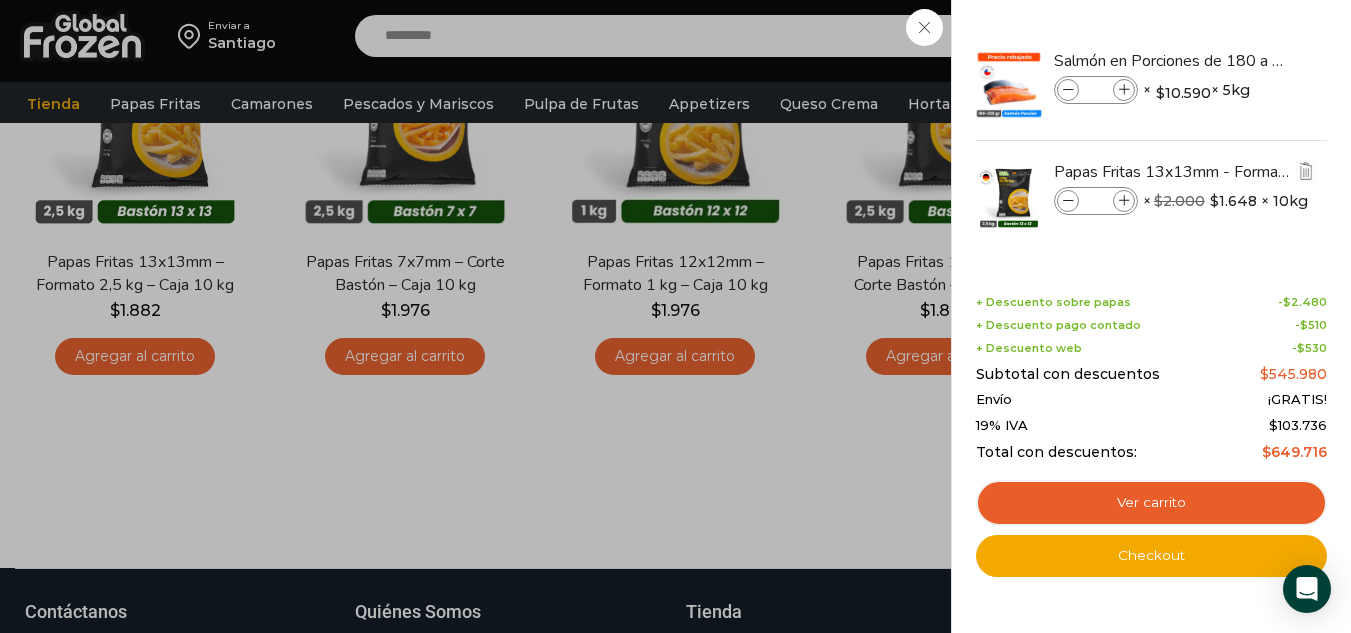 click at bounding box center (1124, 201) 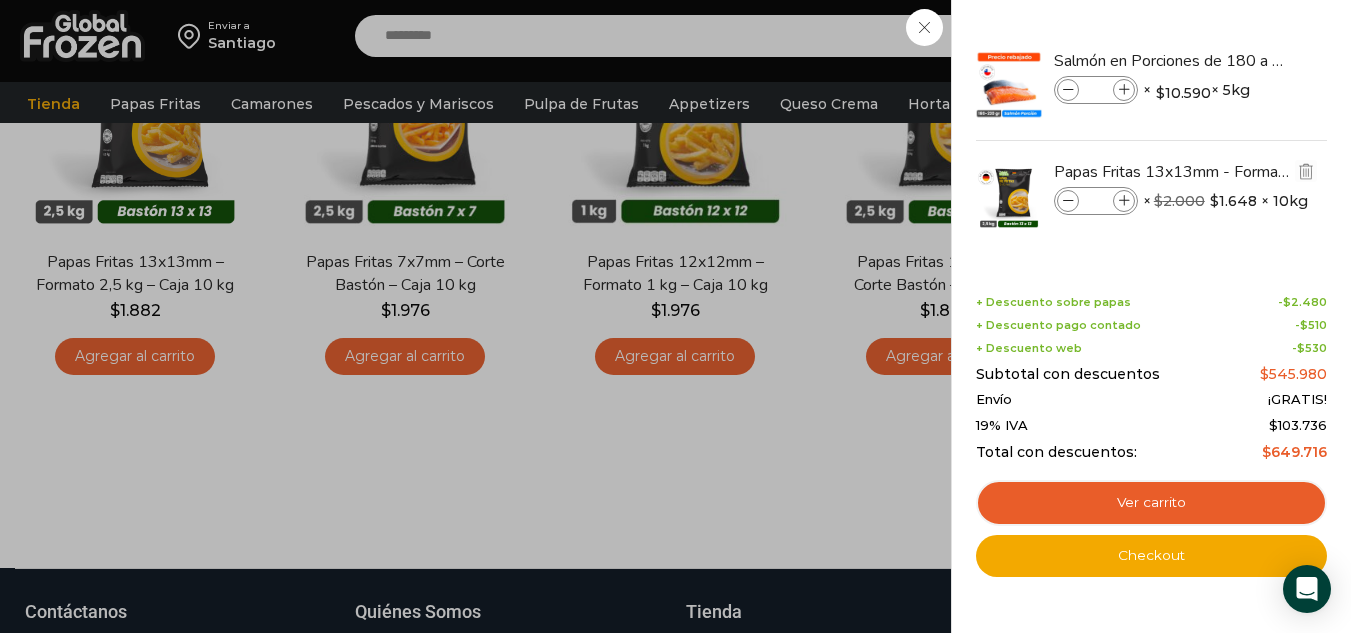 click at bounding box center (1124, 201) 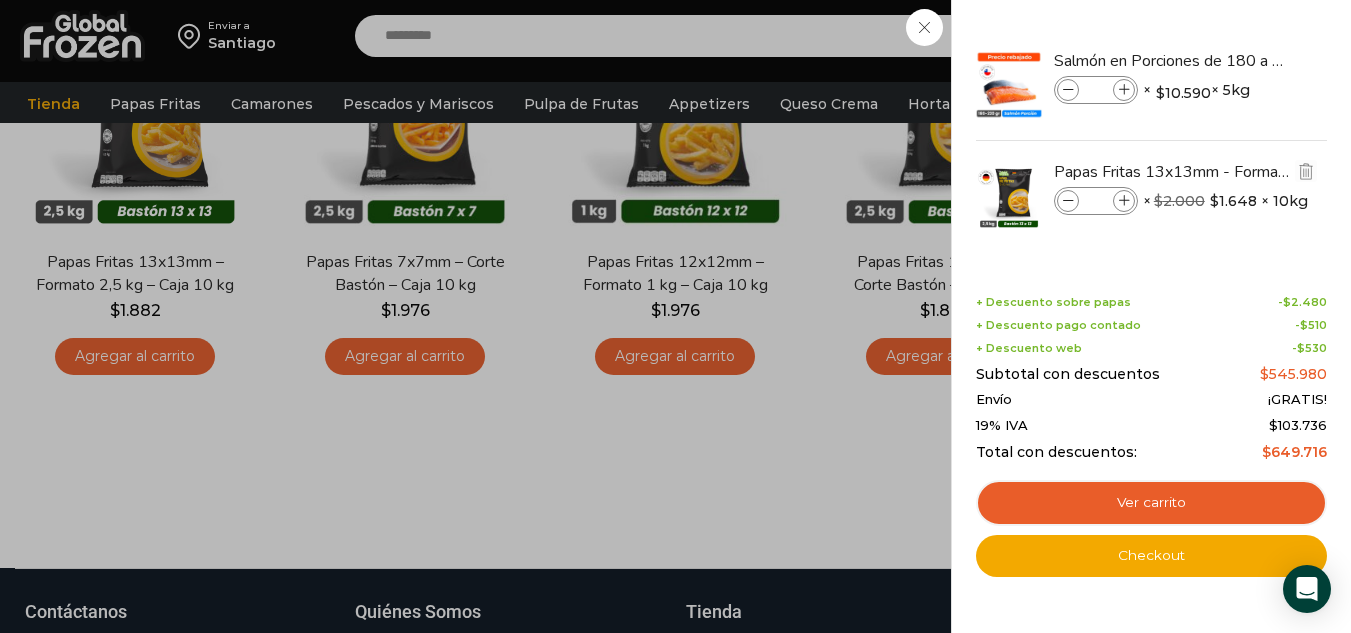click at bounding box center (1124, 201) 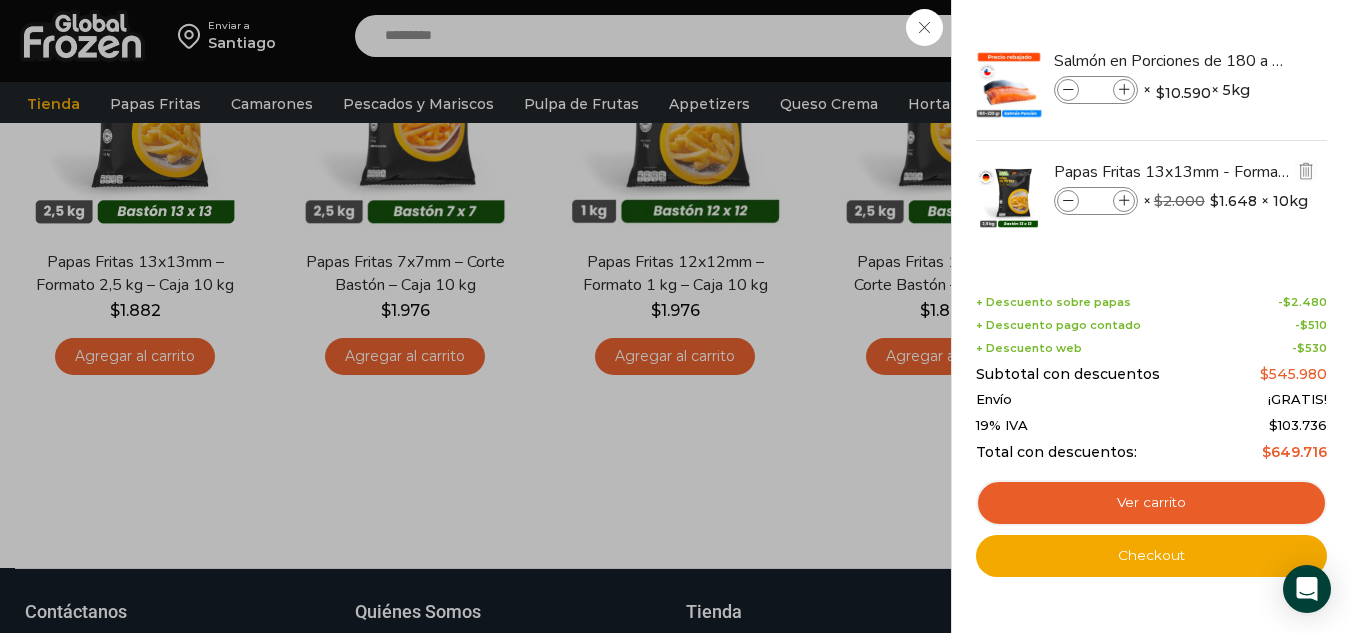 click at bounding box center (1124, 201) 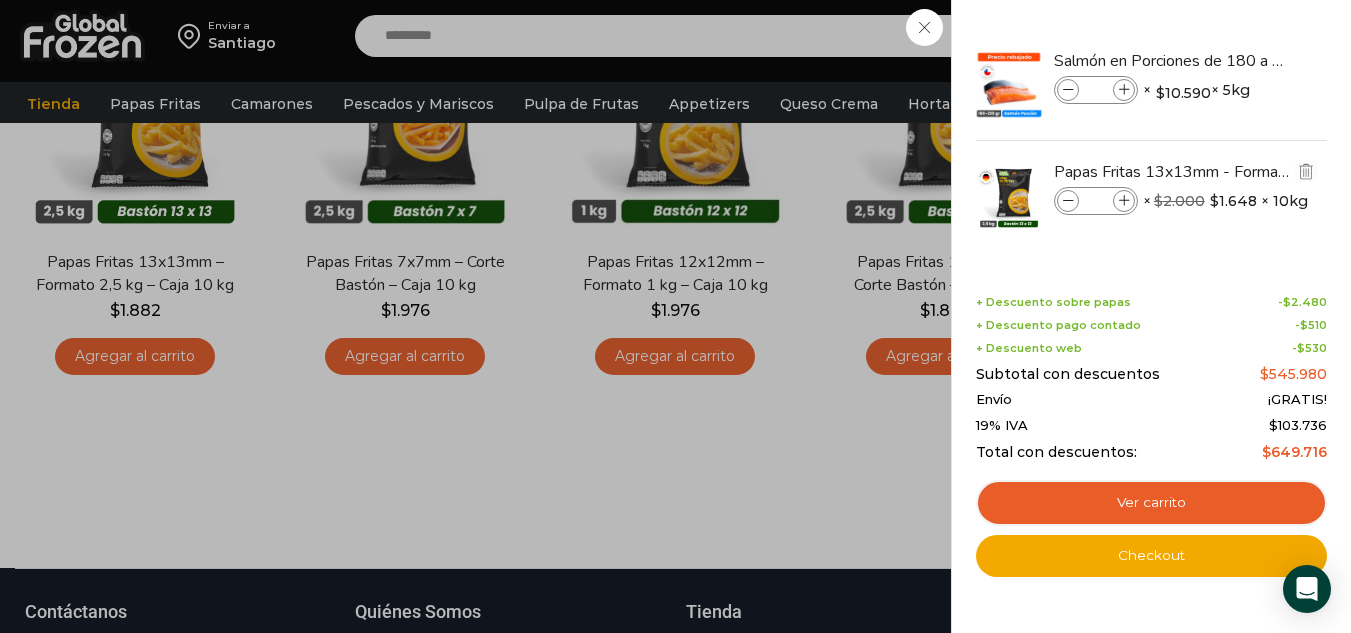 type on "**" 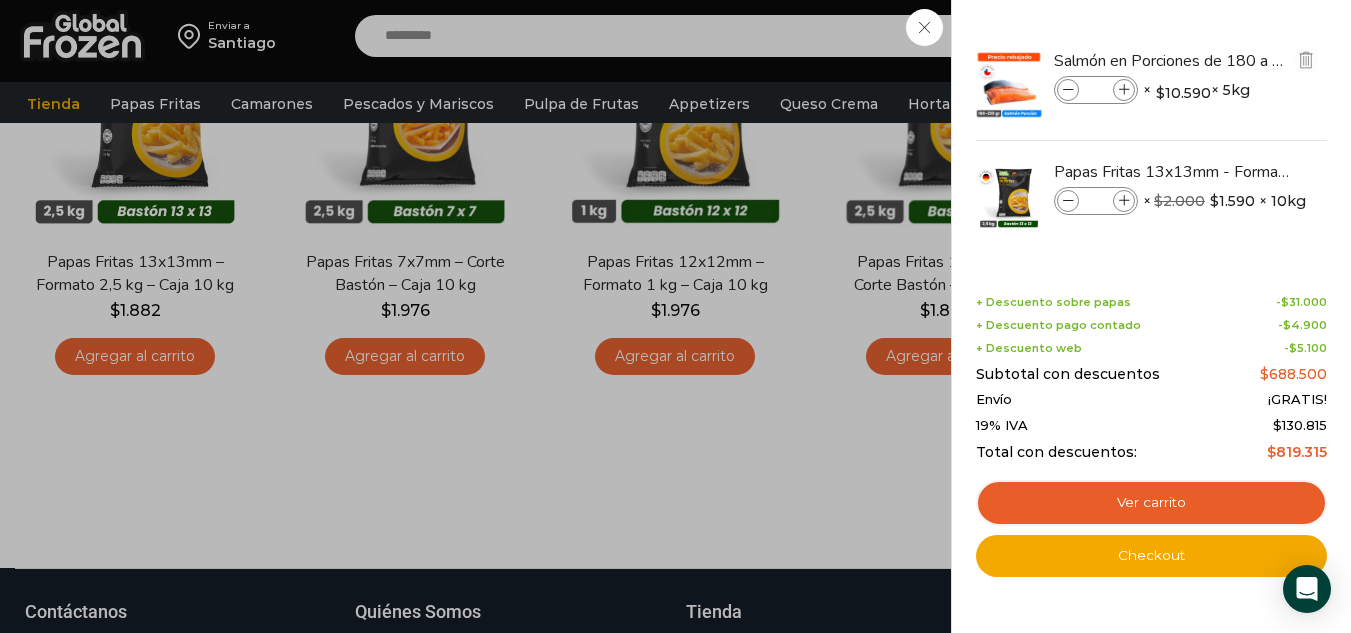 click at bounding box center [1068, 90] 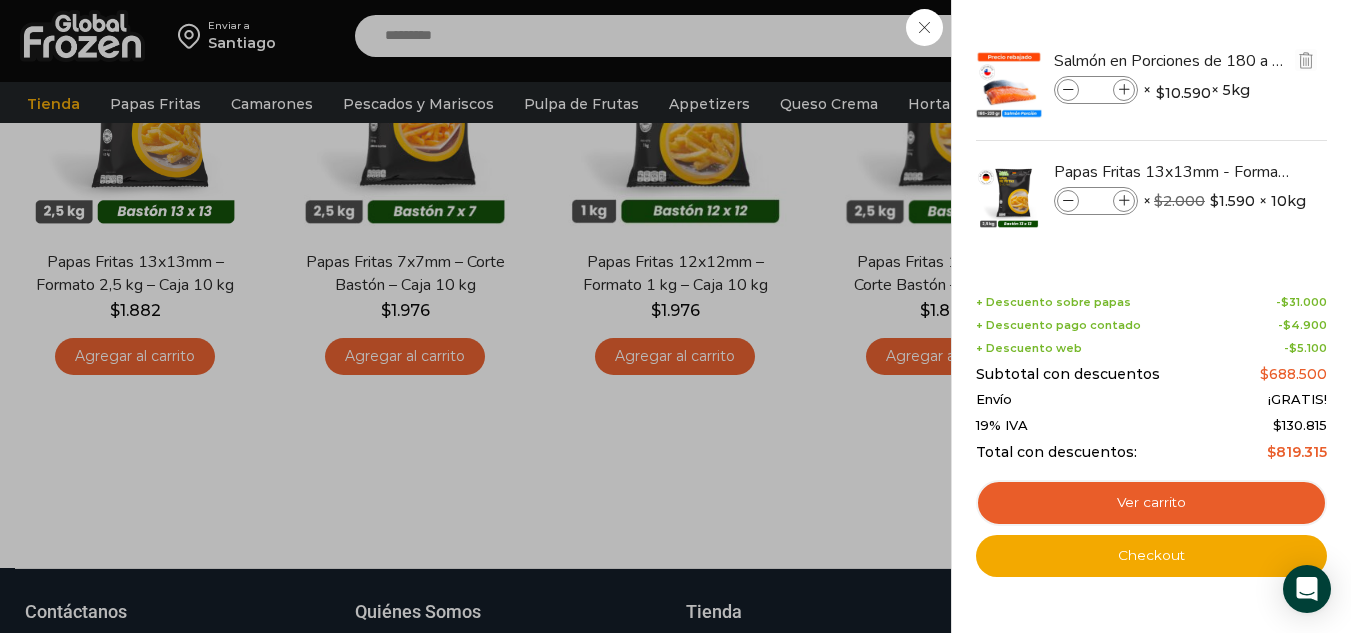 click at bounding box center (1068, 90) 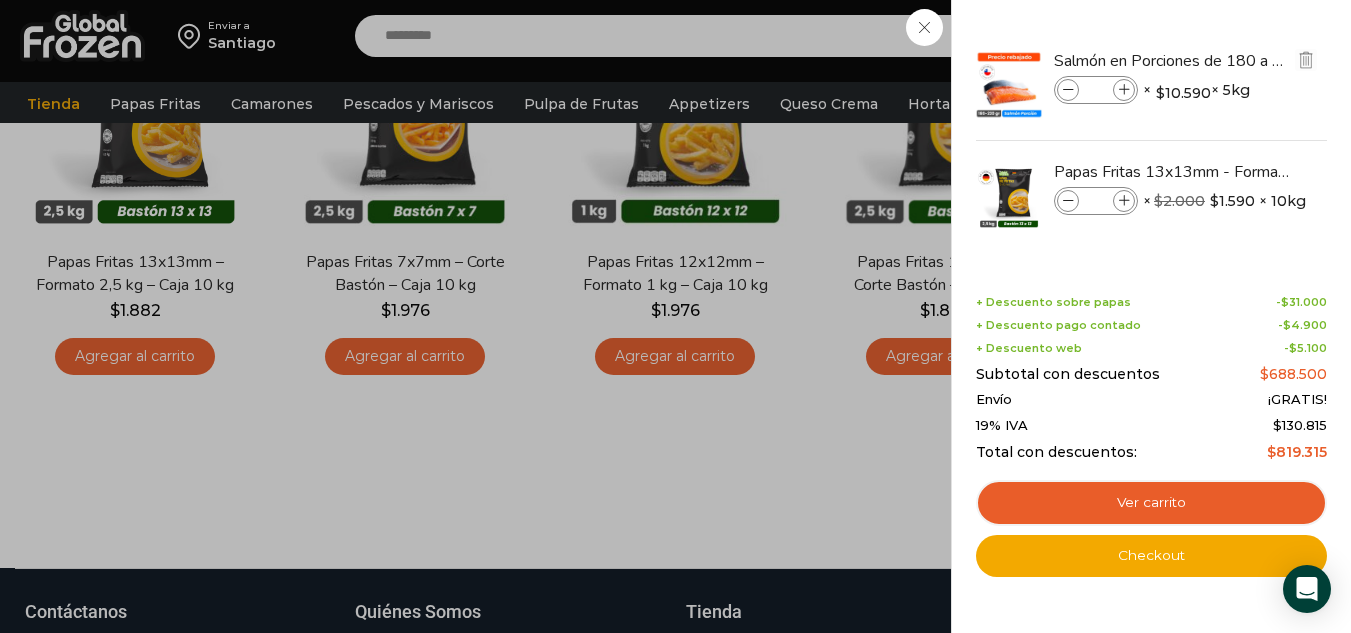click at bounding box center [1068, 90] 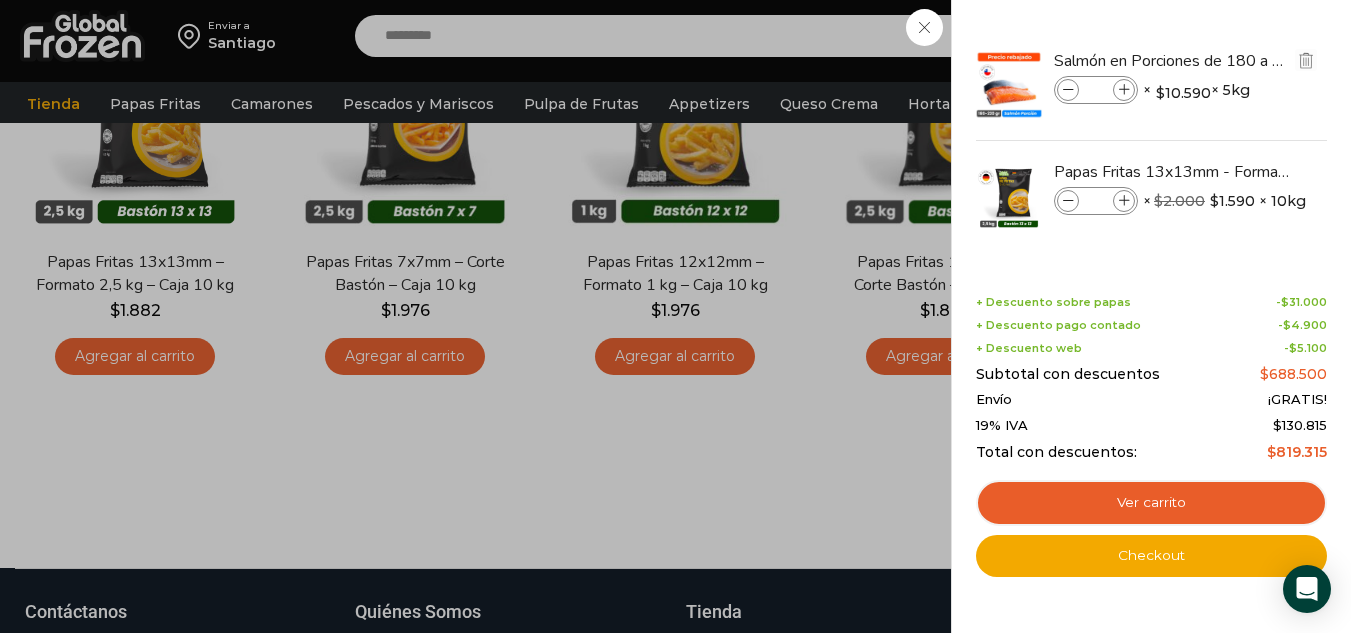 click at bounding box center [1068, 90] 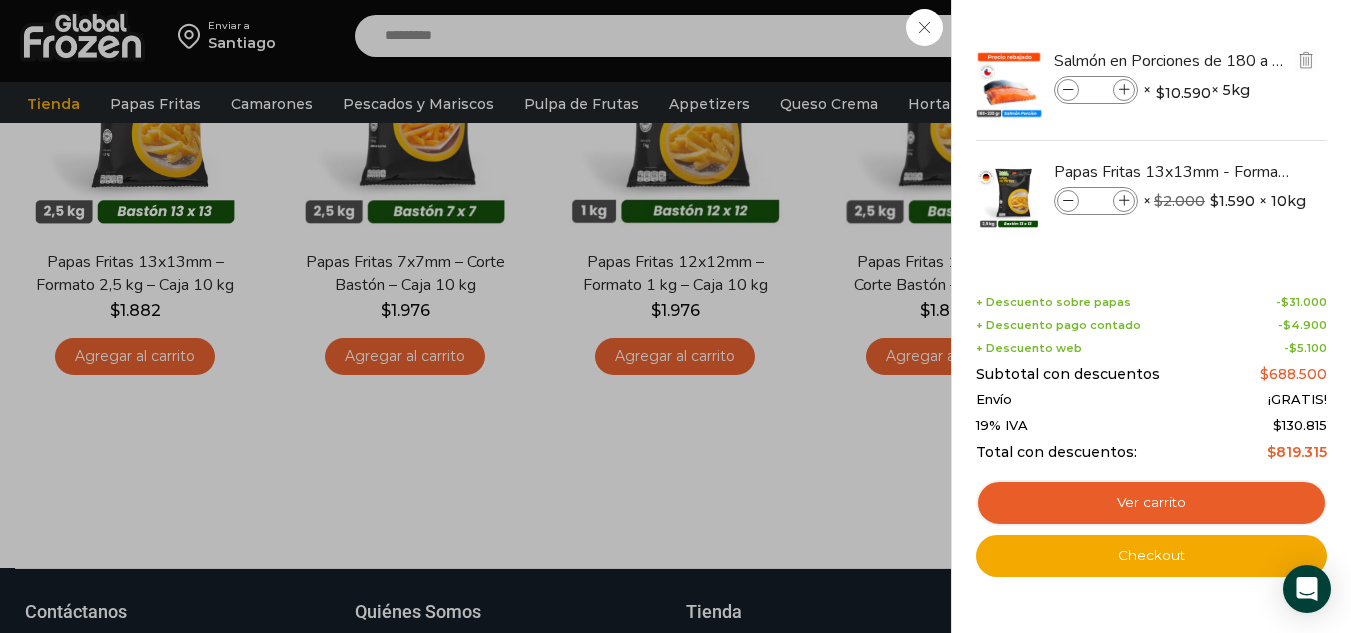 click at bounding box center [1068, 90] 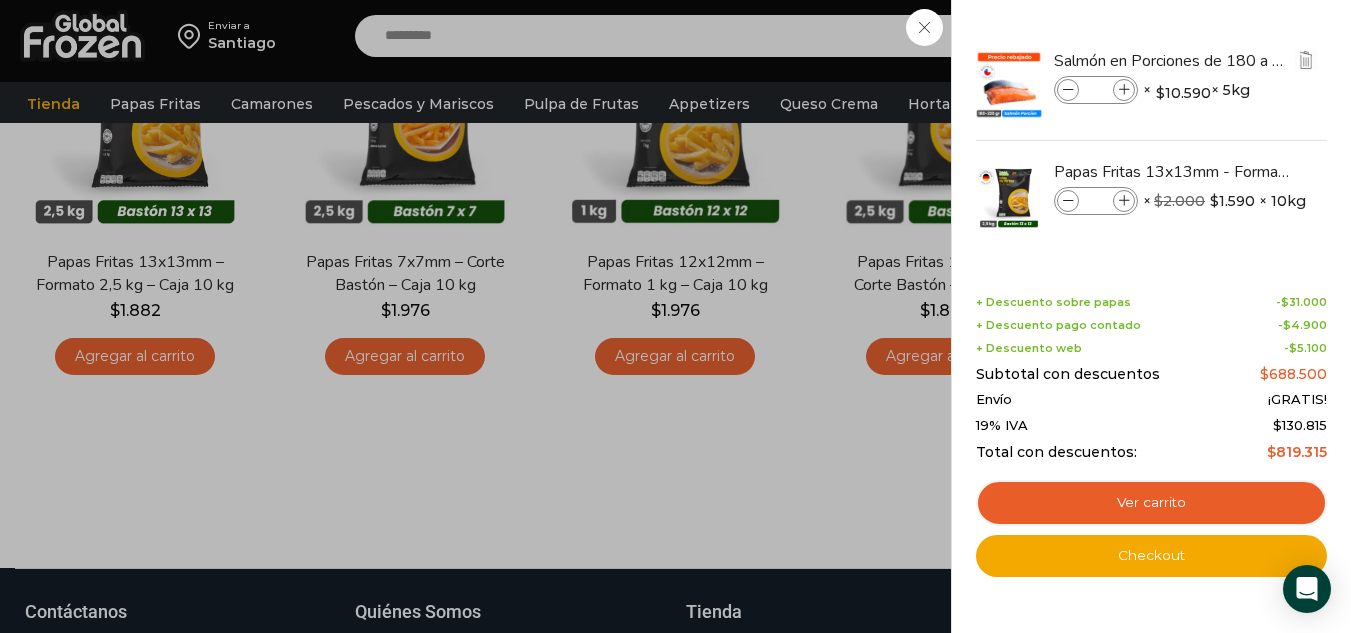 type on "*" 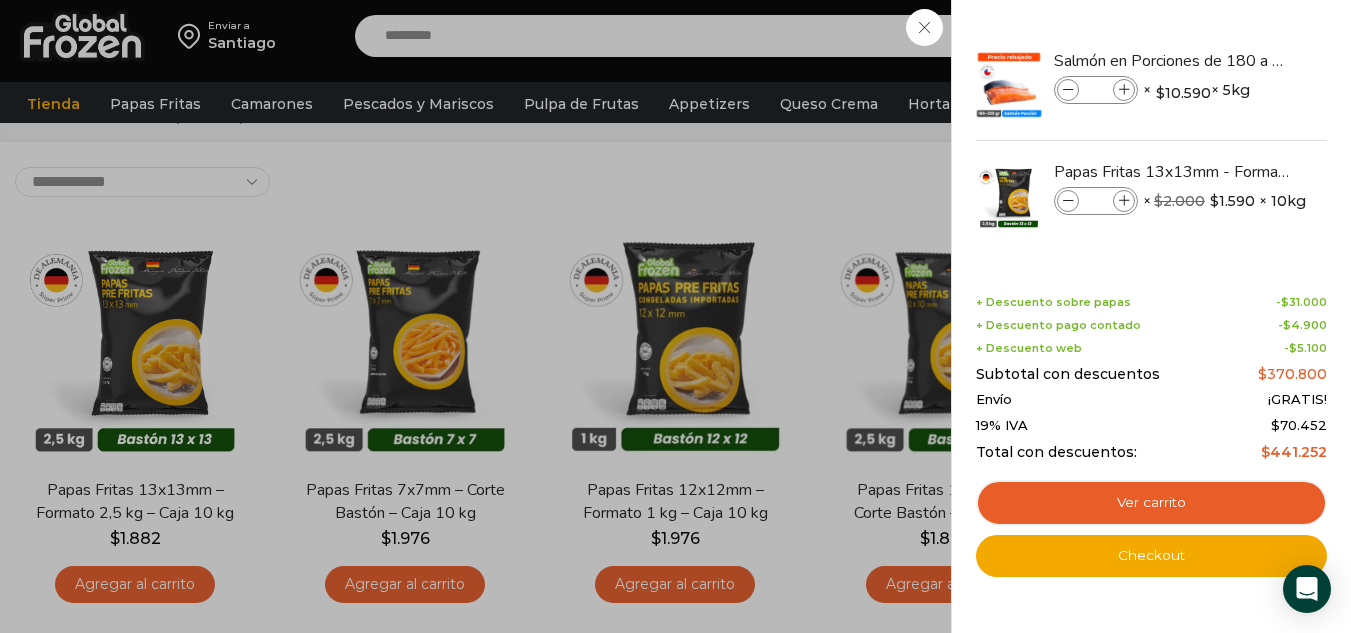 scroll, scrollTop: 0, scrollLeft: 0, axis: both 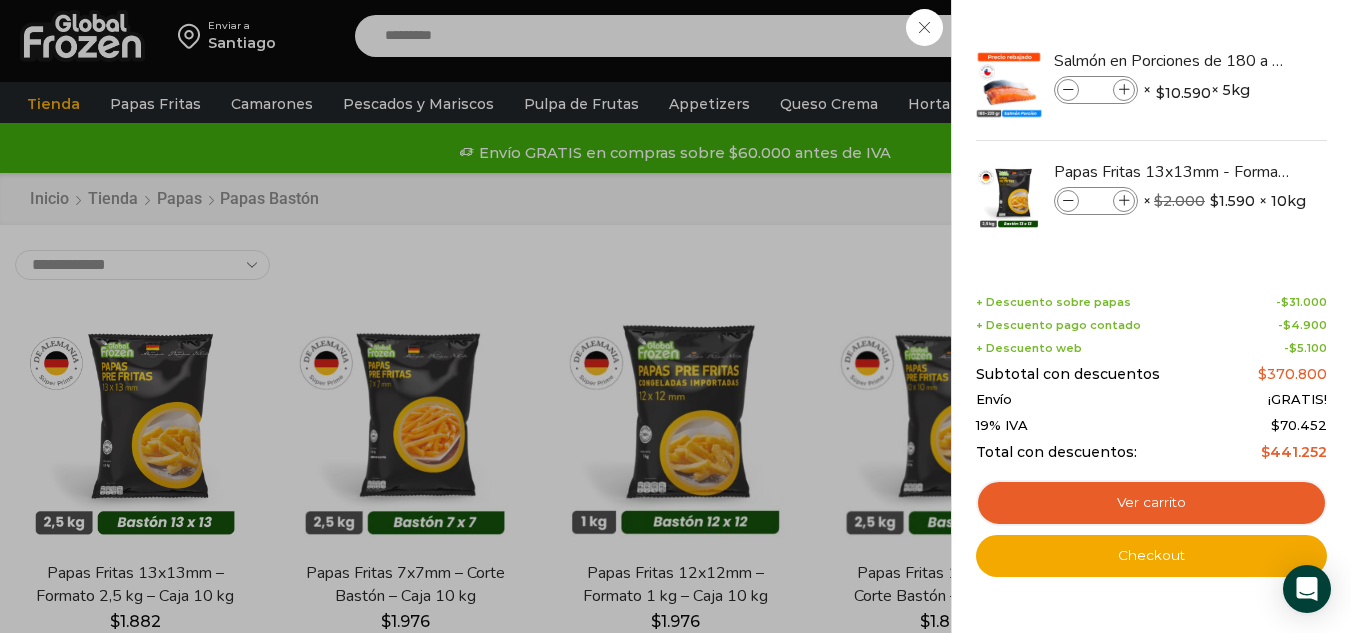 click on "14
Carrito
14
14
Shopping Cart" at bounding box center (1281, 36) 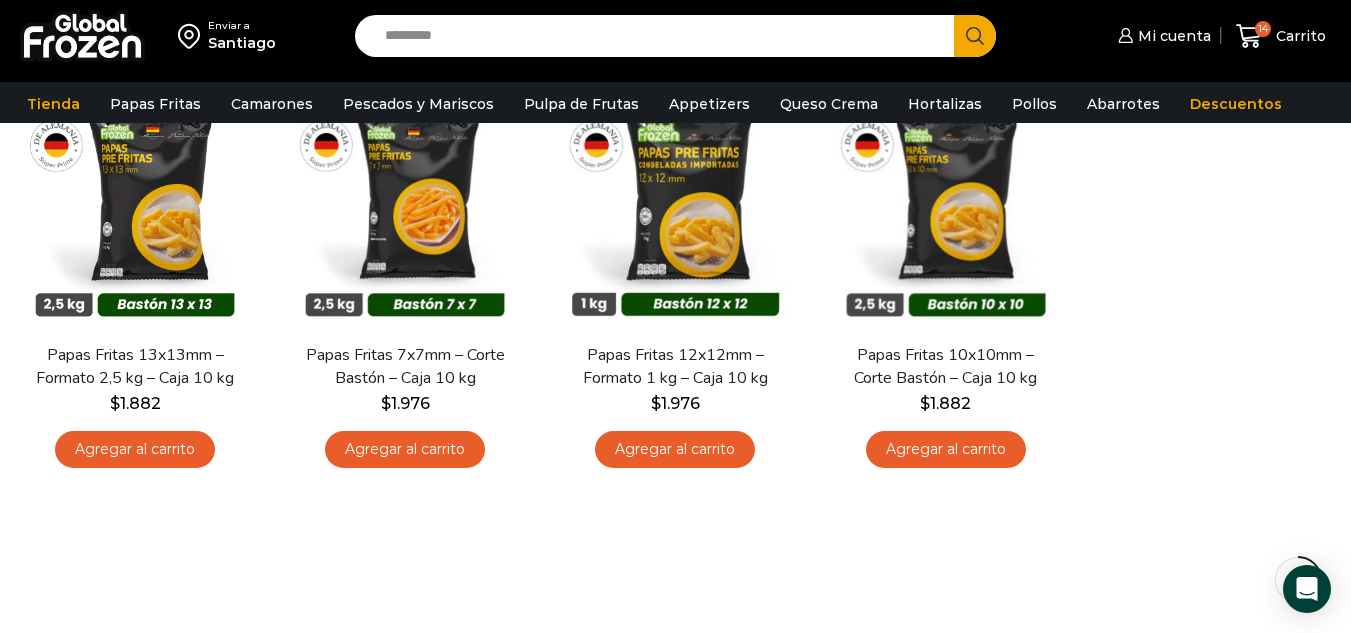 scroll, scrollTop: 220, scrollLeft: 0, axis: vertical 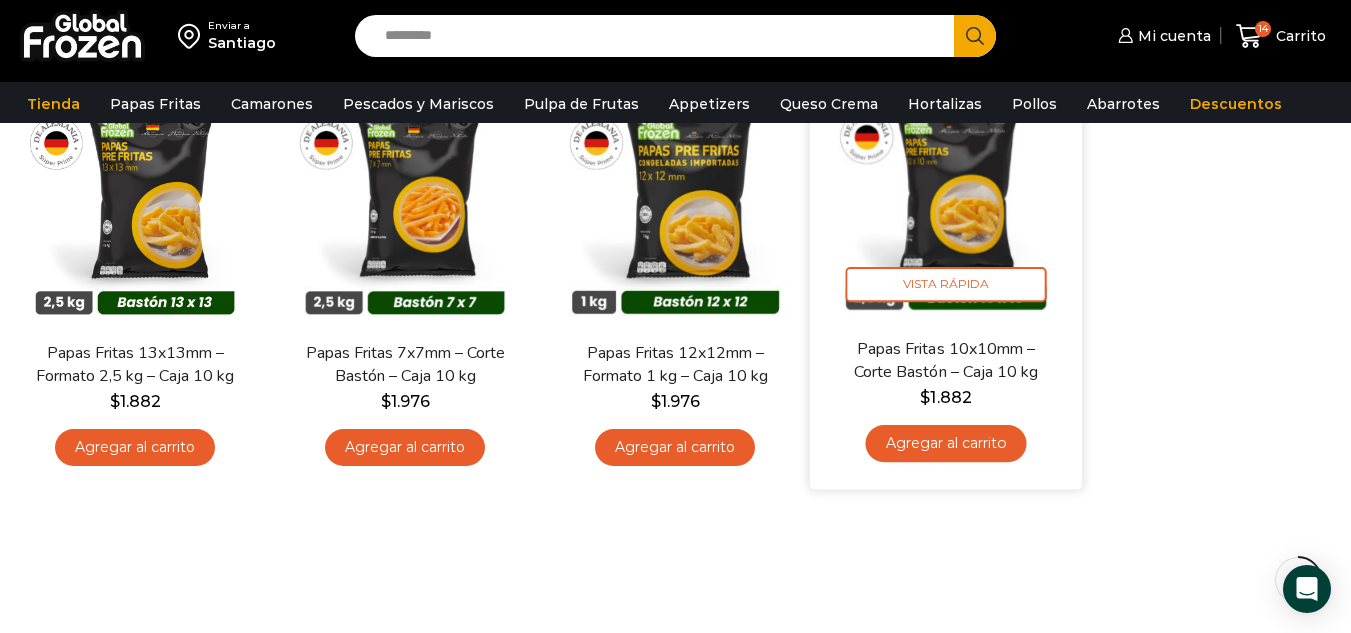 click on "Agregar al carrito" at bounding box center (945, 443) 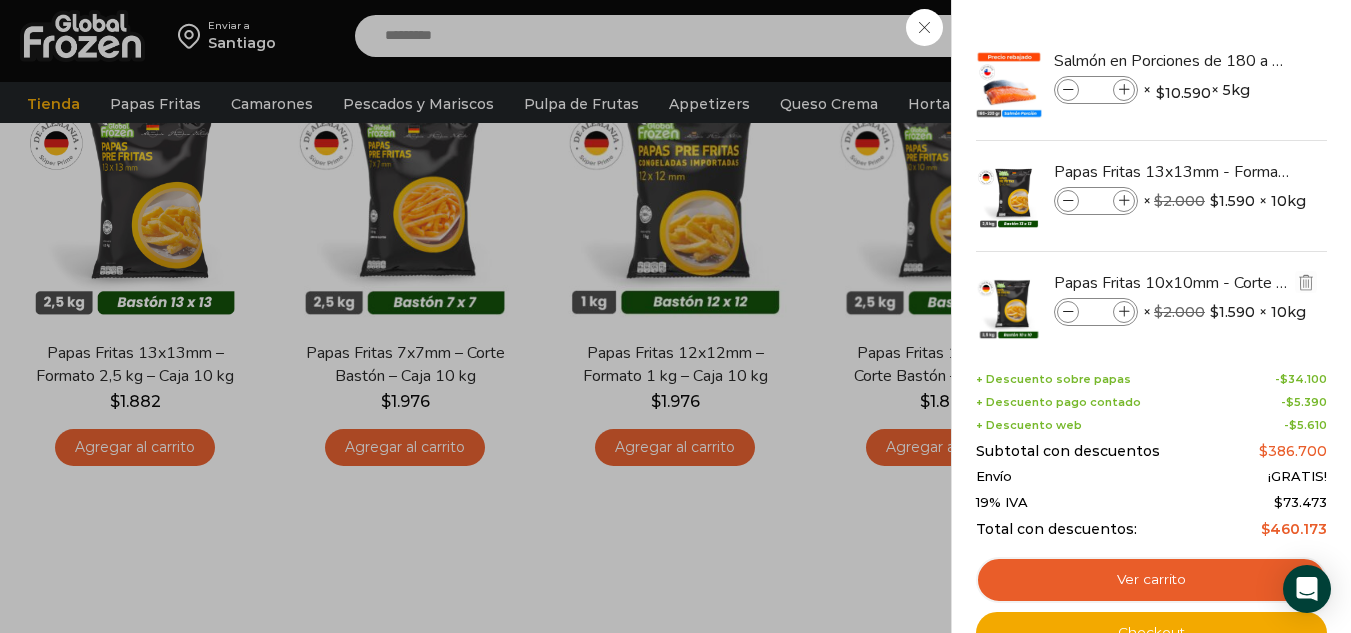 click at bounding box center (1124, 312) 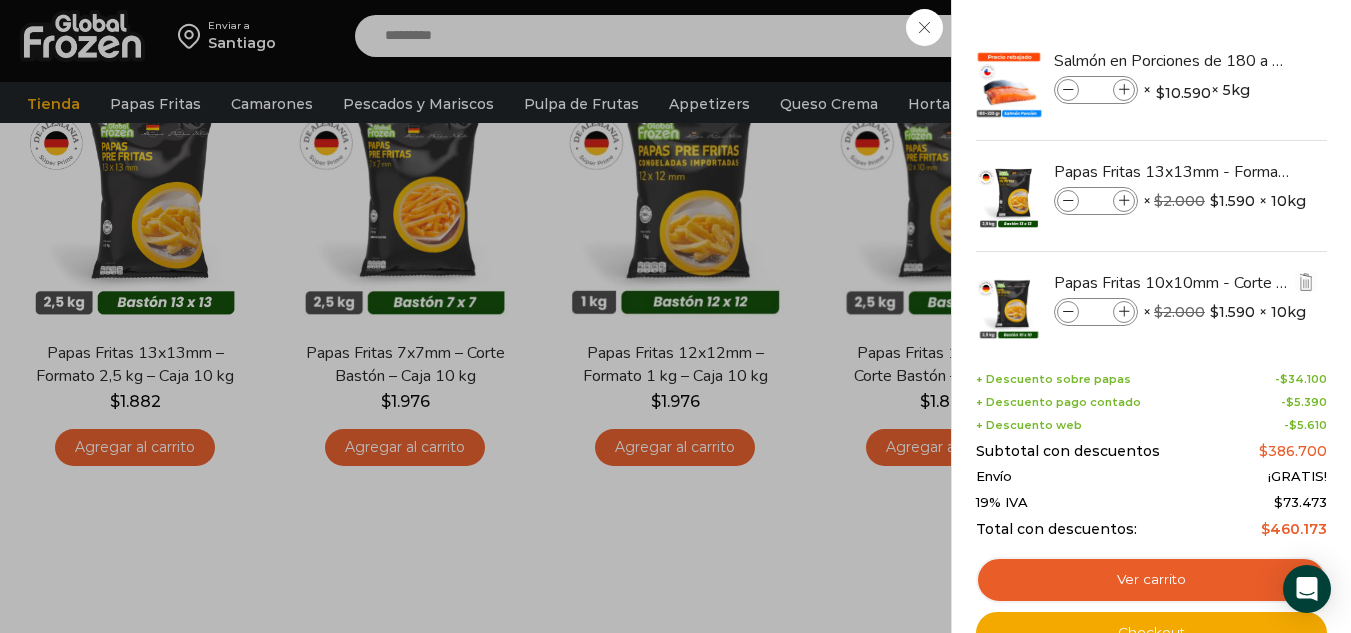 click at bounding box center [1124, 312] 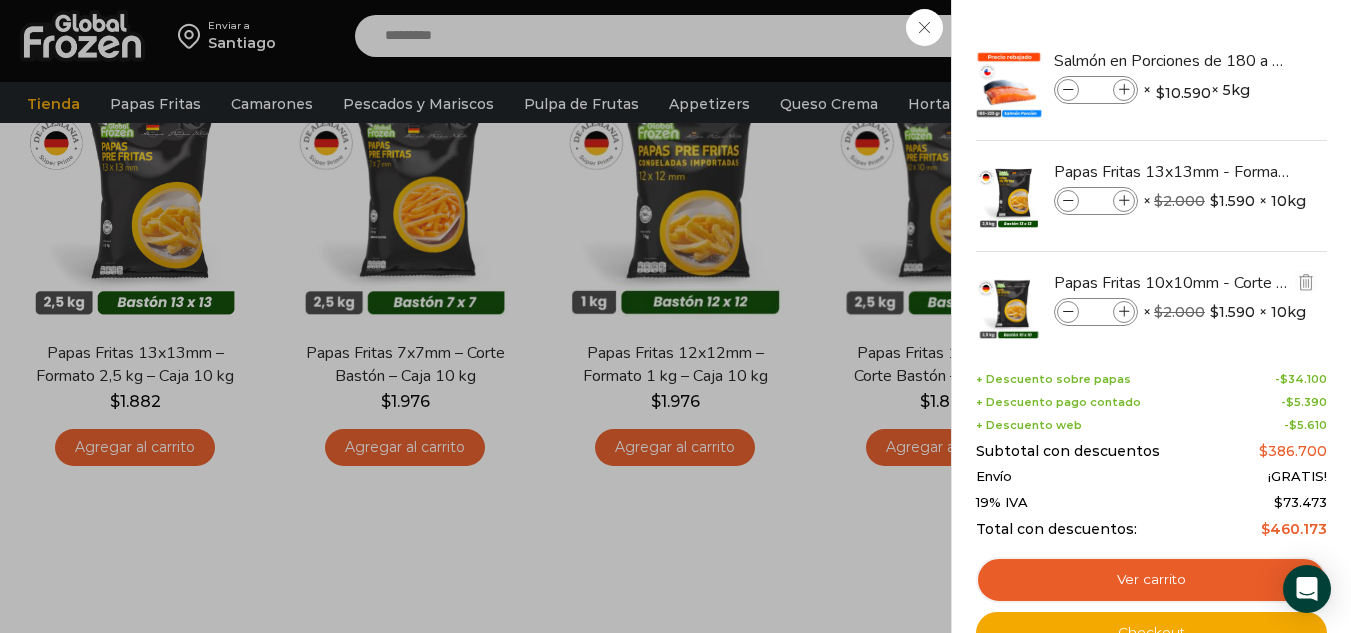 click at bounding box center (1124, 312) 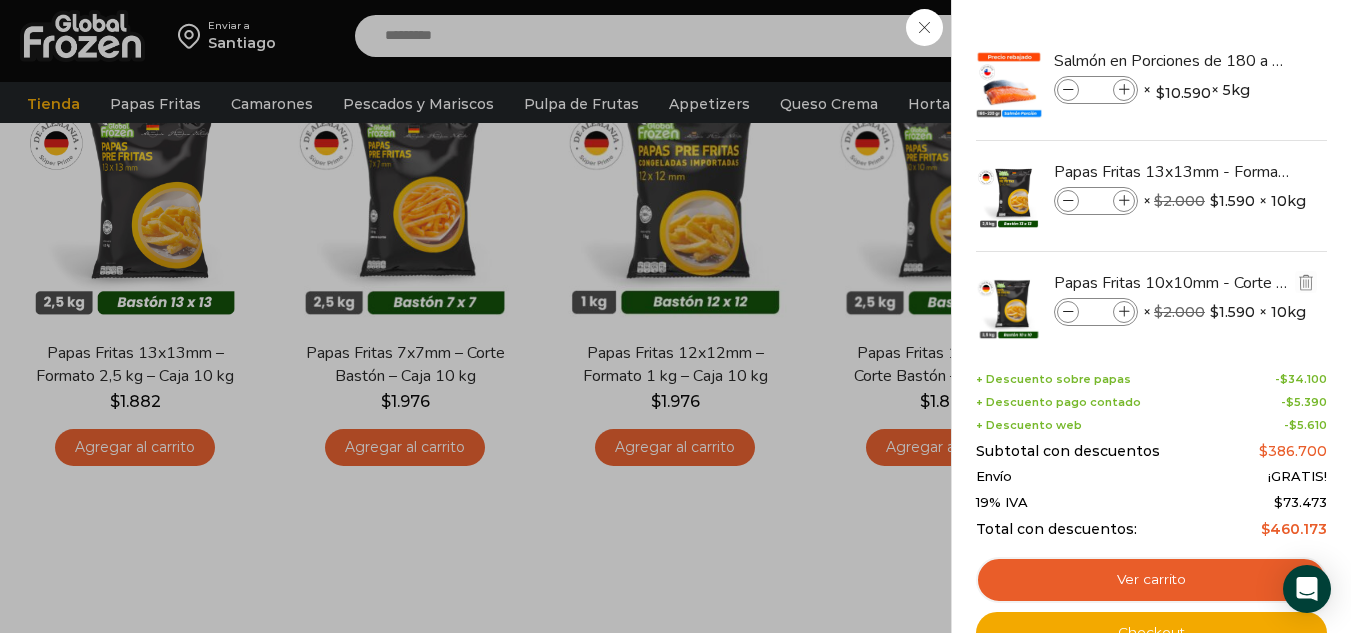 click at bounding box center [1124, 312] 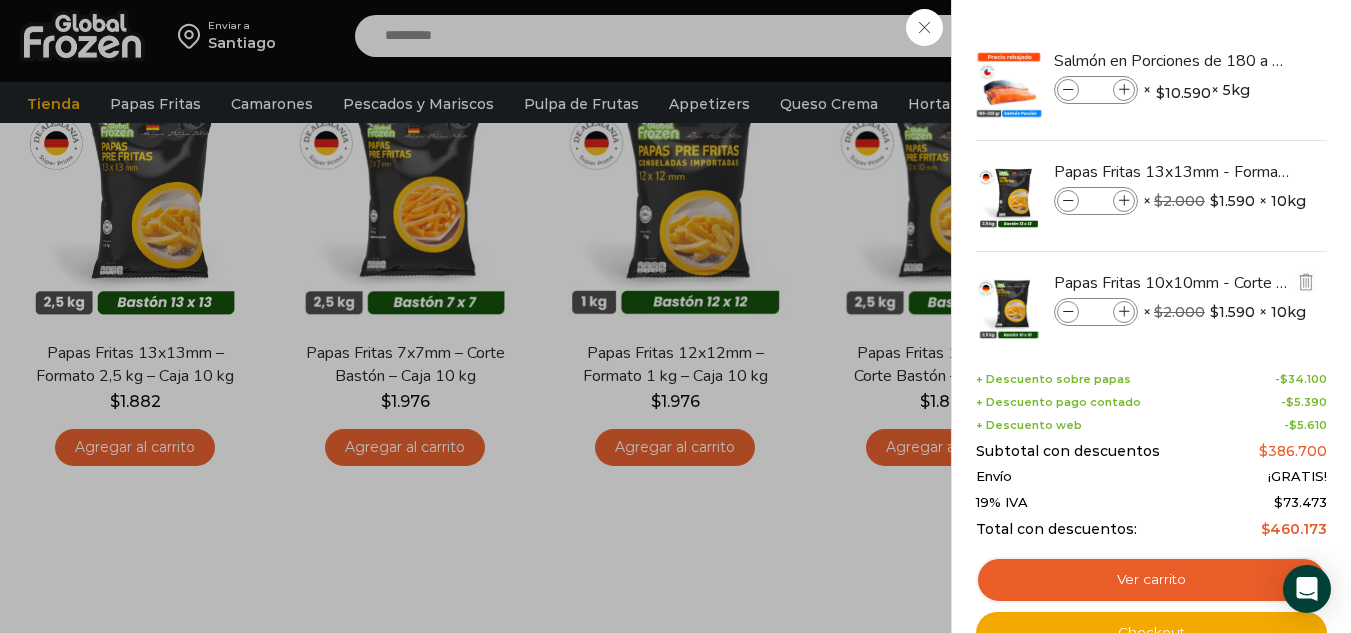 click at bounding box center (1124, 312) 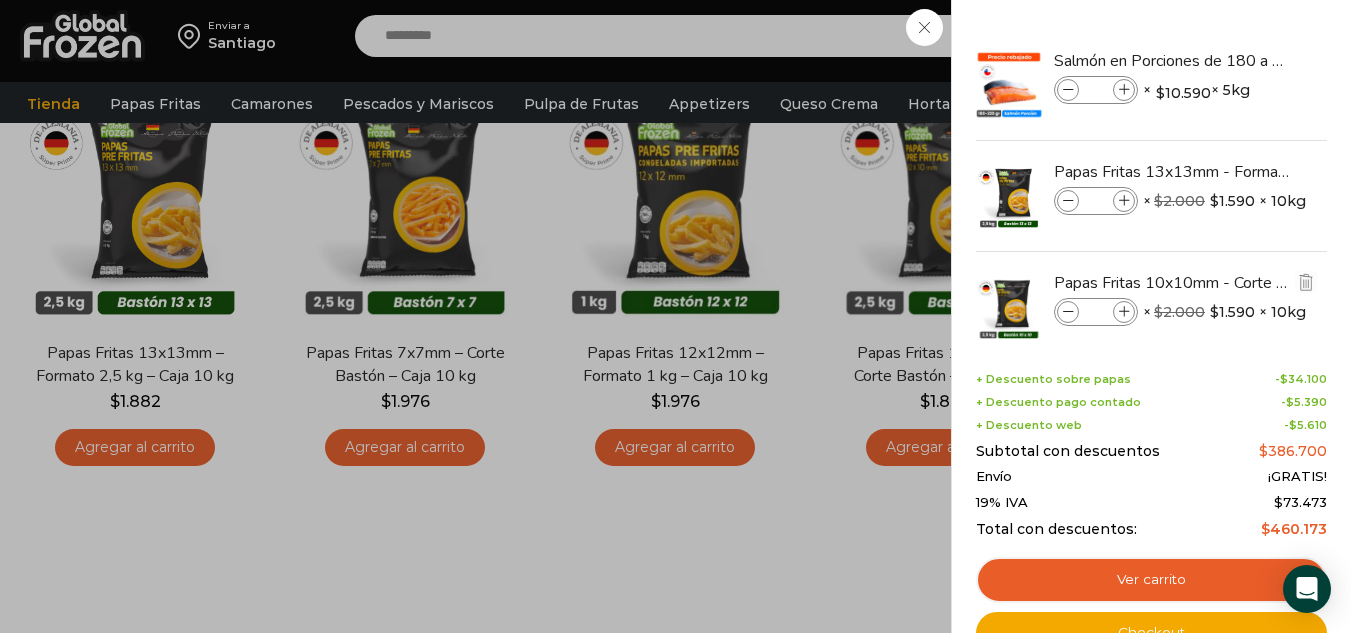 click at bounding box center (1124, 312) 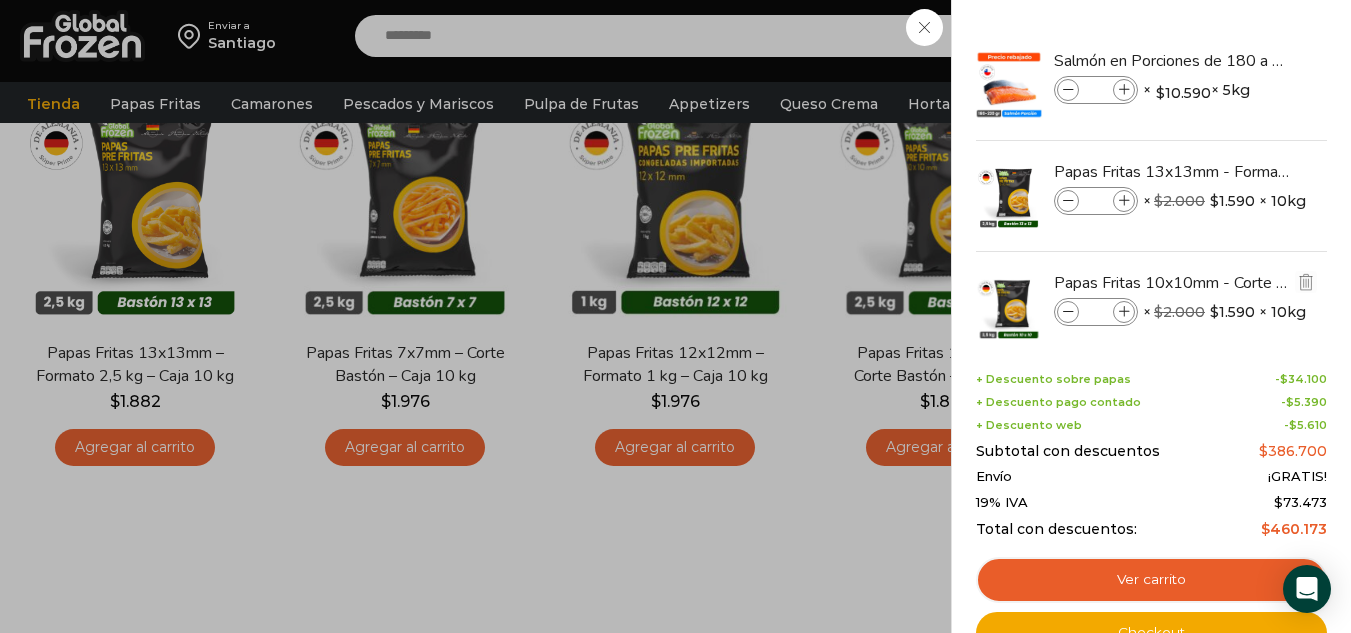 click at bounding box center [1124, 312] 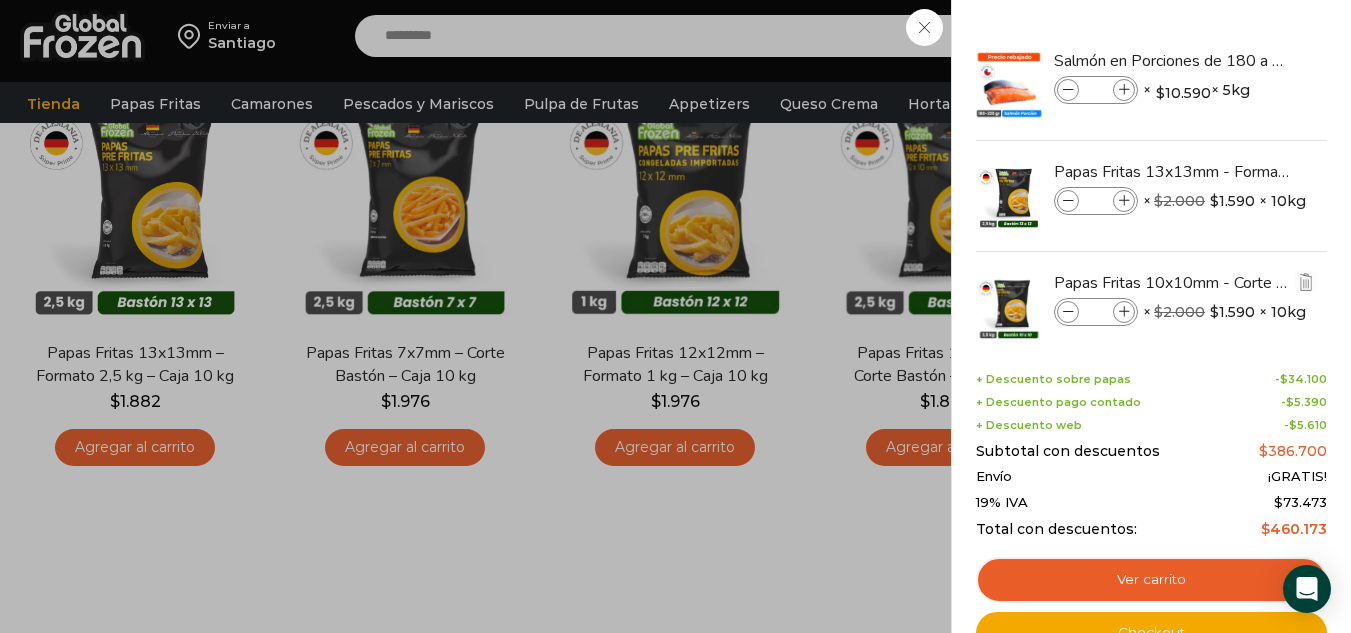 click at bounding box center (1124, 312) 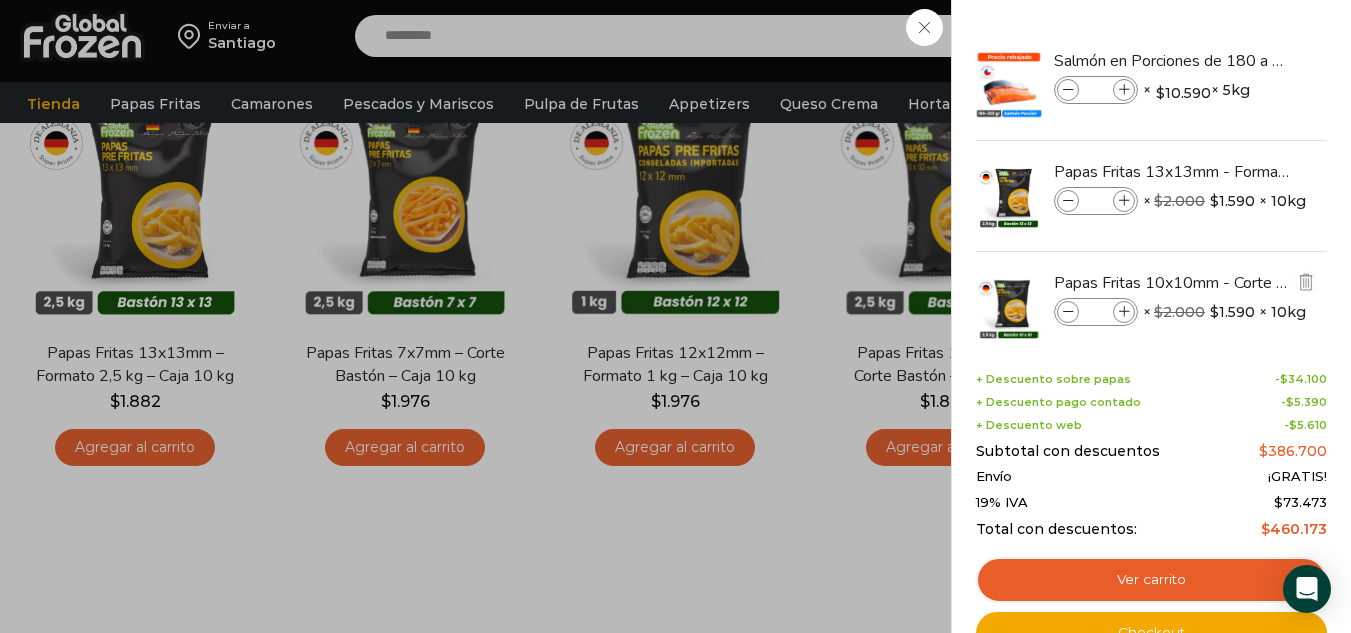click at bounding box center [1124, 312] 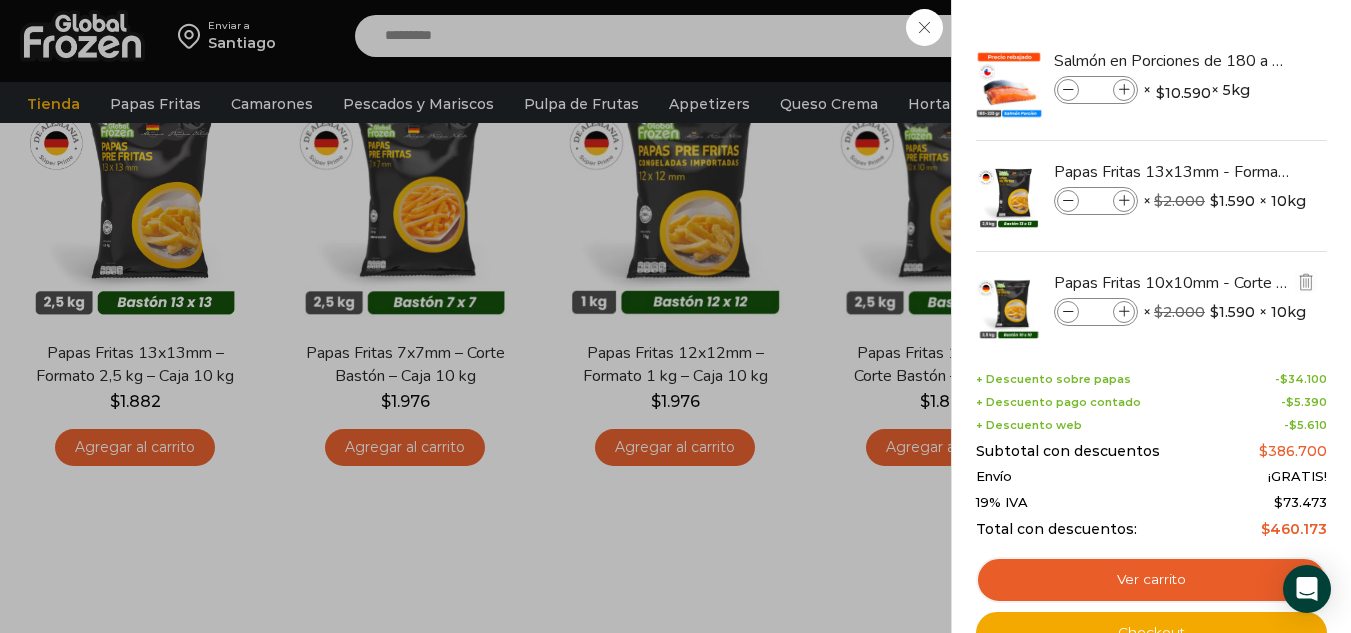 type on "**" 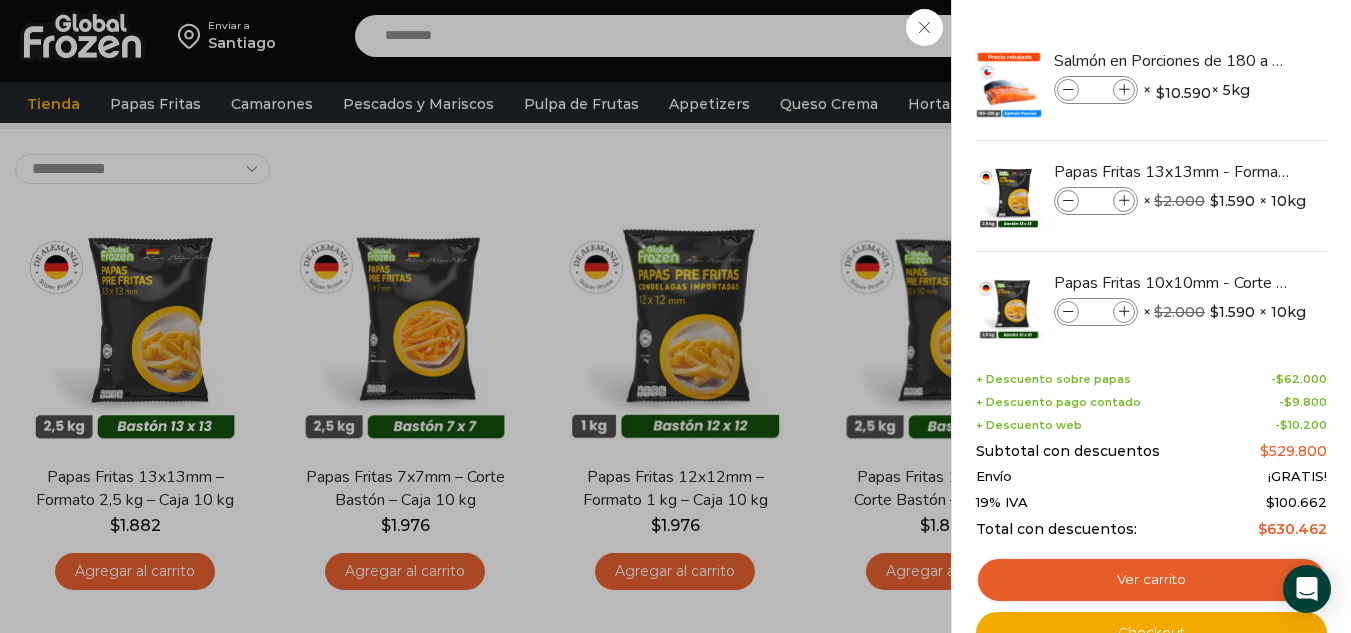 scroll, scrollTop: 100, scrollLeft: 0, axis: vertical 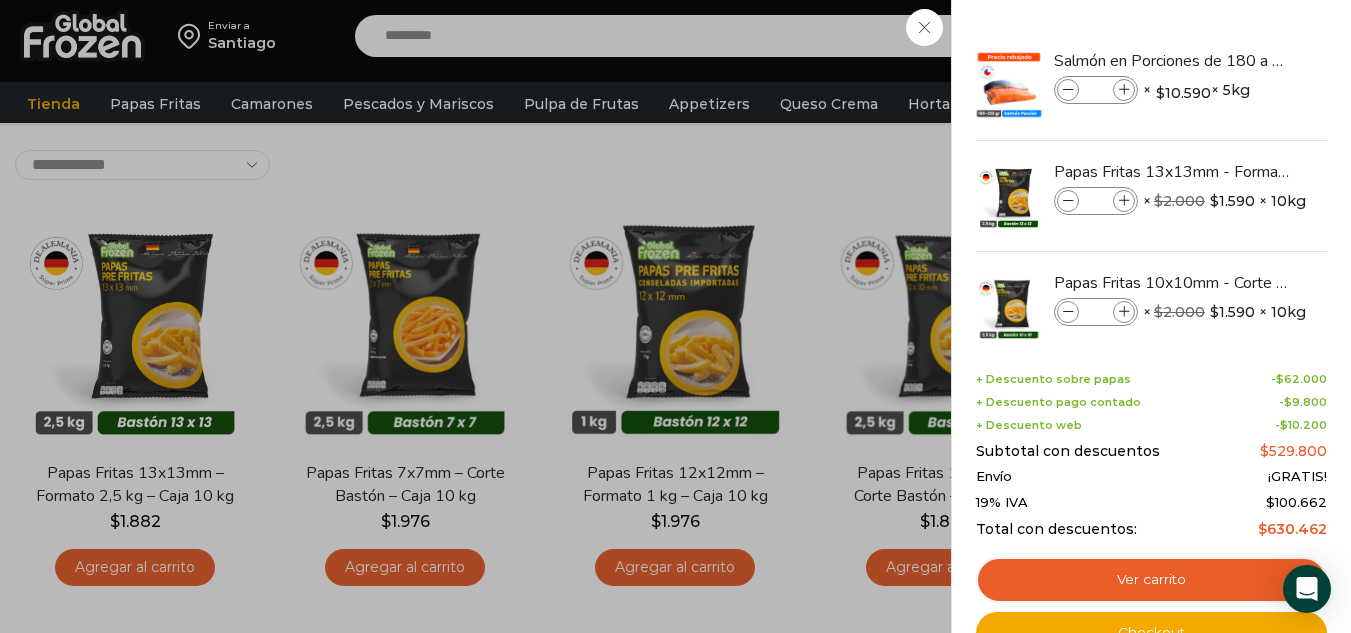 click on "24
Carrito
24
24
Shopping Cart
*" at bounding box center (1281, 36) 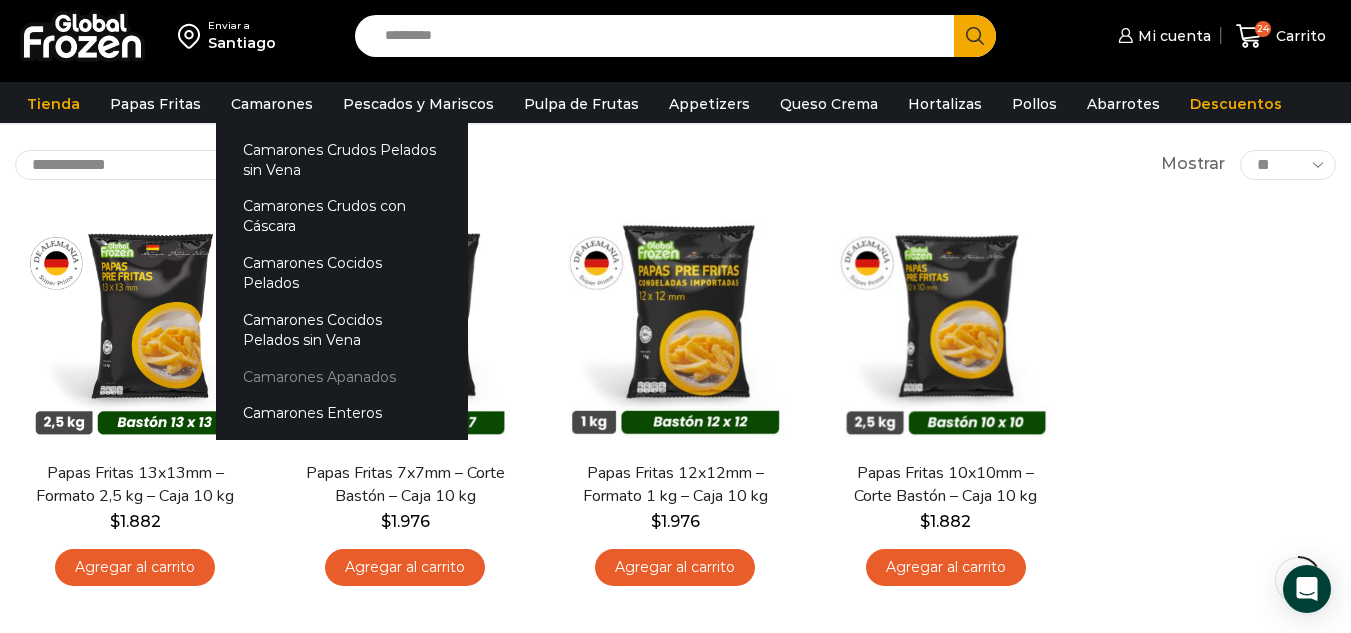 click on "Camarones Apanados" at bounding box center [342, 376] 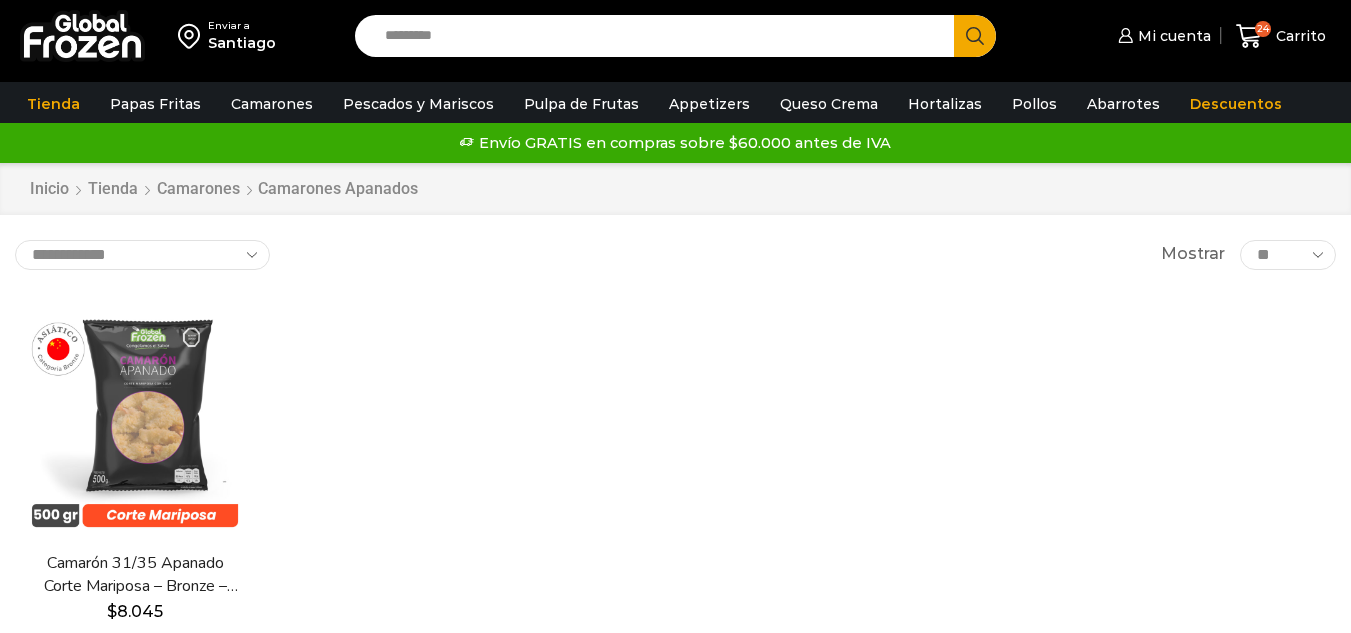 scroll, scrollTop: 0, scrollLeft: 0, axis: both 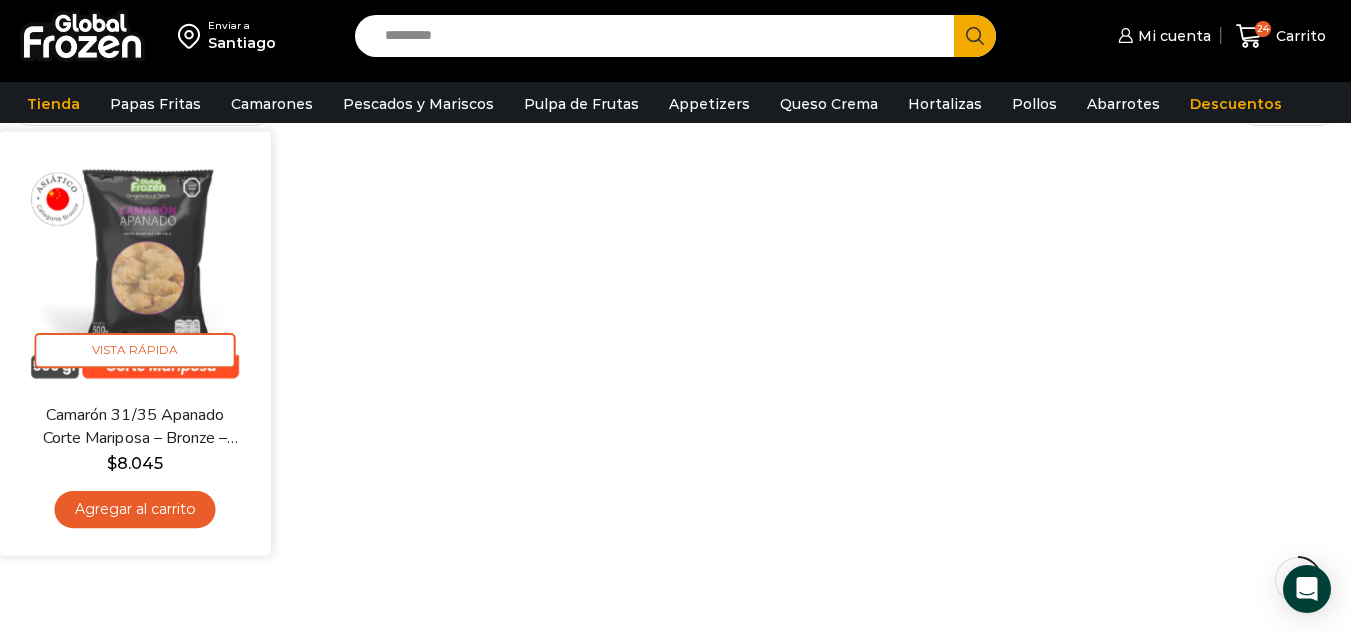 click on "Agregar al carrito" at bounding box center [135, 509] 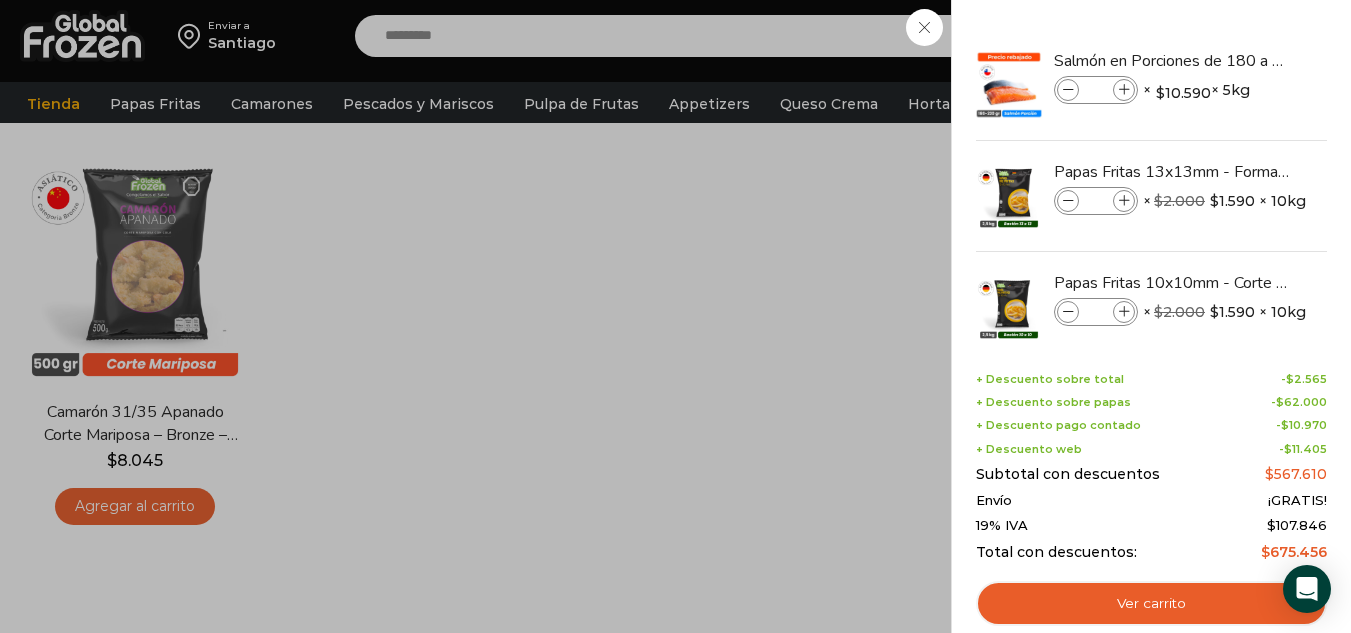 scroll, scrollTop: 202, scrollLeft: 0, axis: vertical 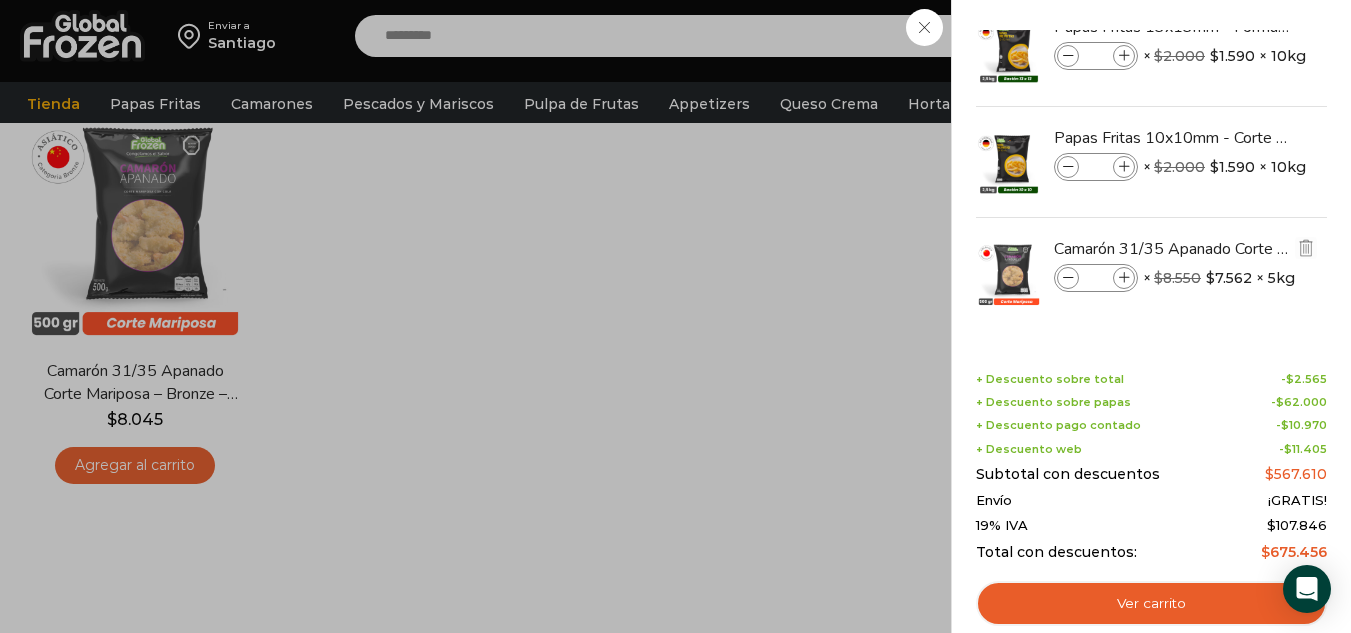 click at bounding box center [1124, 278] 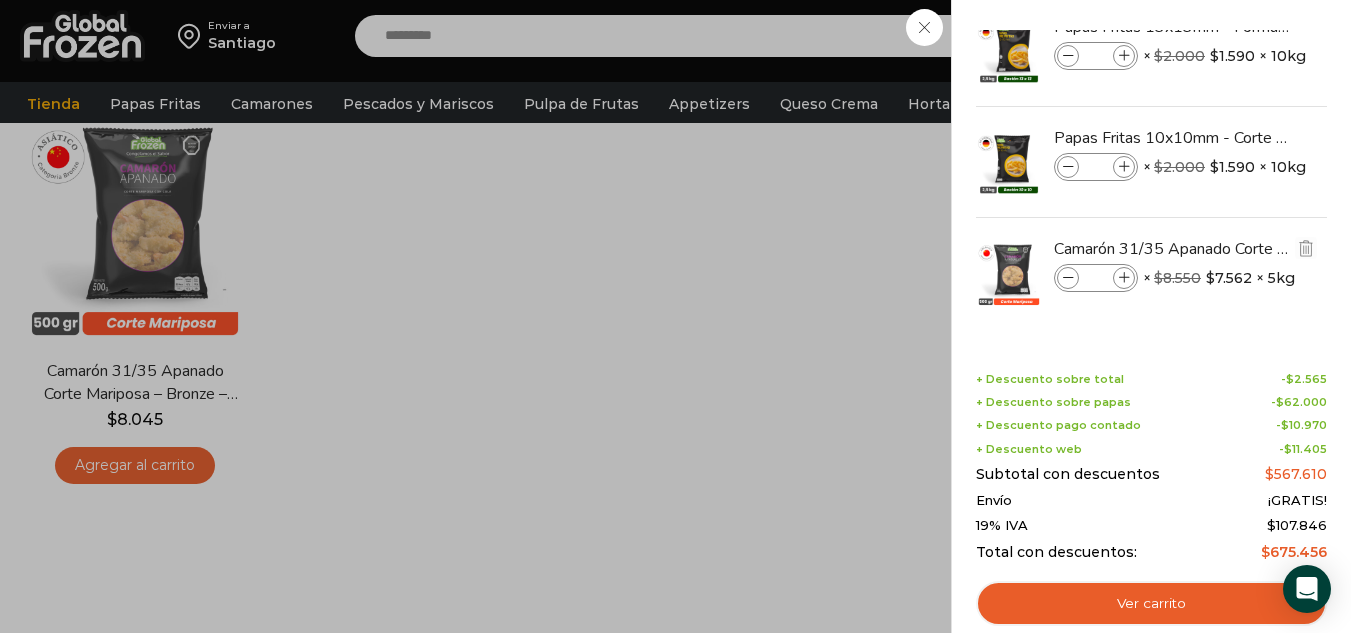 click at bounding box center (1124, 278) 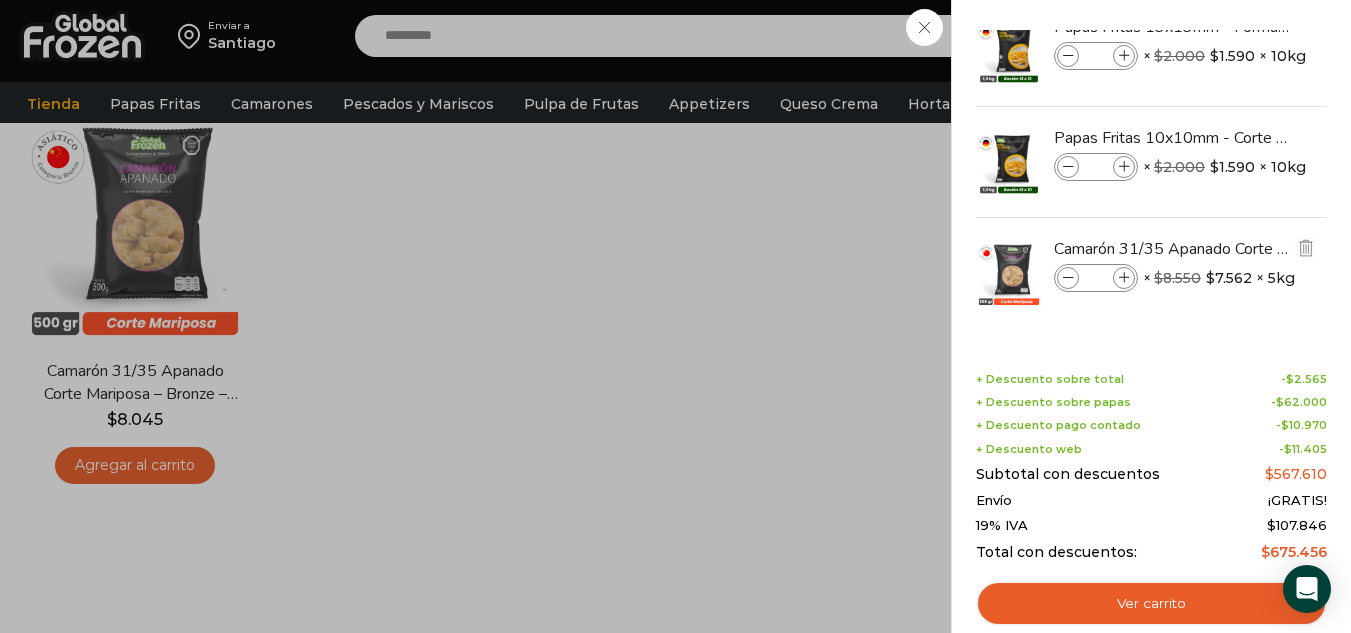 click at bounding box center [1124, 278] 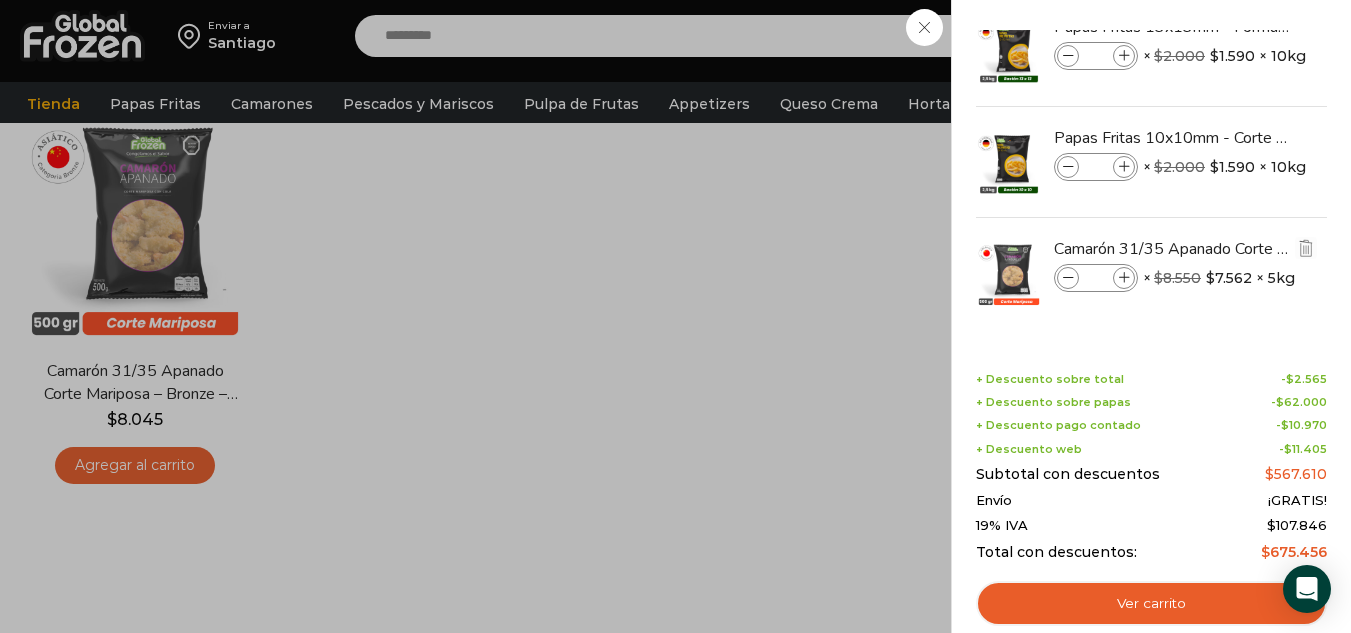 click at bounding box center (1124, 278) 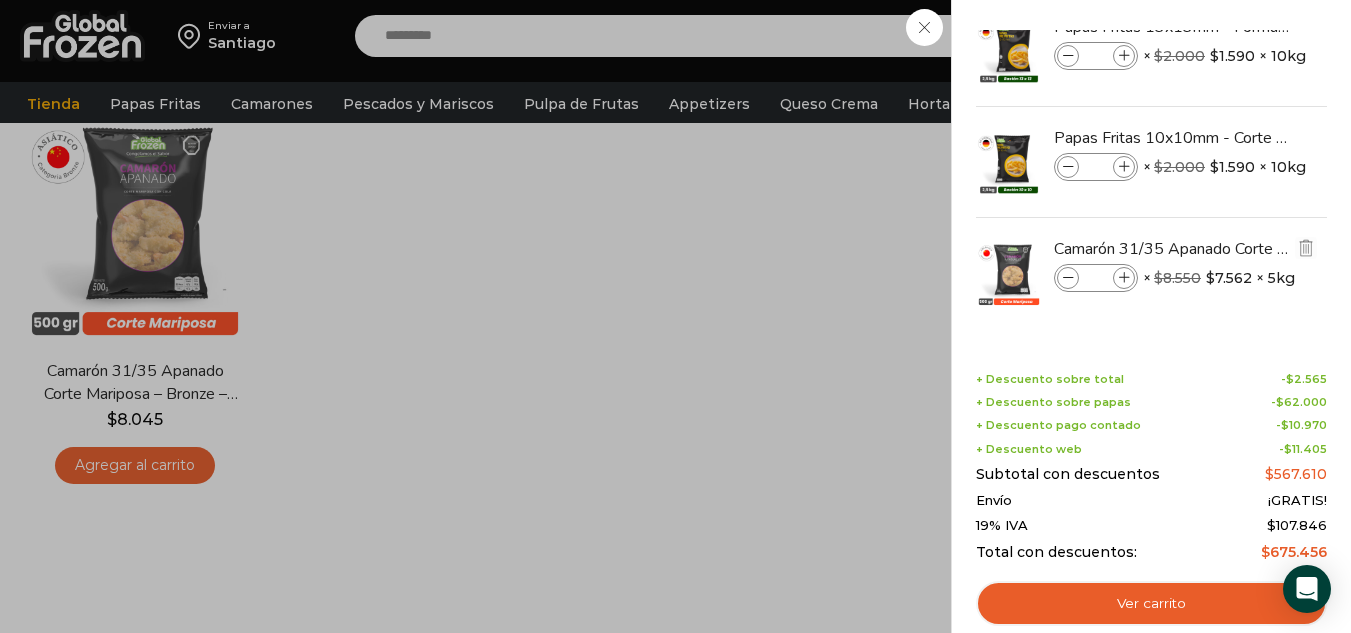 click at bounding box center (1124, 278) 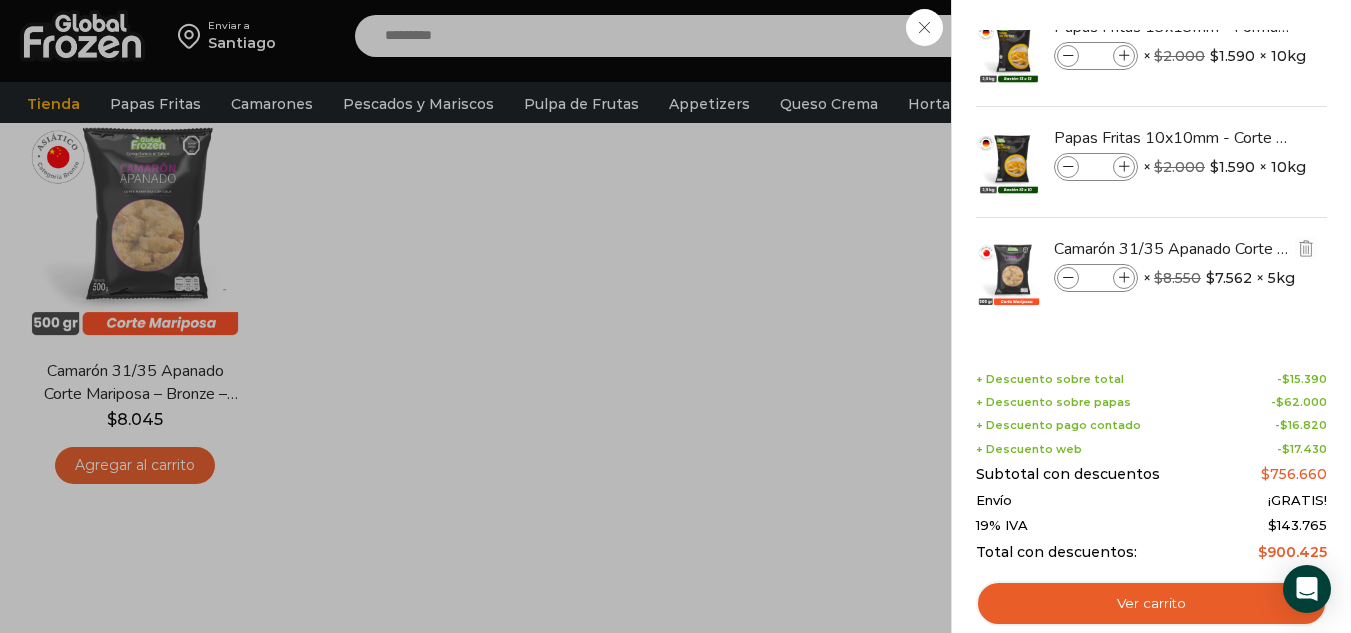 click at bounding box center (1068, 278) 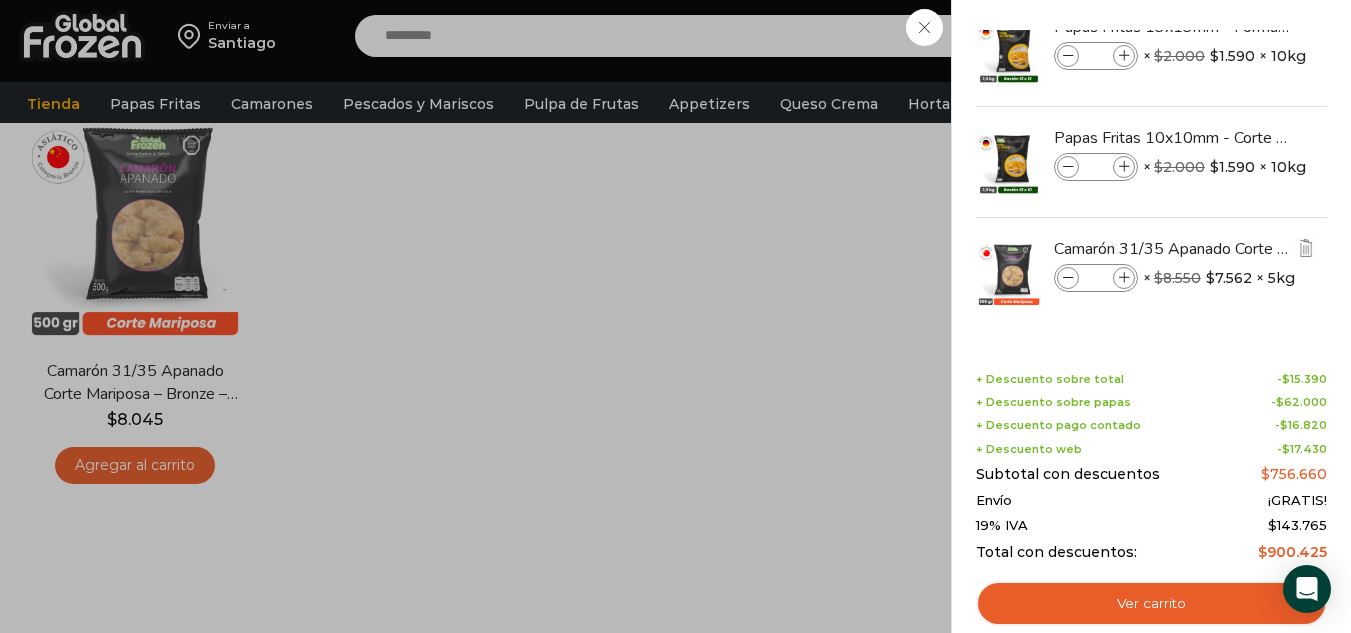 click at bounding box center [1068, 278] 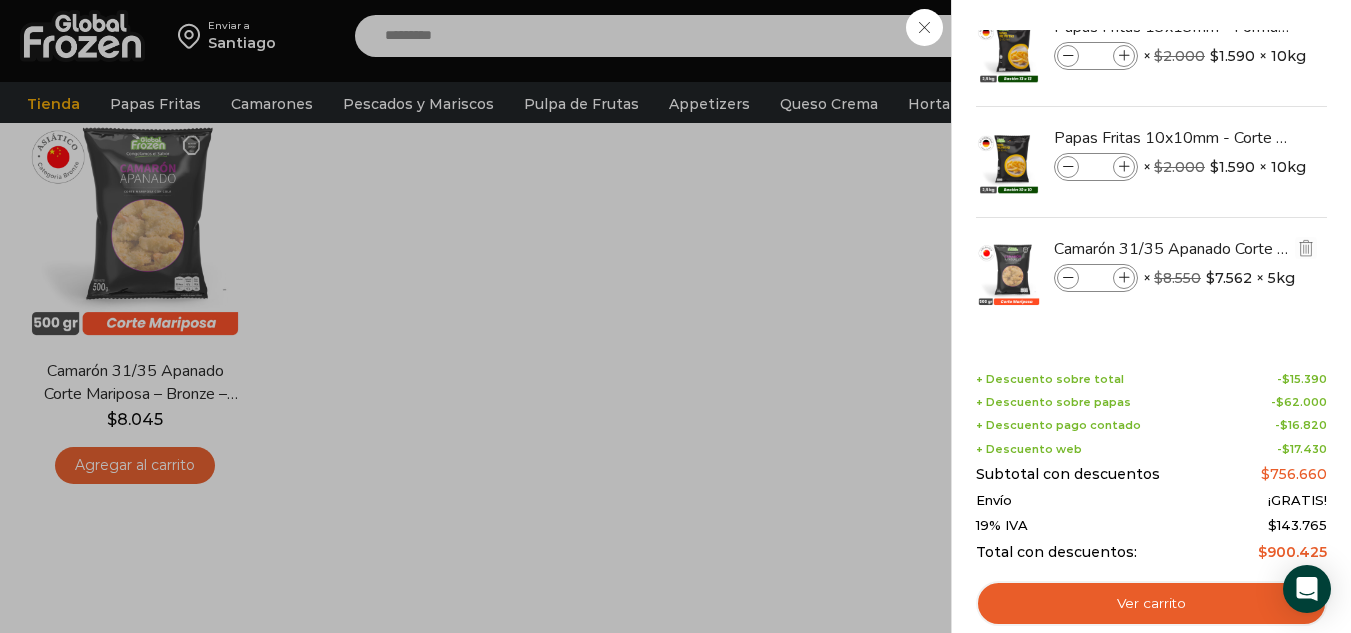 type on "*" 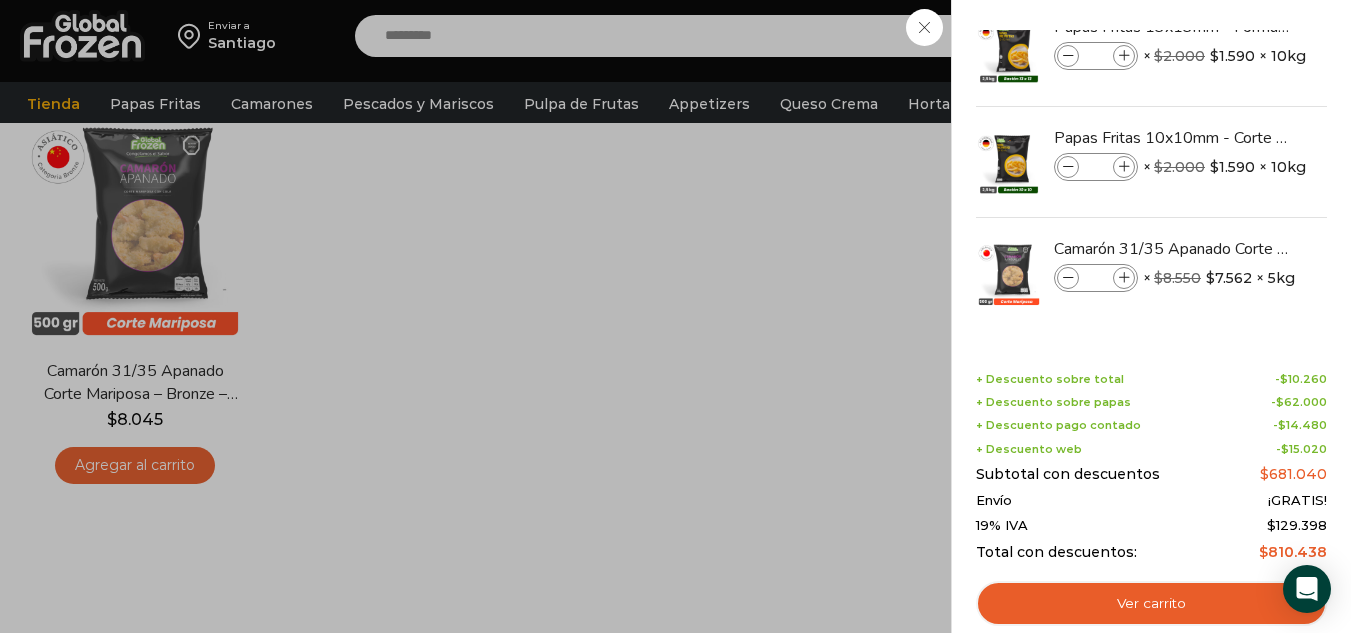 drag, startPoint x: 608, startPoint y: 209, endPoint x: 566, endPoint y: 191, distance: 45.694637 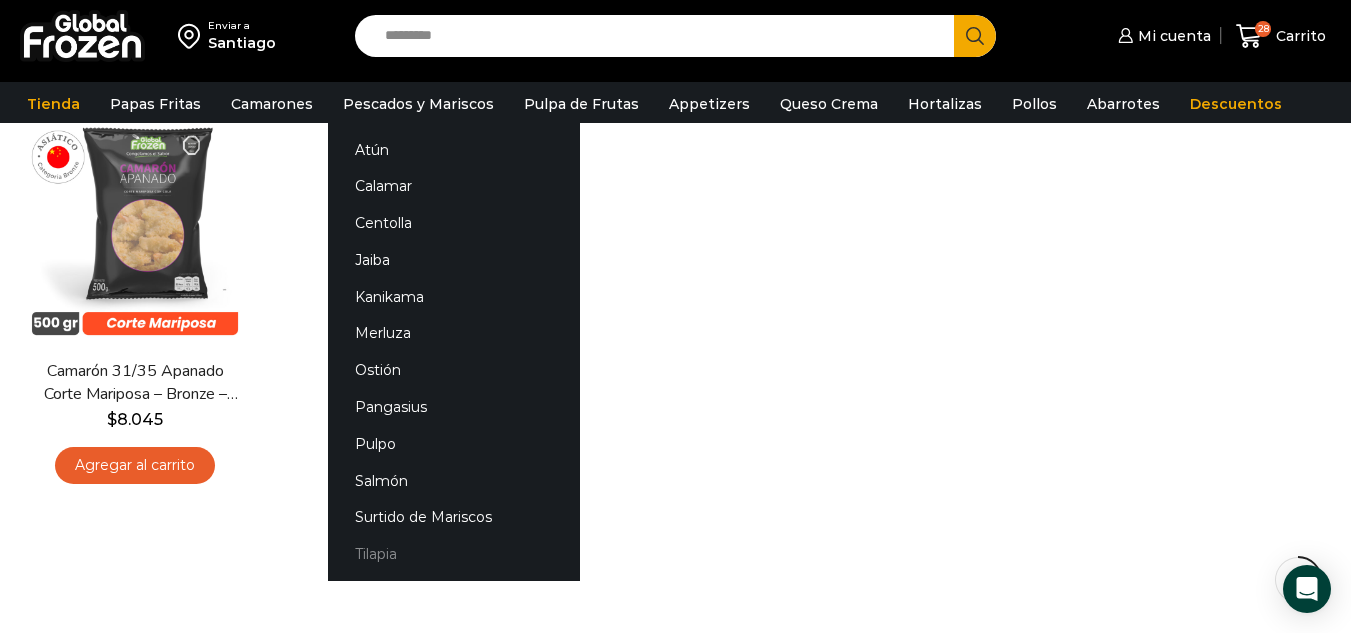 click on "Tilapia" at bounding box center [454, 554] 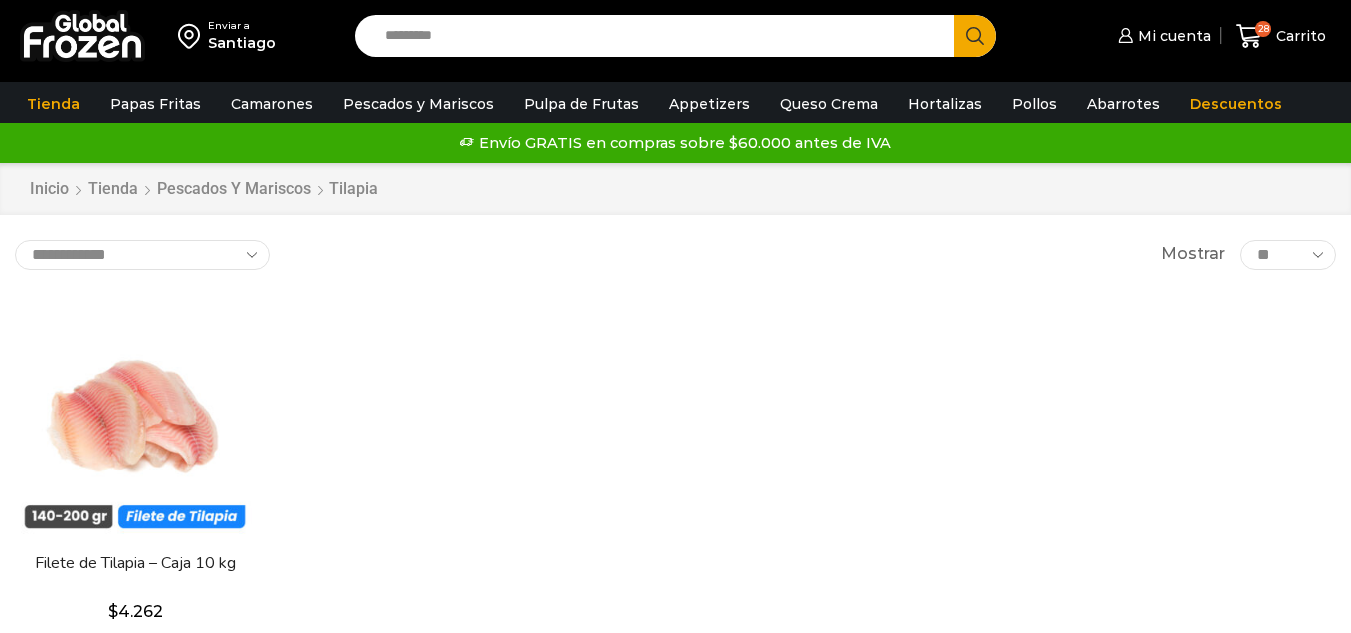 scroll, scrollTop: 0, scrollLeft: 0, axis: both 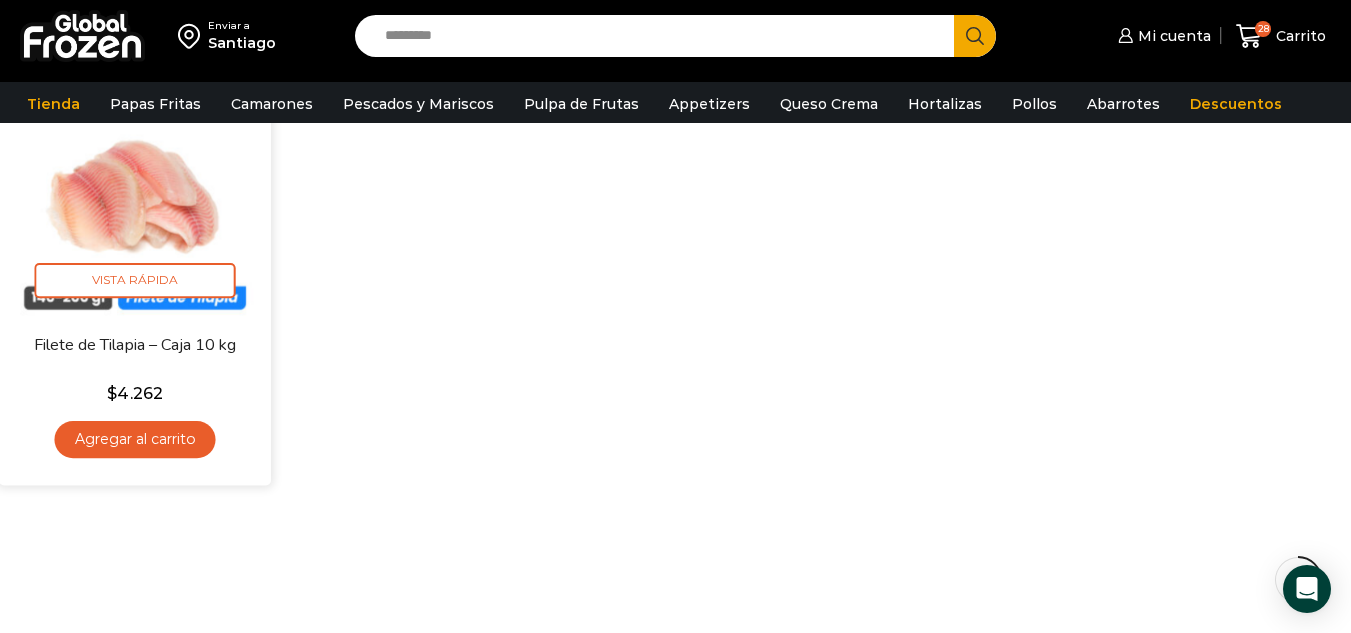click on "Agregar al carrito" at bounding box center (135, 439) 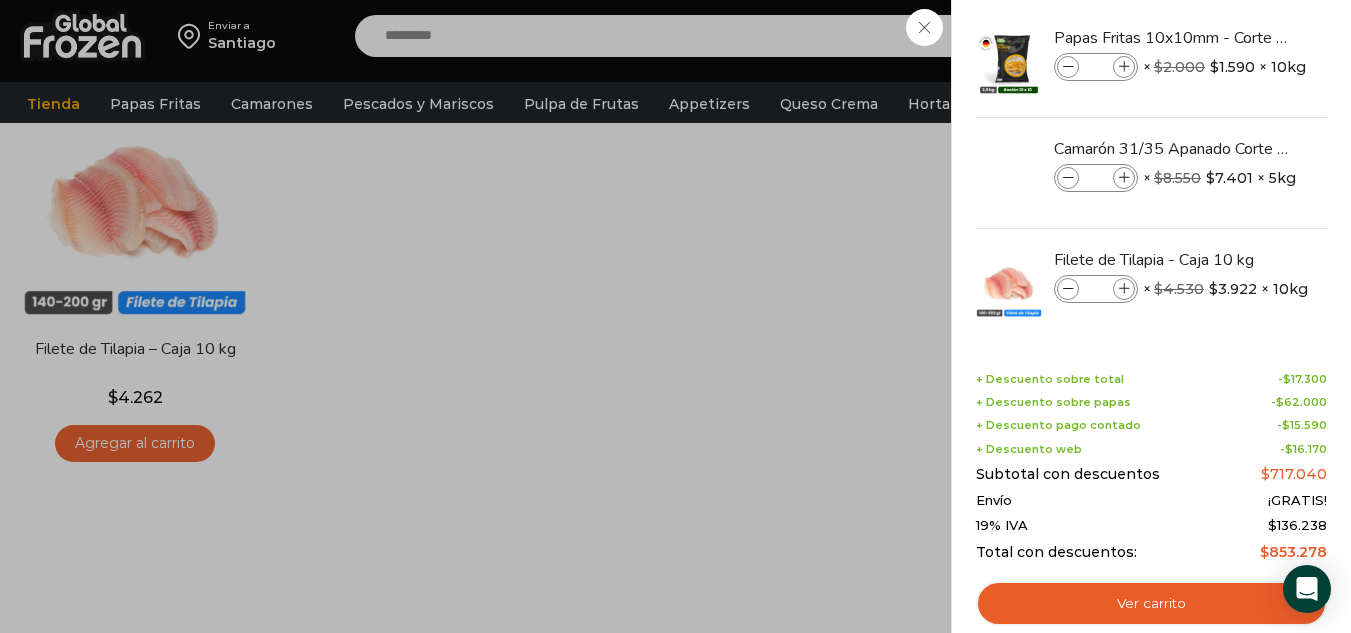 scroll, scrollTop: 256, scrollLeft: 0, axis: vertical 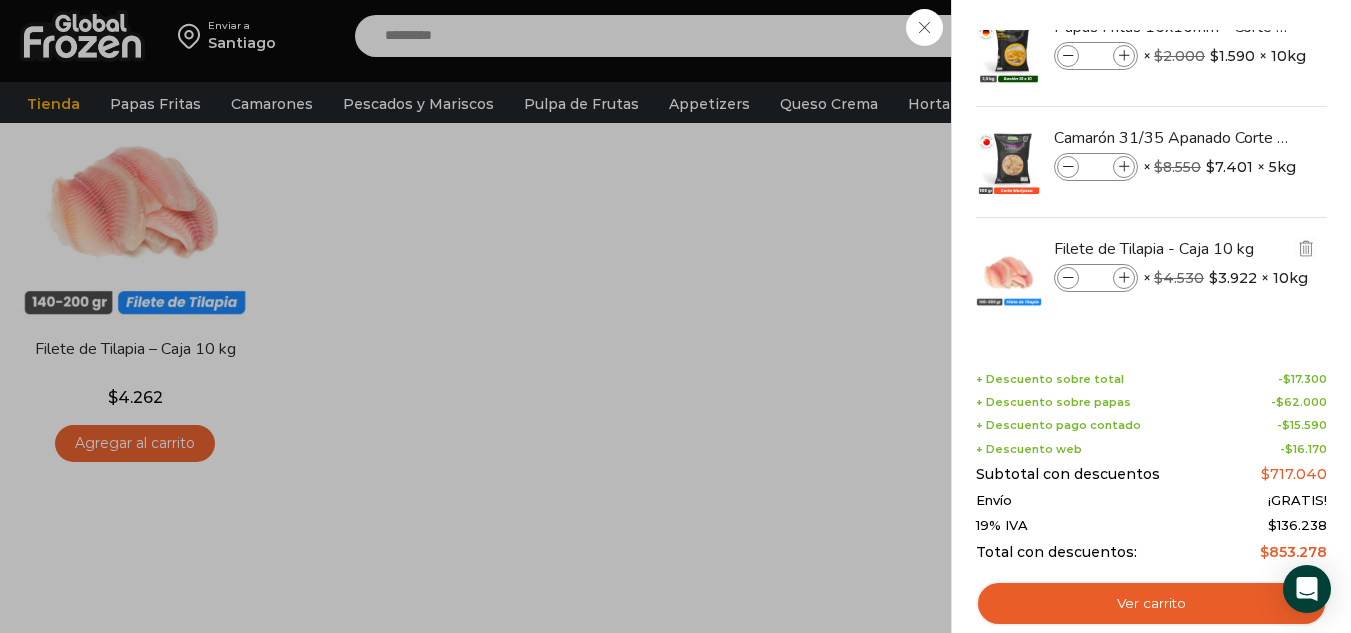 click at bounding box center (1124, 278) 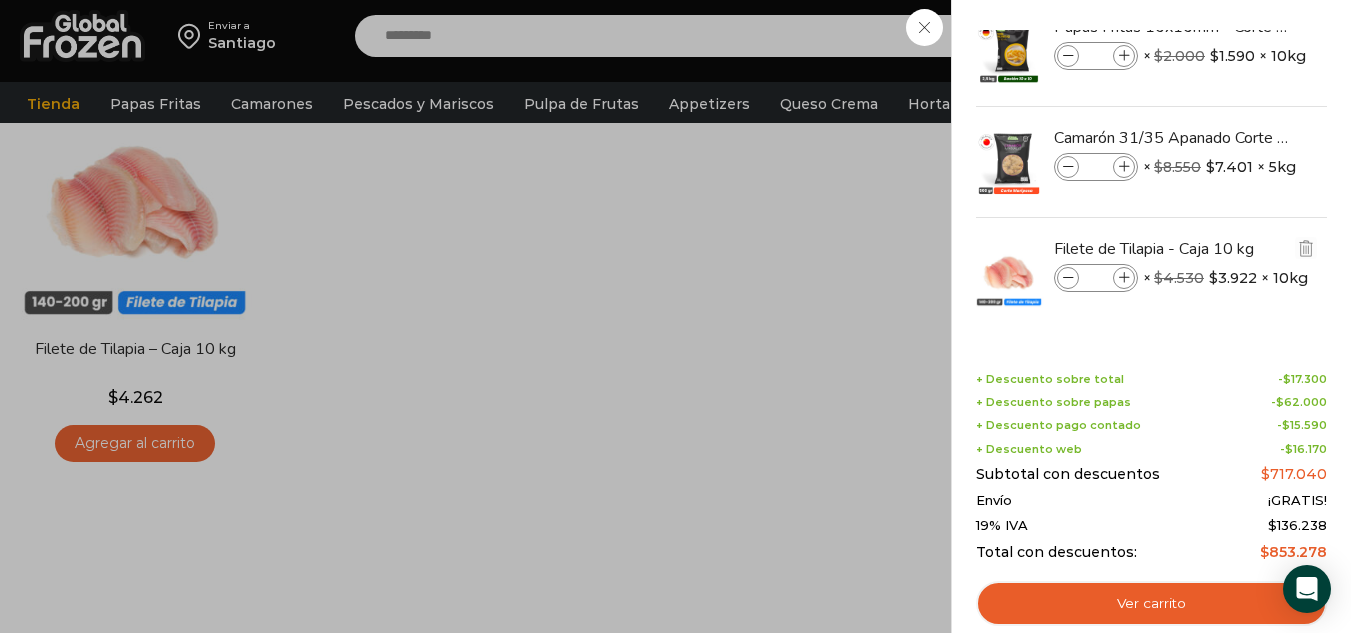 type on "*" 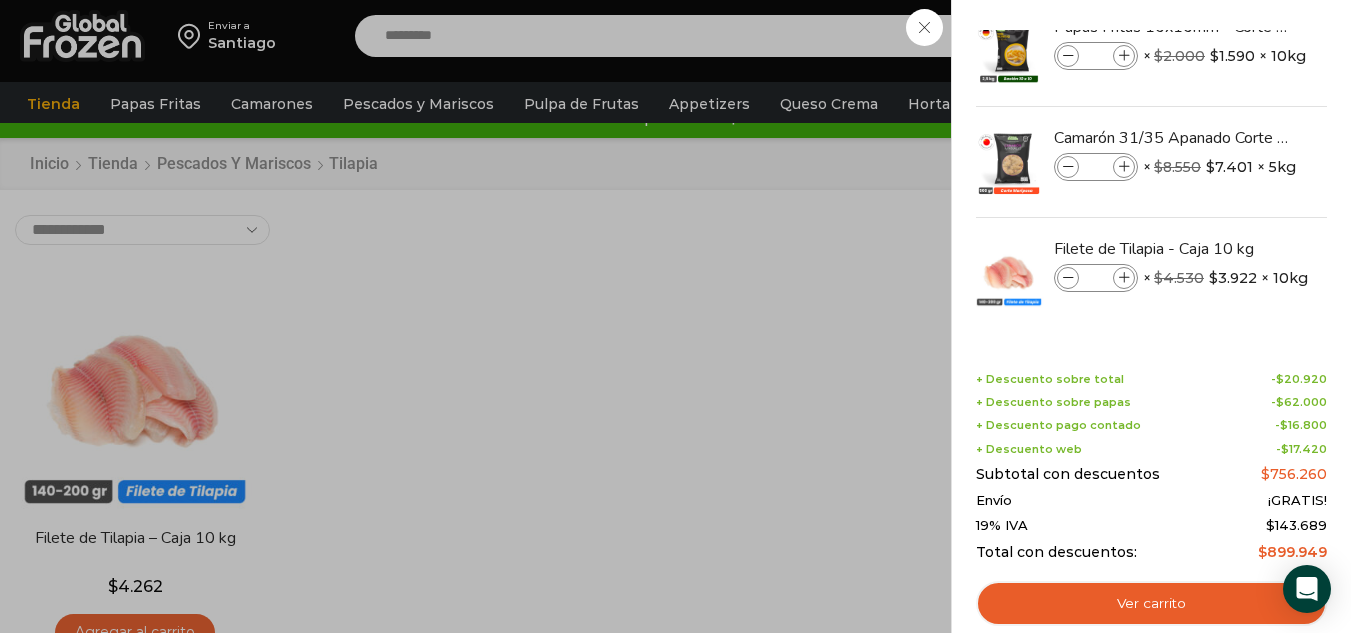 scroll, scrollTop: 0, scrollLeft: 0, axis: both 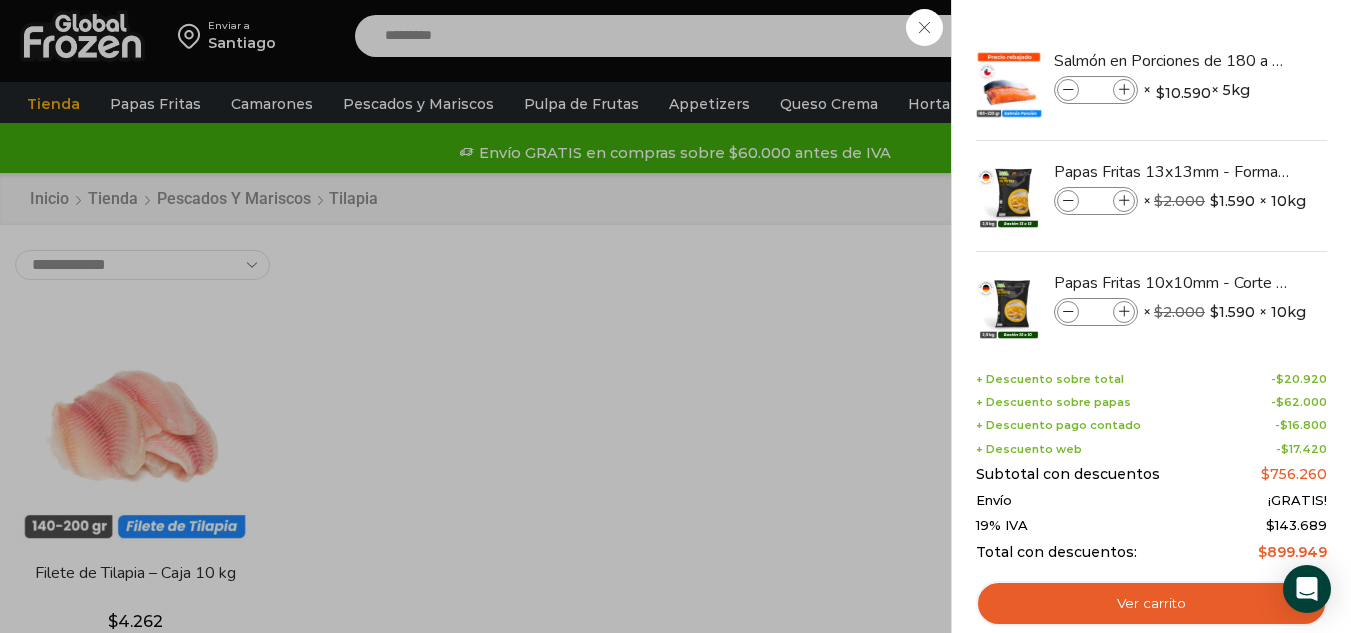 click on "30
Carrito
30
30
Shopping Cart" at bounding box center (1281, 36) 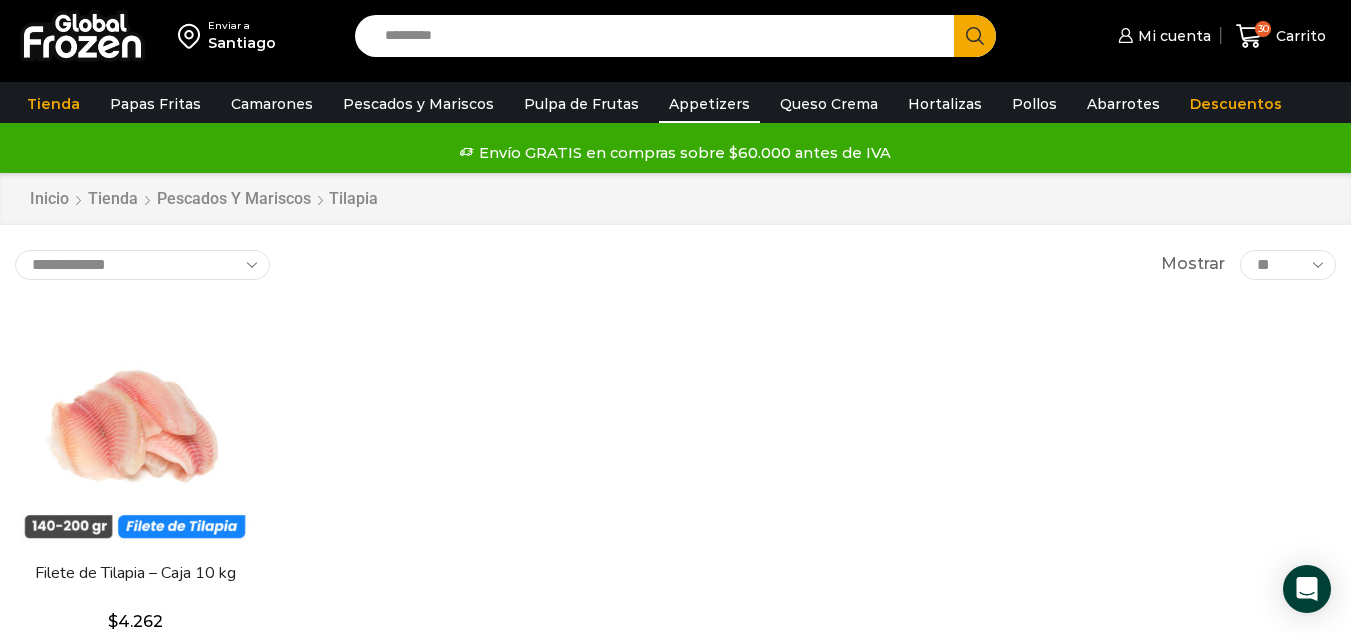 click on "Appetizers" at bounding box center [709, 104] 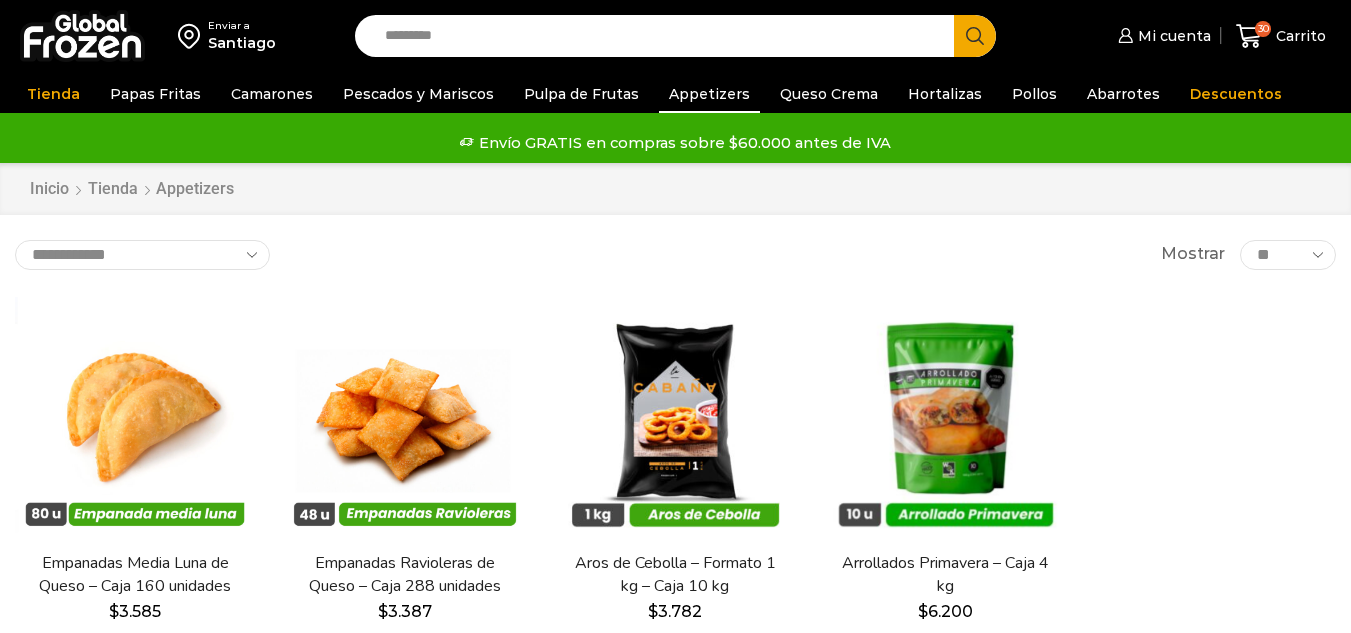 scroll, scrollTop: 0, scrollLeft: 0, axis: both 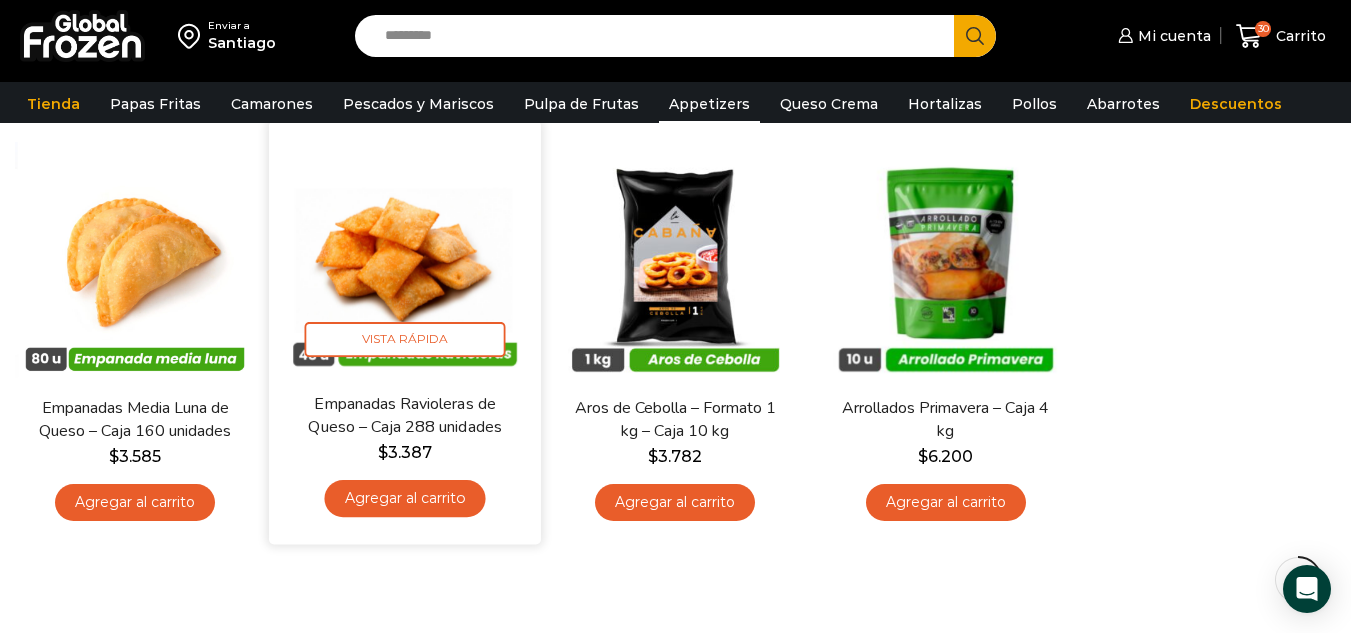 click on "Agregar al carrito" at bounding box center (405, 498) 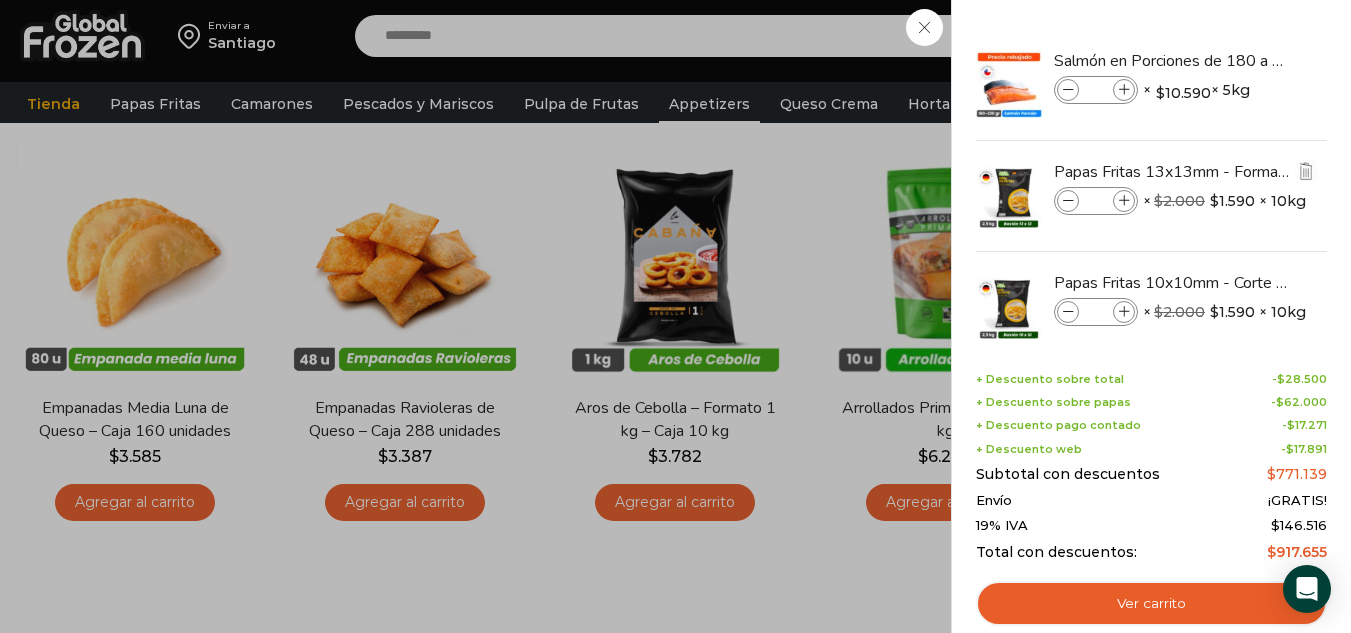 drag, startPoint x: 1323, startPoint y: 111, endPoint x: 1323, endPoint y: 234, distance: 123 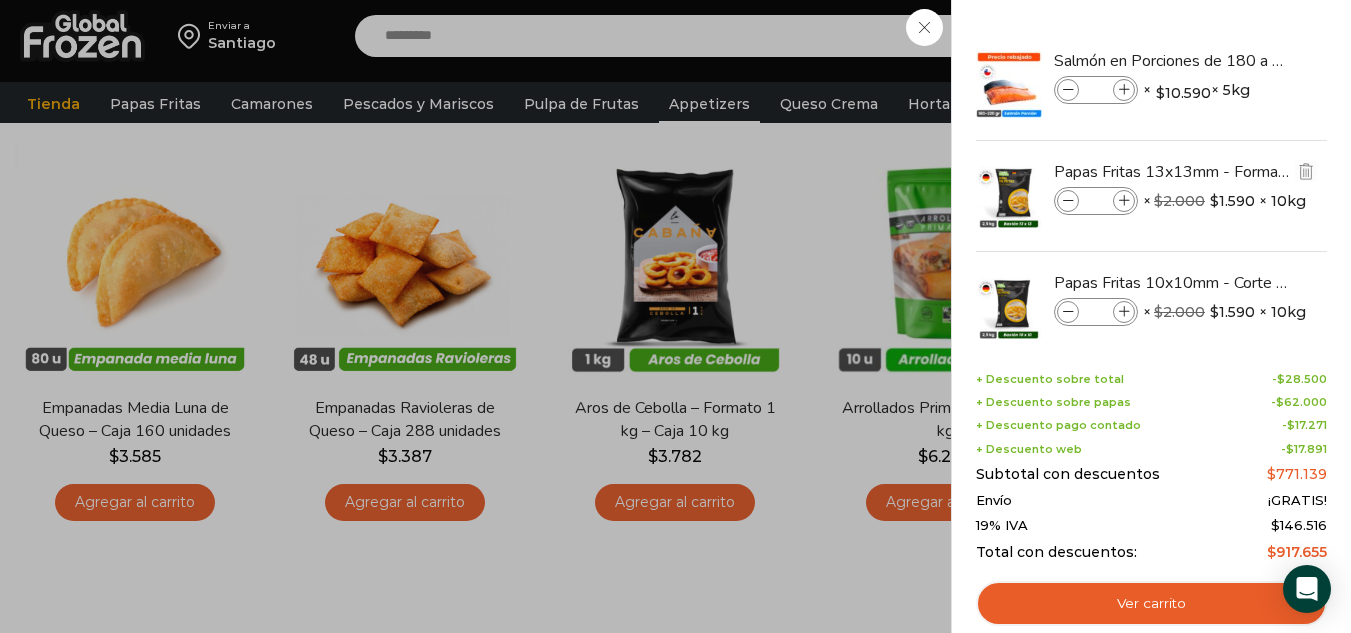 click on "Salmón en Porciones de 180 a 220 gr - Caja 5 kg
Salmón en Porciones de 180 a 220 gr - Caja 5 kg cantidad
*
×  $ 10.590  × 5kg 4 ×  $ 10.590  × 5kg
SKU:                                                 PM13002046" at bounding box center (1151, 362) 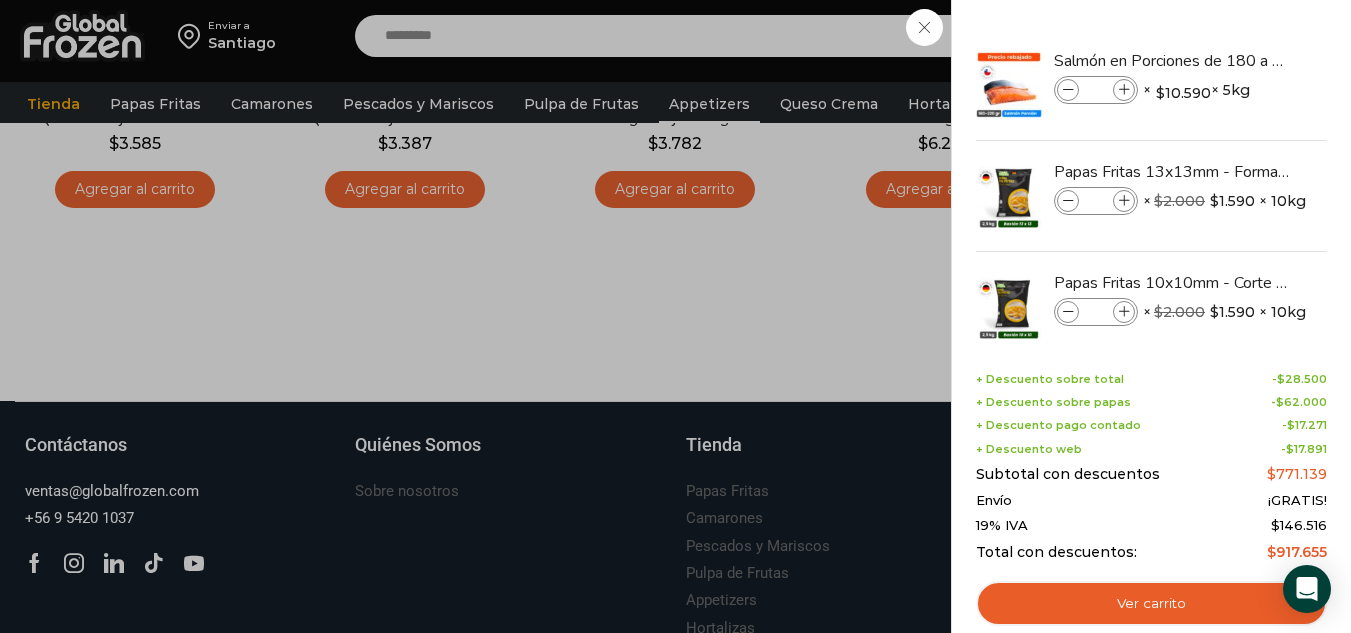 scroll, scrollTop: 476, scrollLeft: 0, axis: vertical 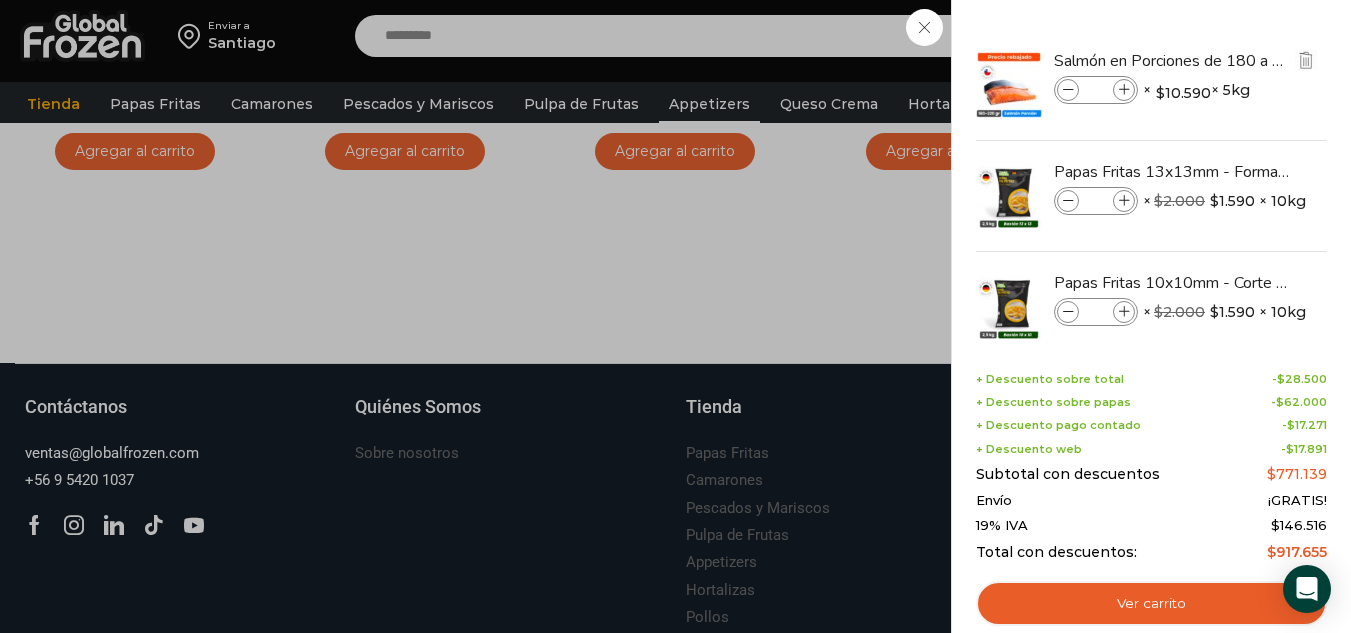 click on "Salmón en Porciones de 180 a 220 gr - Caja 5 kg
Salmón en Porciones de 180 a 220 gr - Caja 5 kg cantidad
*
×  $ 10.590  × 5kg 4 ×  $ 10.590  × 5kg
SKU:                                                 PM13002046" at bounding box center [1151, 85] 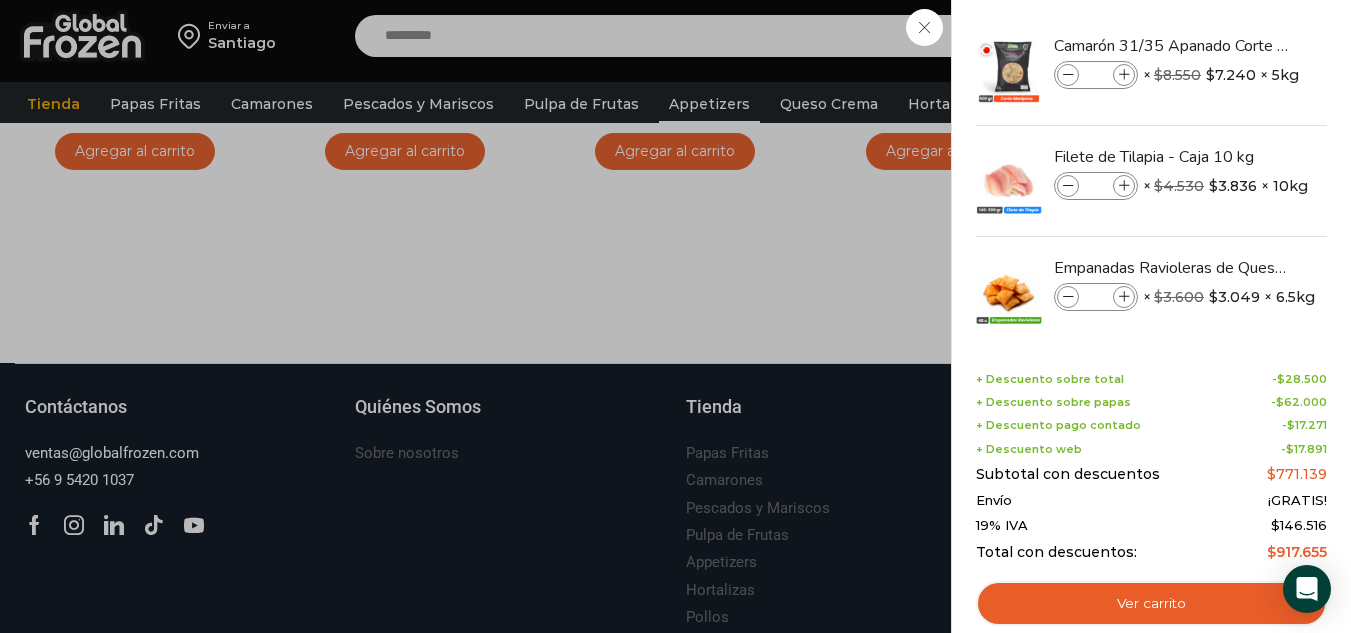 scroll, scrollTop: 367, scrollLeft: 0, axis: vertical 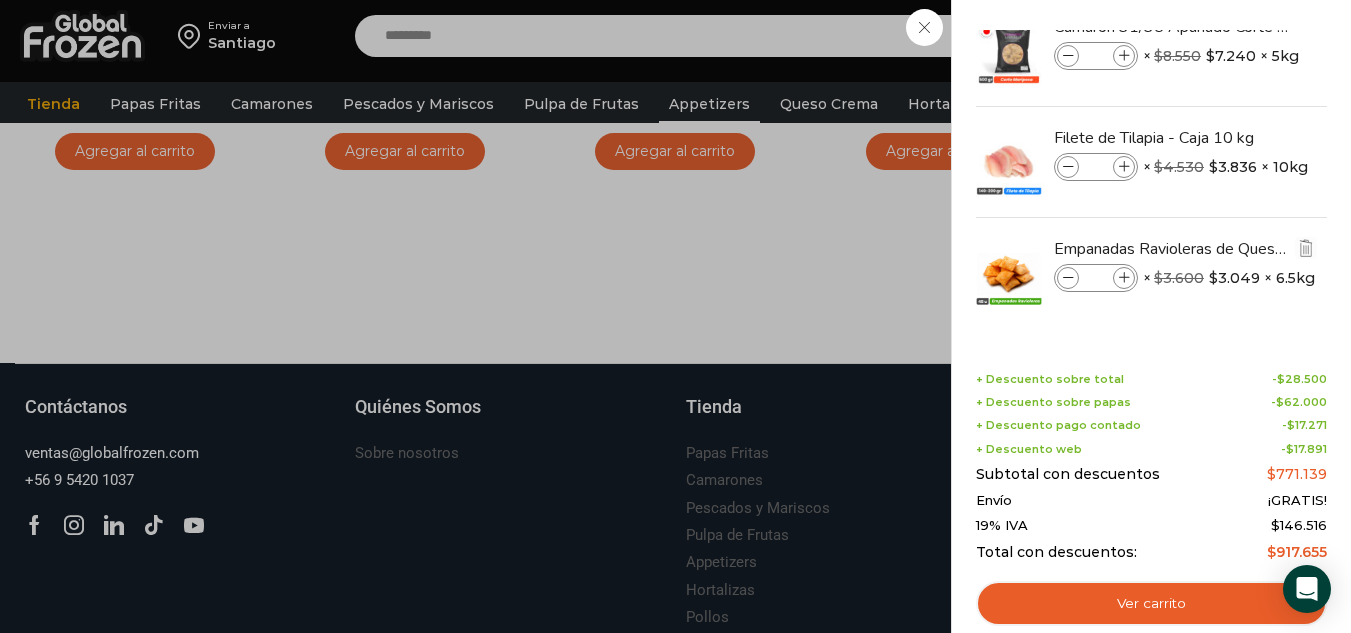 click at bounding box center (1124, 278) 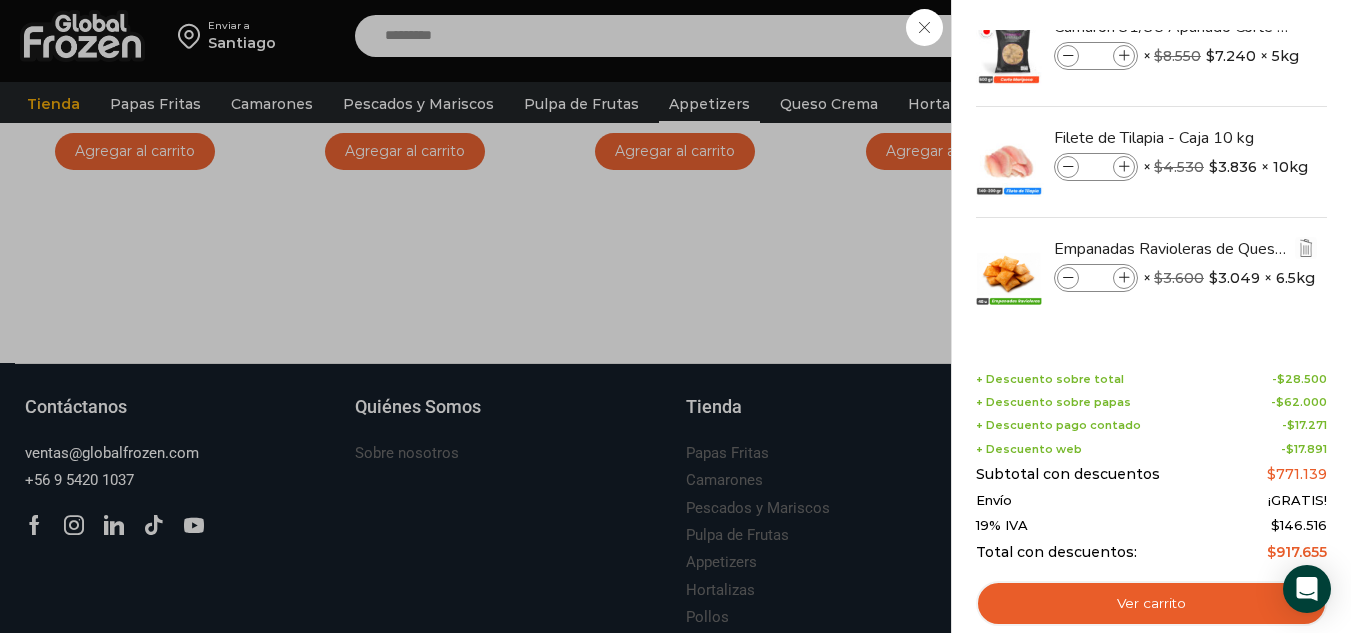 type on "*" 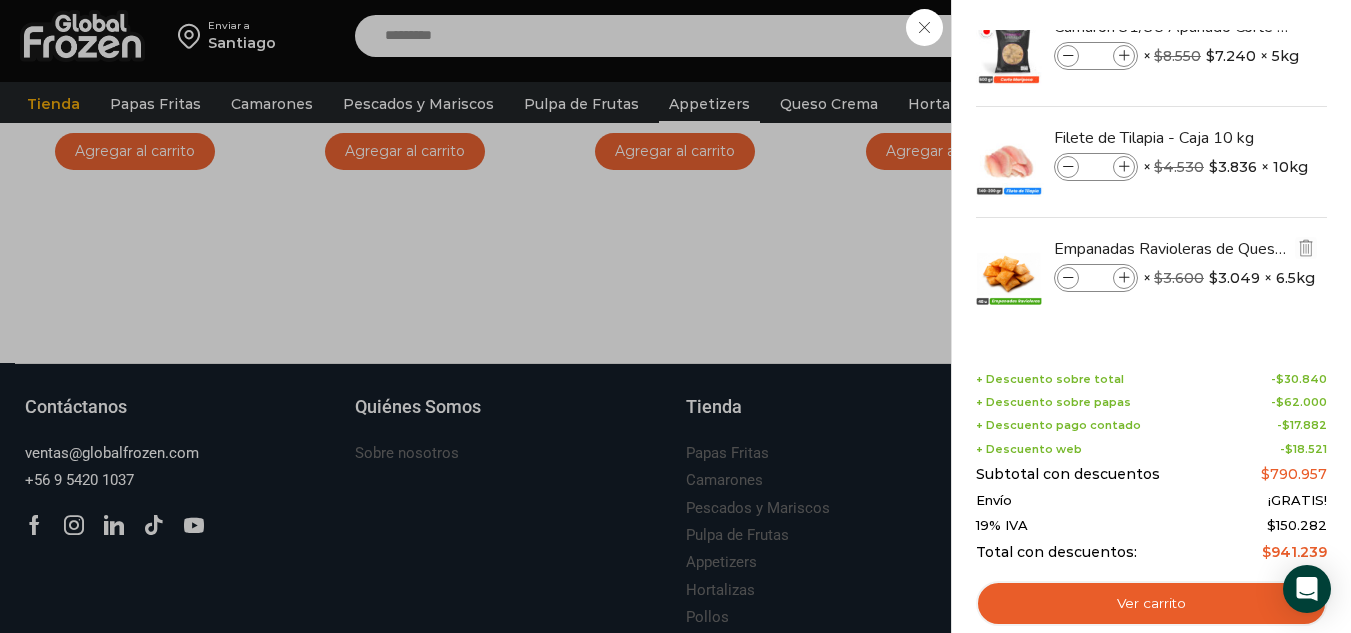 click at bounding box center (1068, 278) 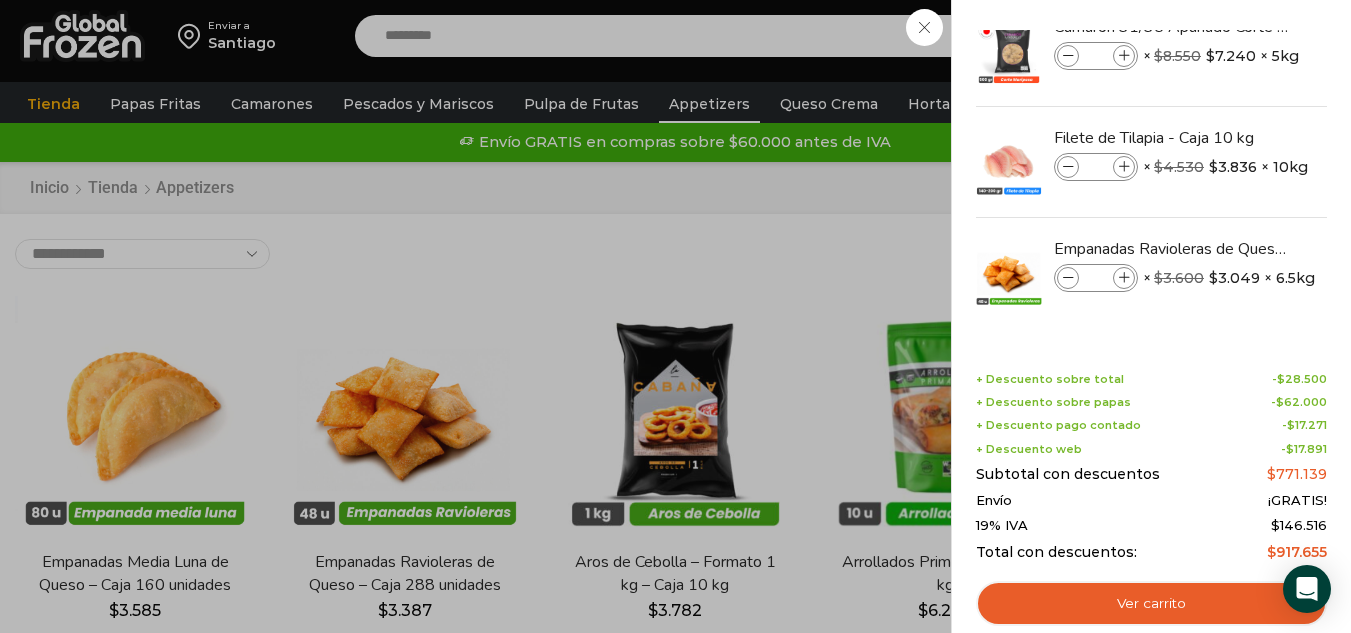 scroll, scrollTop: 0, scrollLeft: 0, axis: both 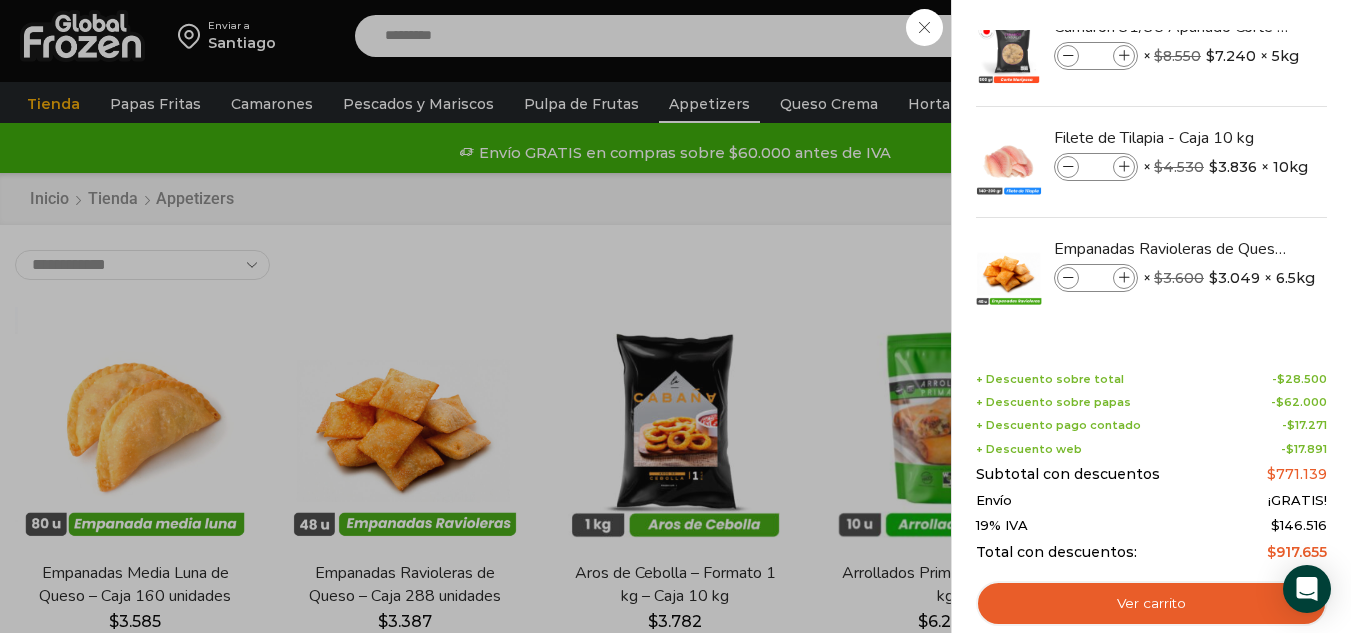 click on "31
Carrito
31
31
Shopping Cart" at bounding box center [1281, 36] 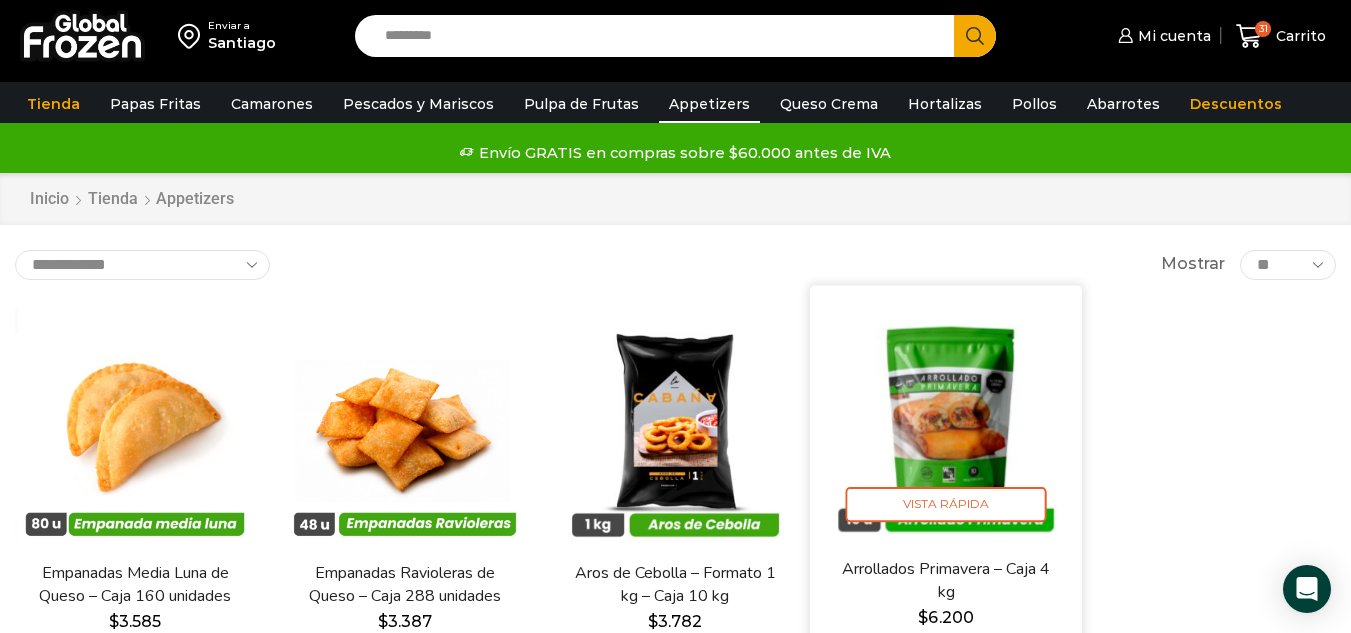 click at bounding box center (946, 421) 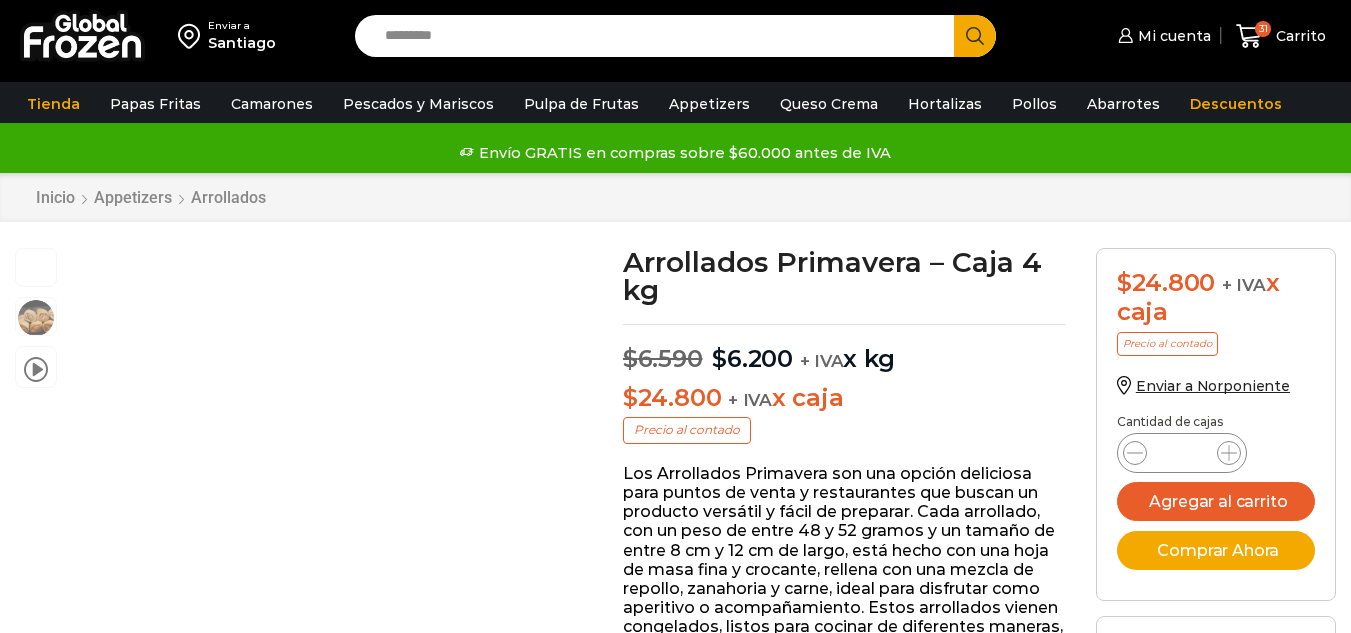 scroll, scrollTop: 1, scrollLeft: 0, axis: vertical 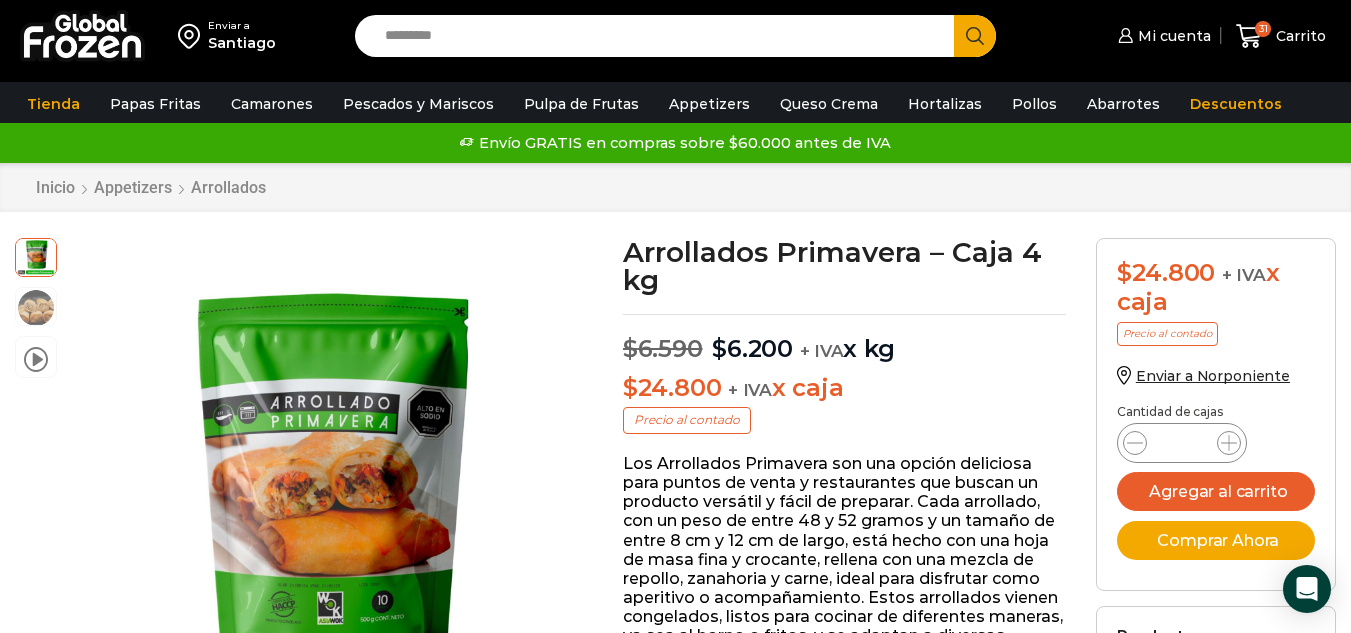 click on "video
Pasa el mouse por encima de la imagen para aplicar zoom
Arrollados Primavera – Caja 4 kg" at bounding box center [304, 526] 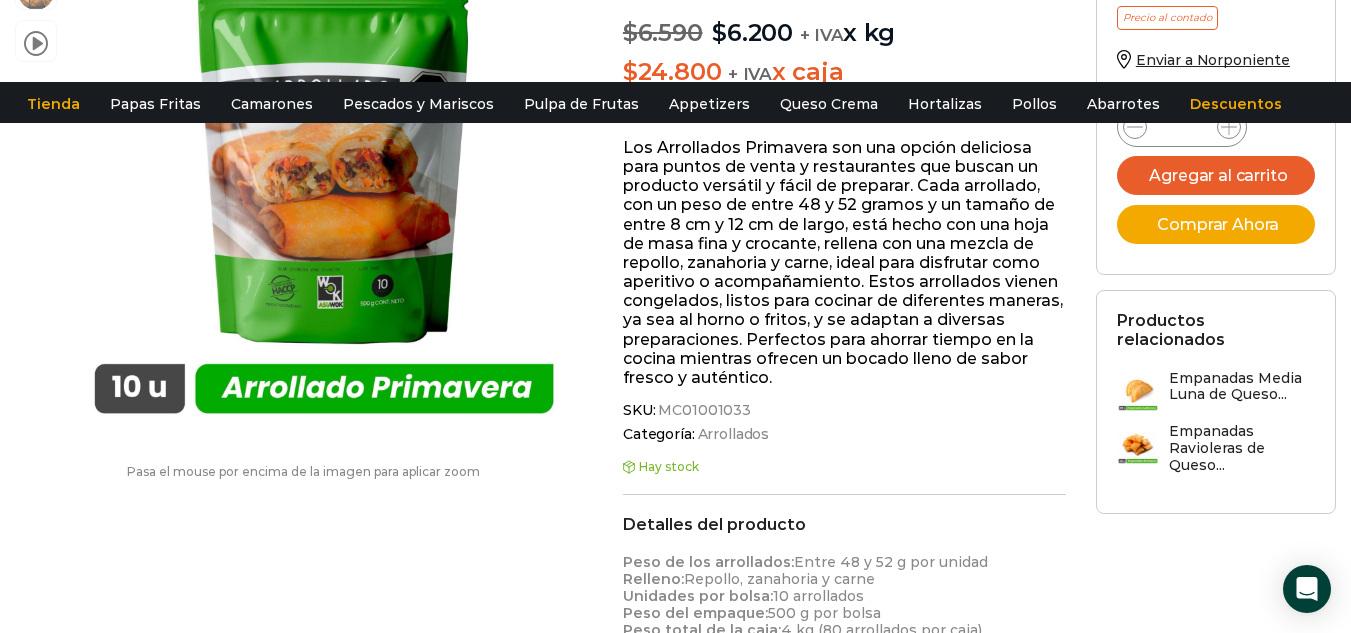 scroll, scrollTop: 0, scrollLeft: 0, axis: both 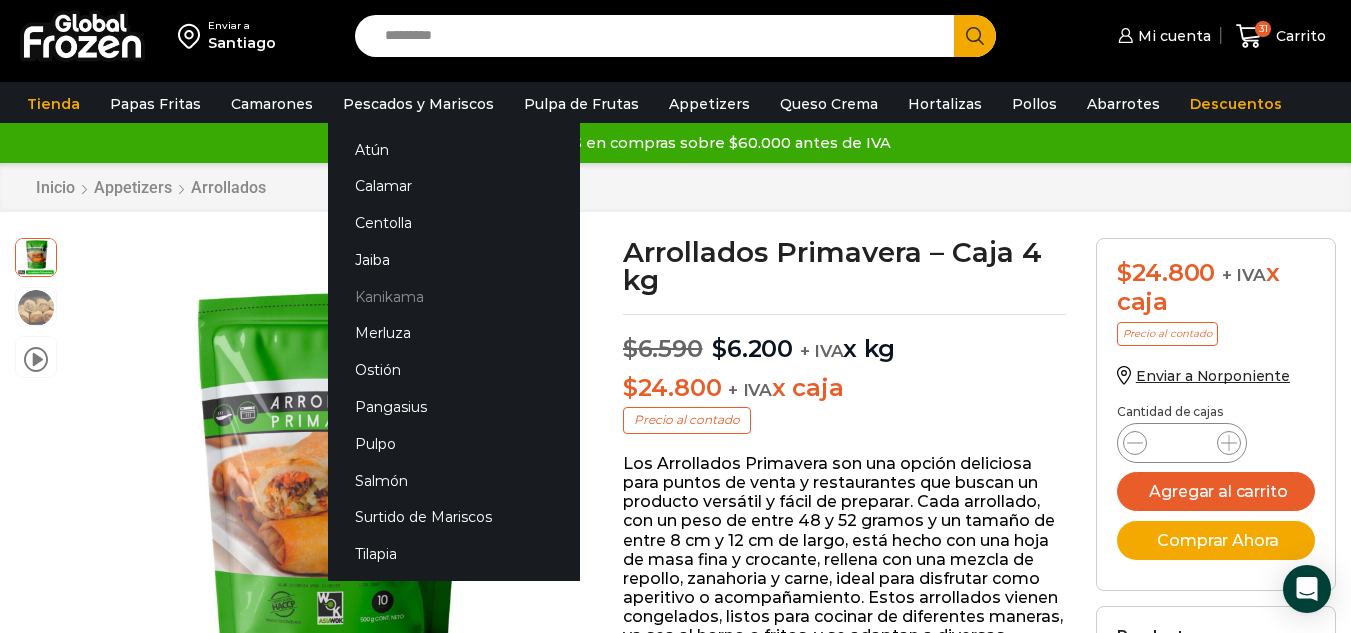click on "Kanikama" at bounding box center (454, 296) 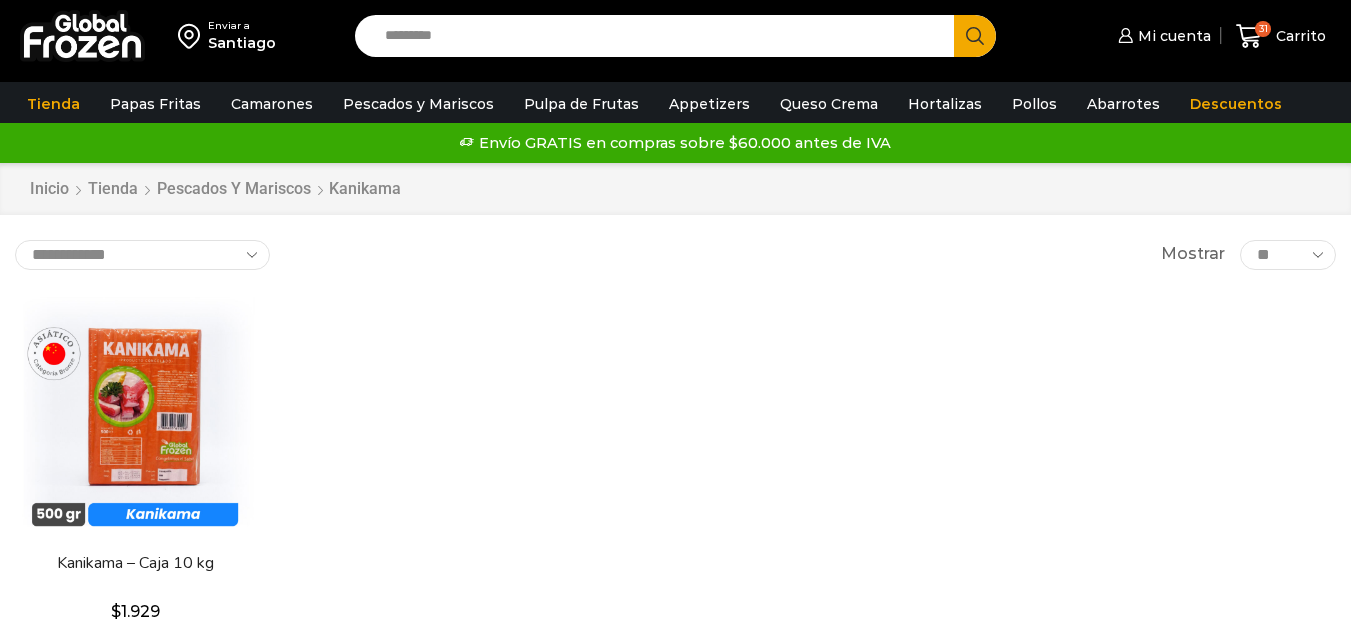 scroll, scrollTop: 0, scrollLeft: 0, axis: both 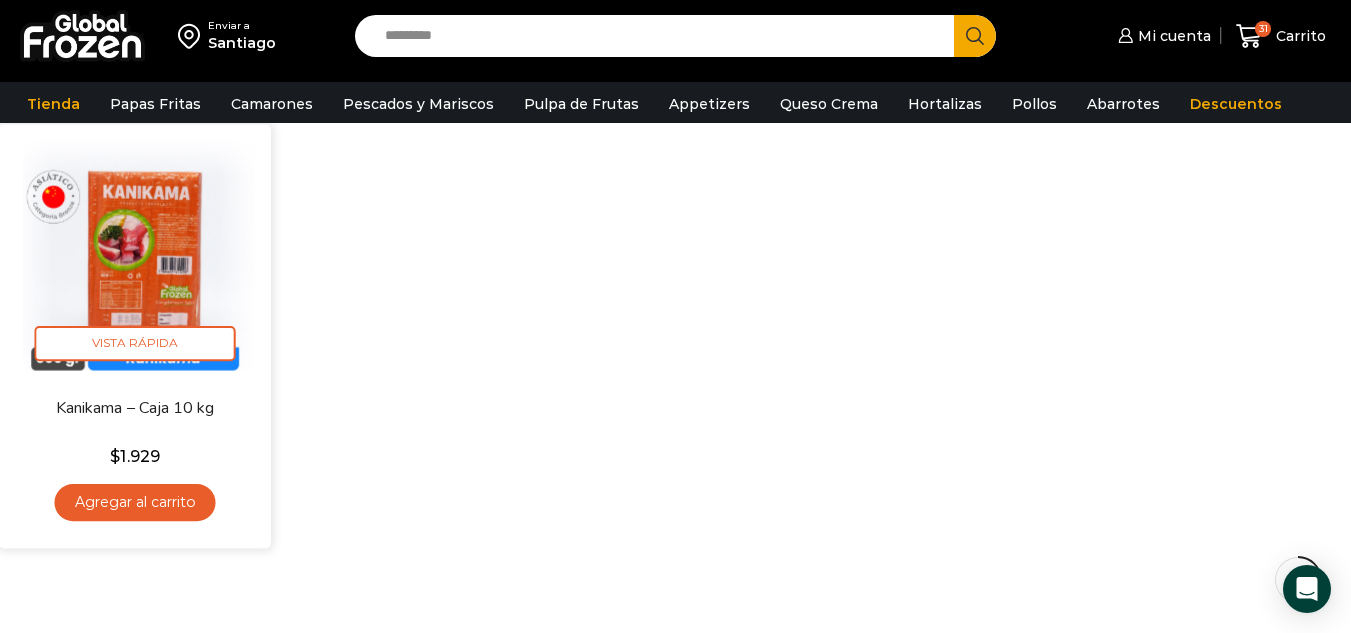 click on "Agregar al carrito" at bounding box center (135, 502) 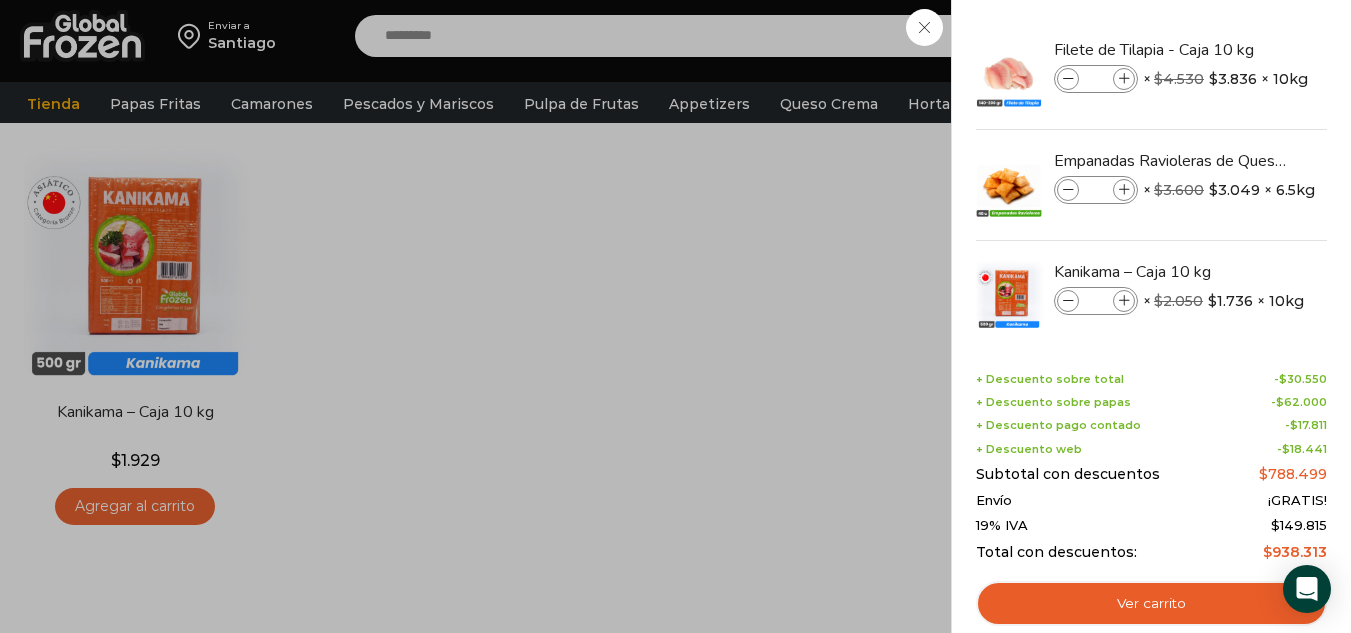 scroll, scrollTop: 478, scrollLeft: 0, axis: vertical 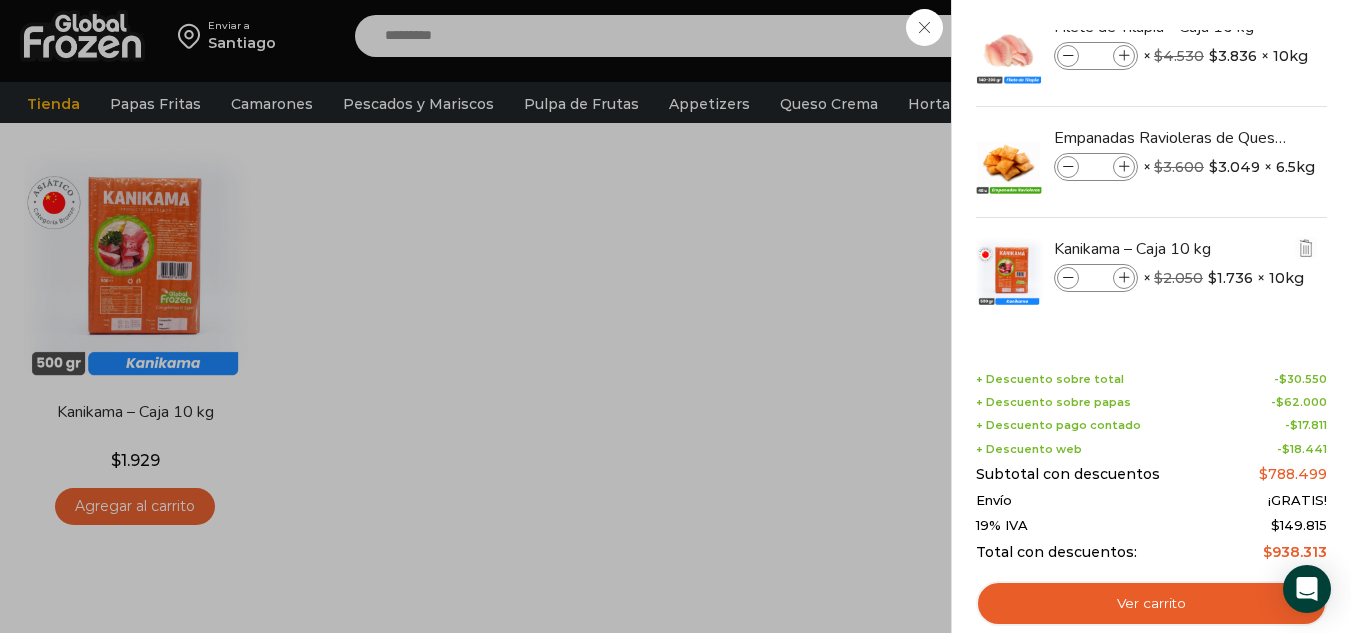 click at bounding box center (1124, 278) 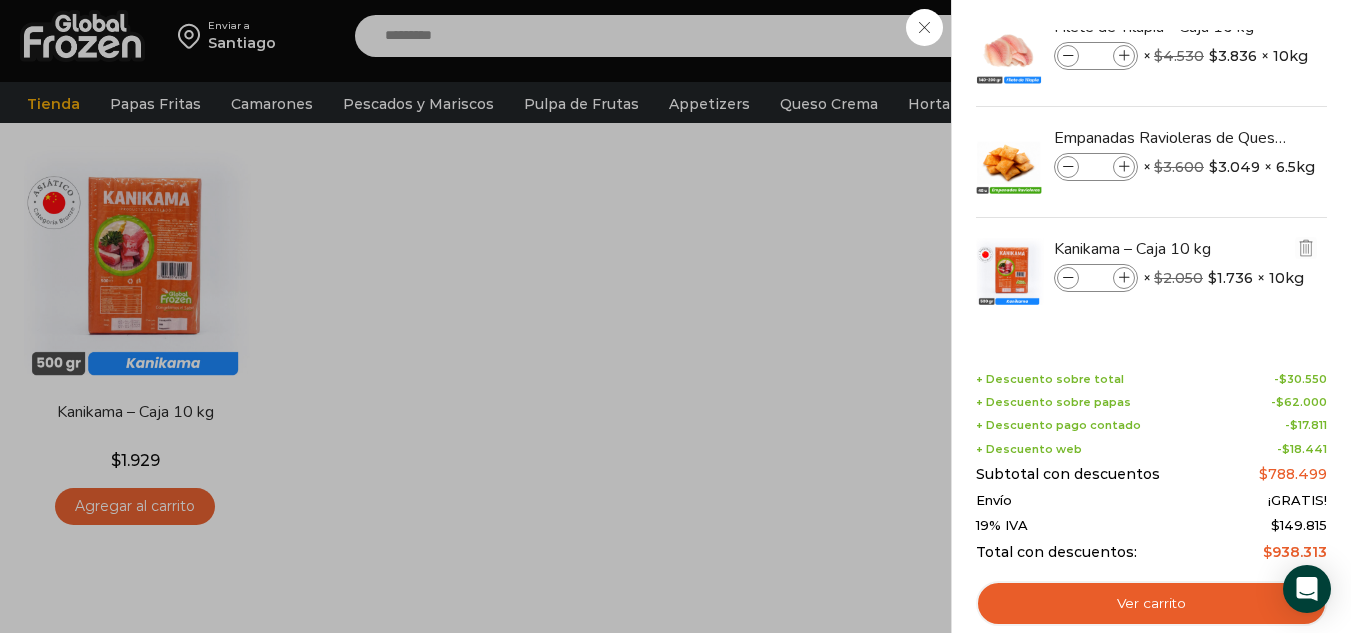 click at bounding box center [1124, 278] 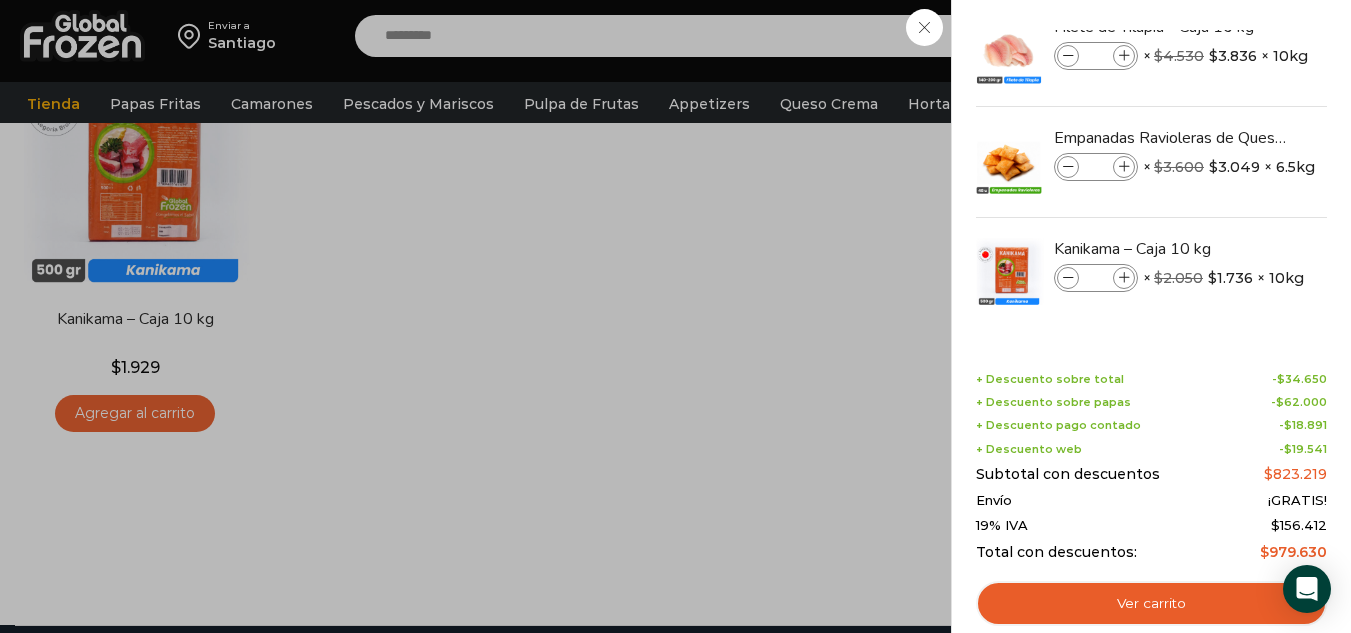 scroll, scrollTop: 0, scrollLeft: 0, axis: both 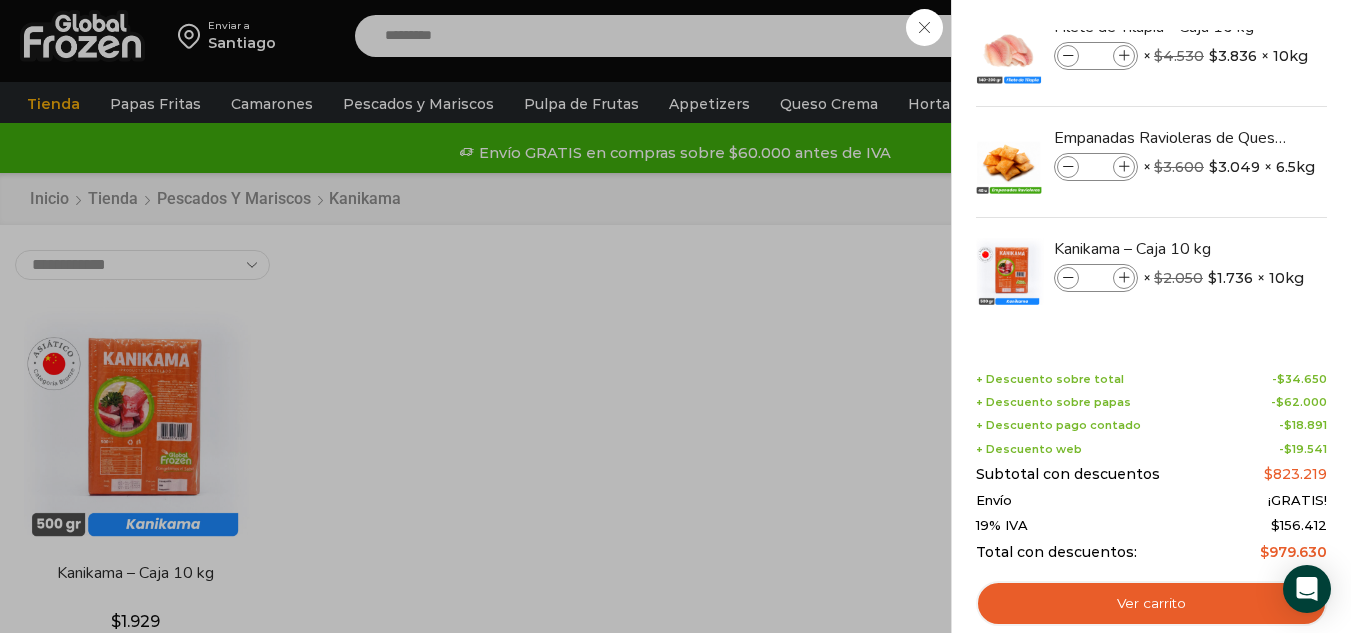 click on "34
Carrito
34
34
Shopping Cart" at bounding box center (1281, 36) 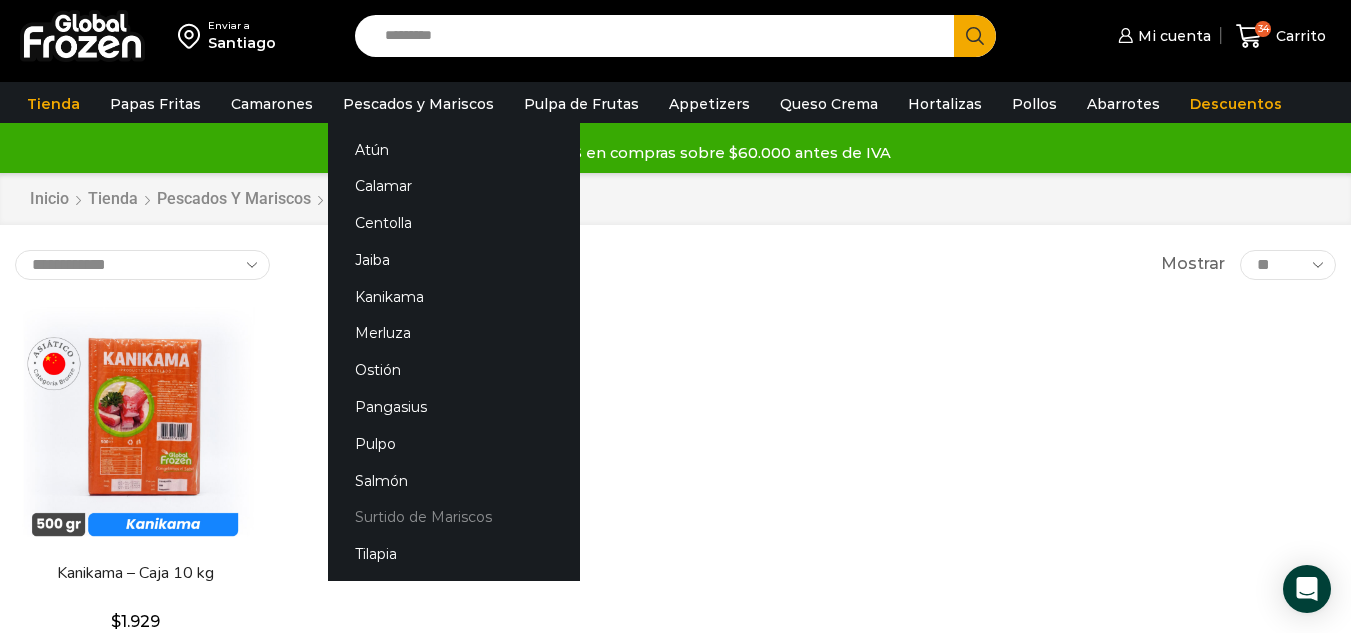 click on "Surtido de Mariscos" at bounding box center (454, 517) 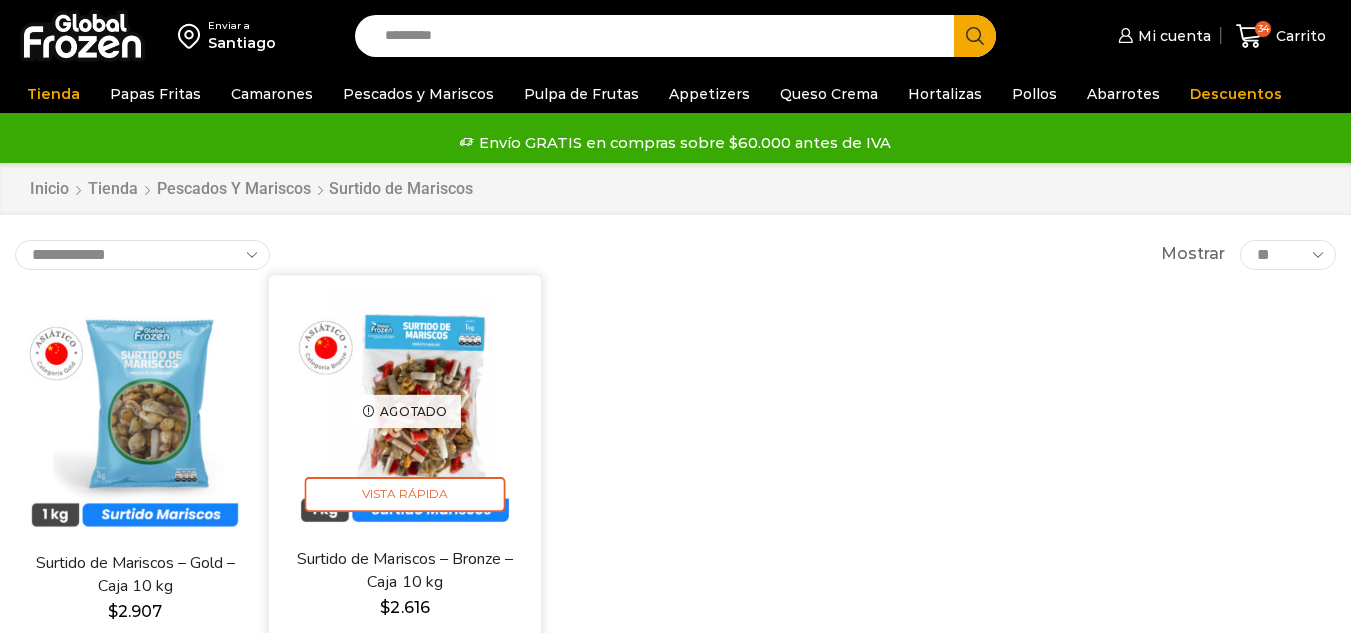 scroll, scrollTop: 0, scrollLeft: 0, axis: both 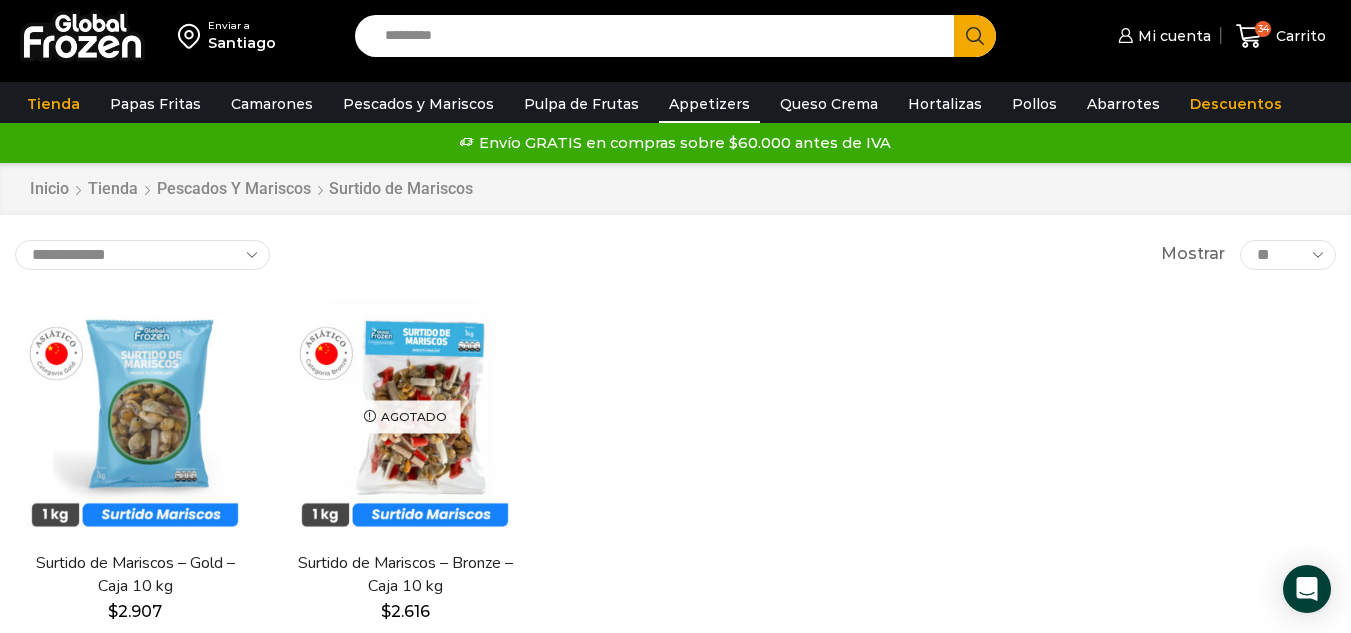 click on "Appetizers" at bounding box center [709, 104] 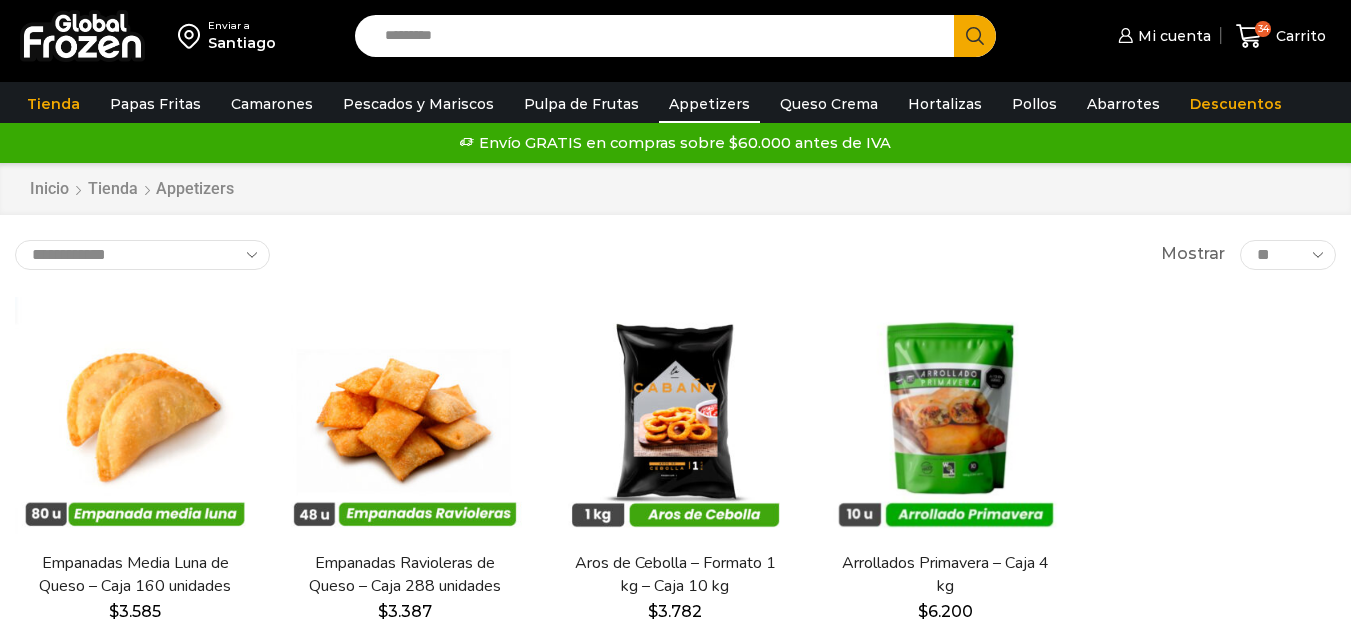 scroll, scrollTop: 0, scrollLeft: 0, axis: both 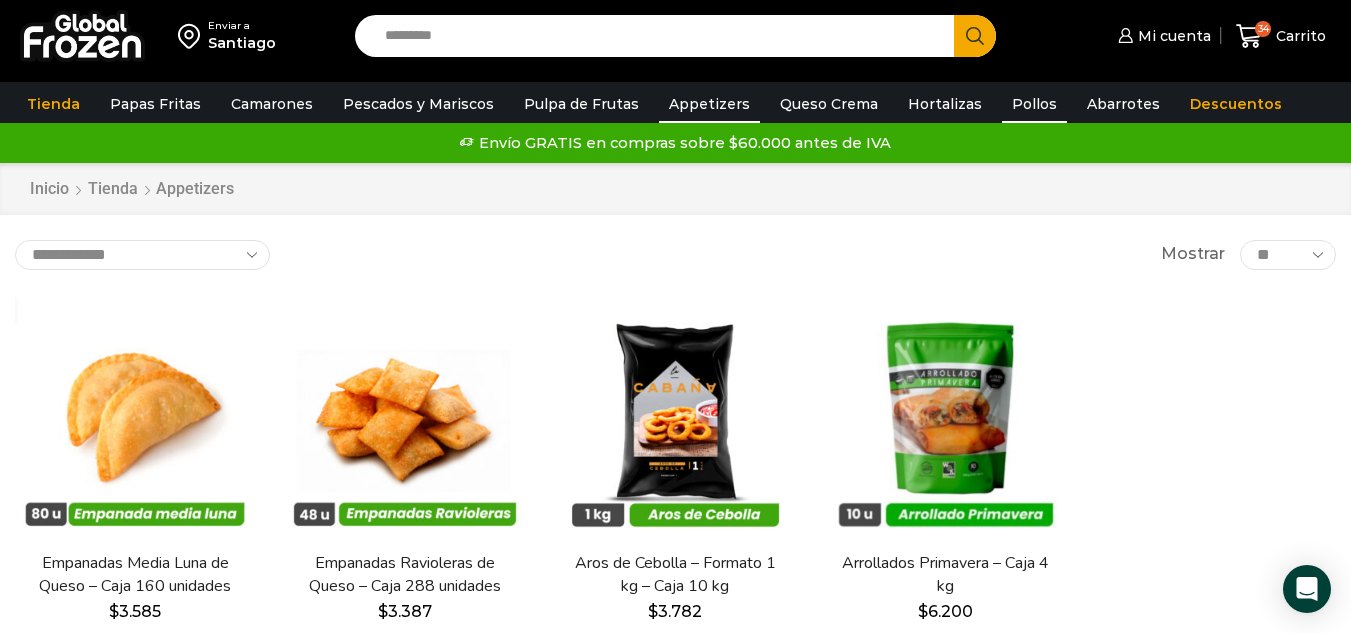 click on "Pollos" at bounding box center [1034, 104] 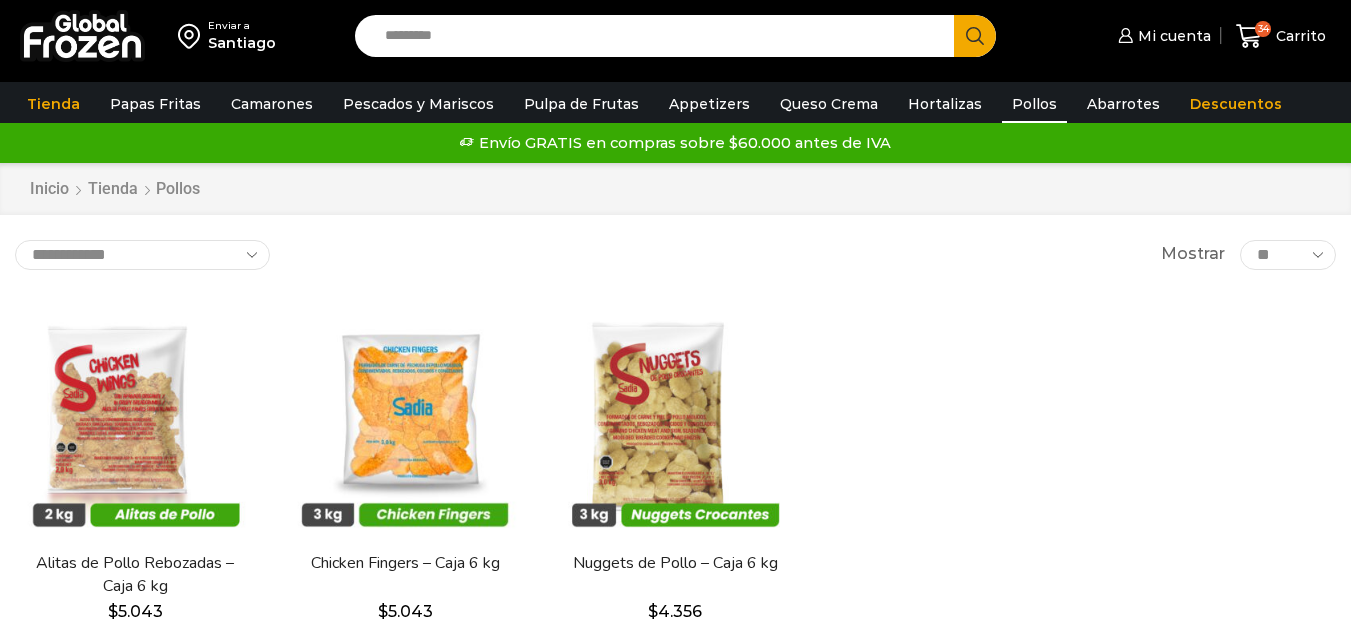 scroll, scrollTop: 0, scrollLeft: 0, axis: both 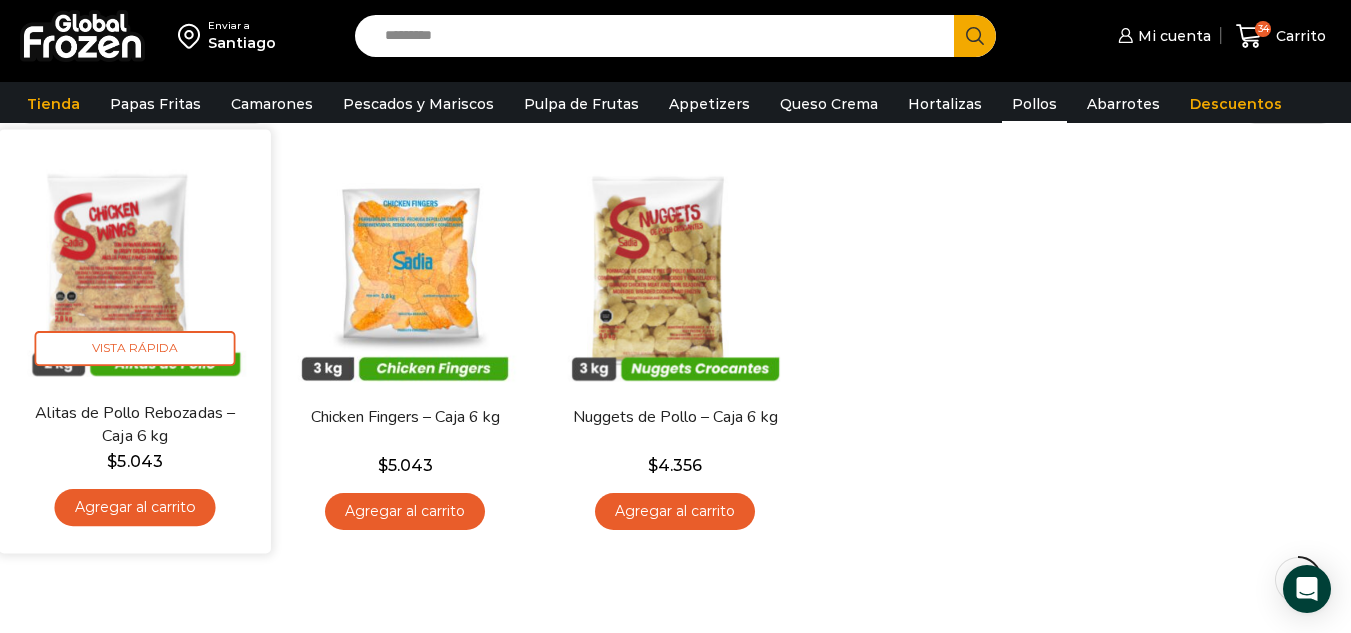 click on "Agregar al carrito" at bounding box center (135, 507) 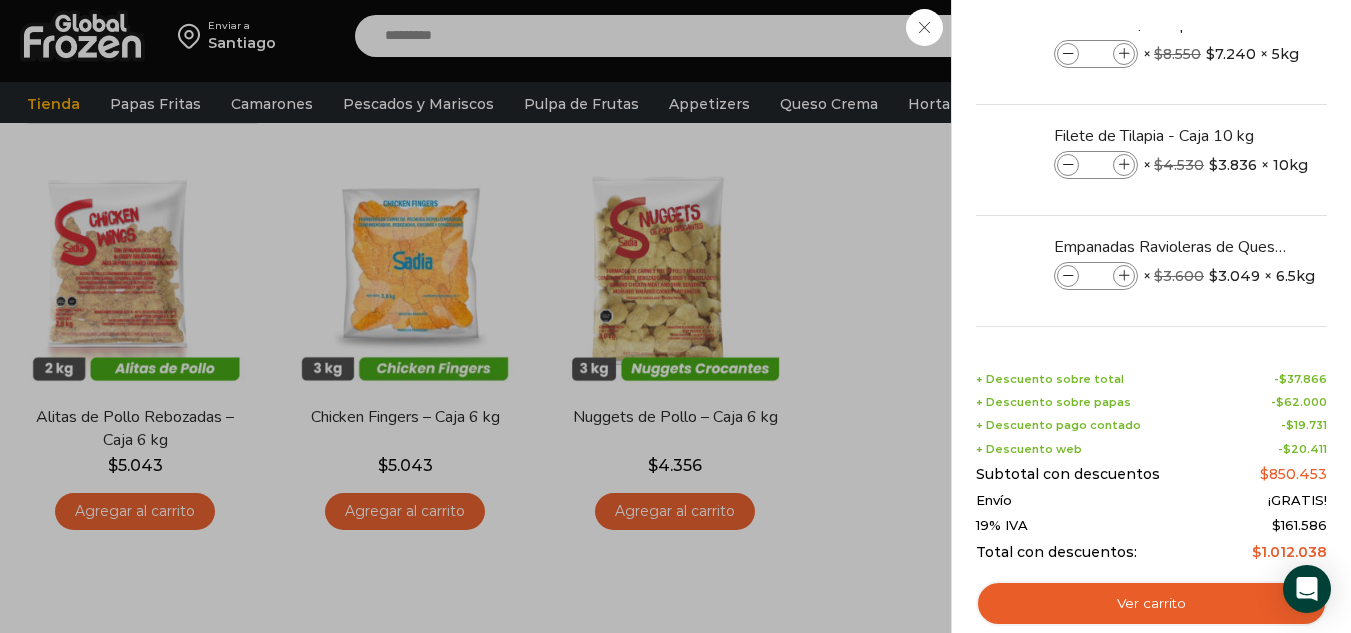 scroll, scrollTop: 589, scrollLeft: 0, axis: vertical 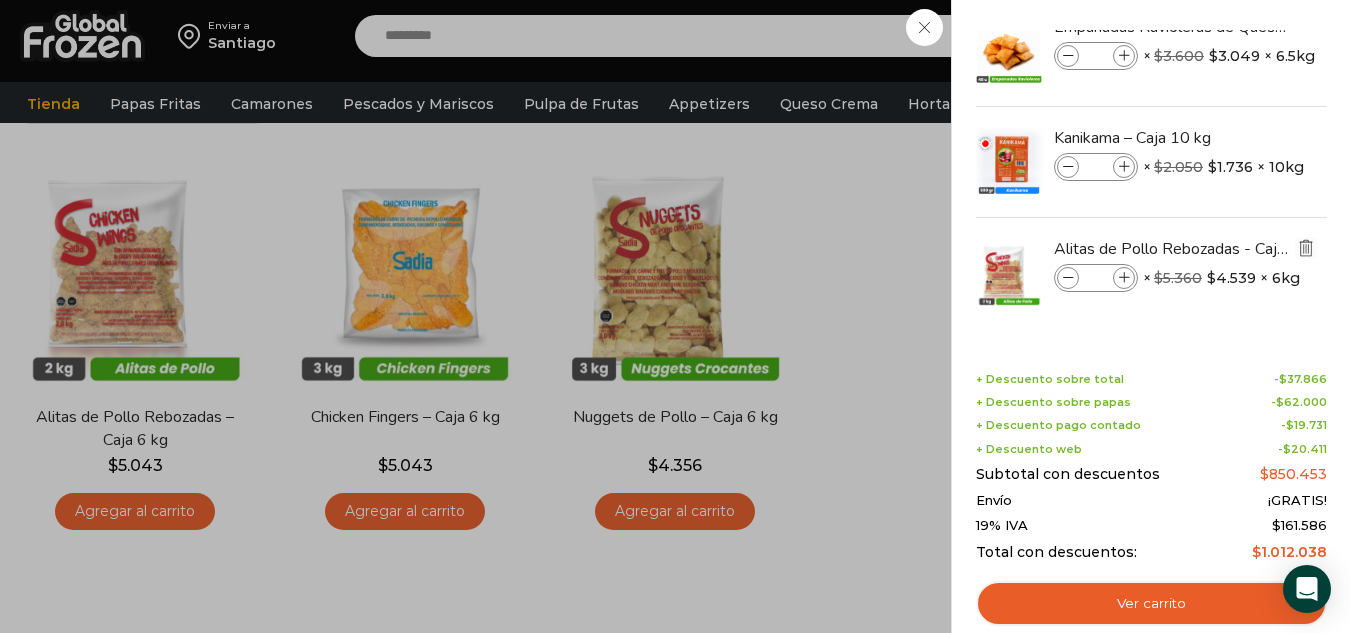 click at bounding box center [1306, 248] 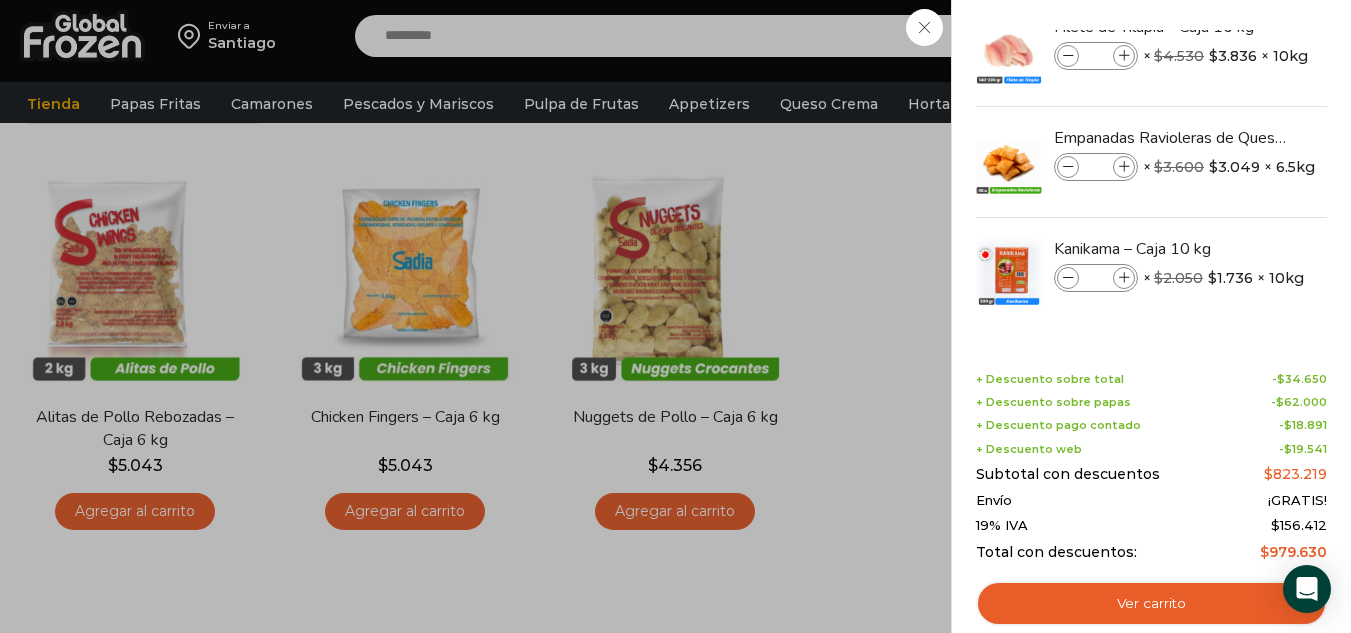 scroll, scrollTop: 478, scrollLeft: 0, axis: vertical 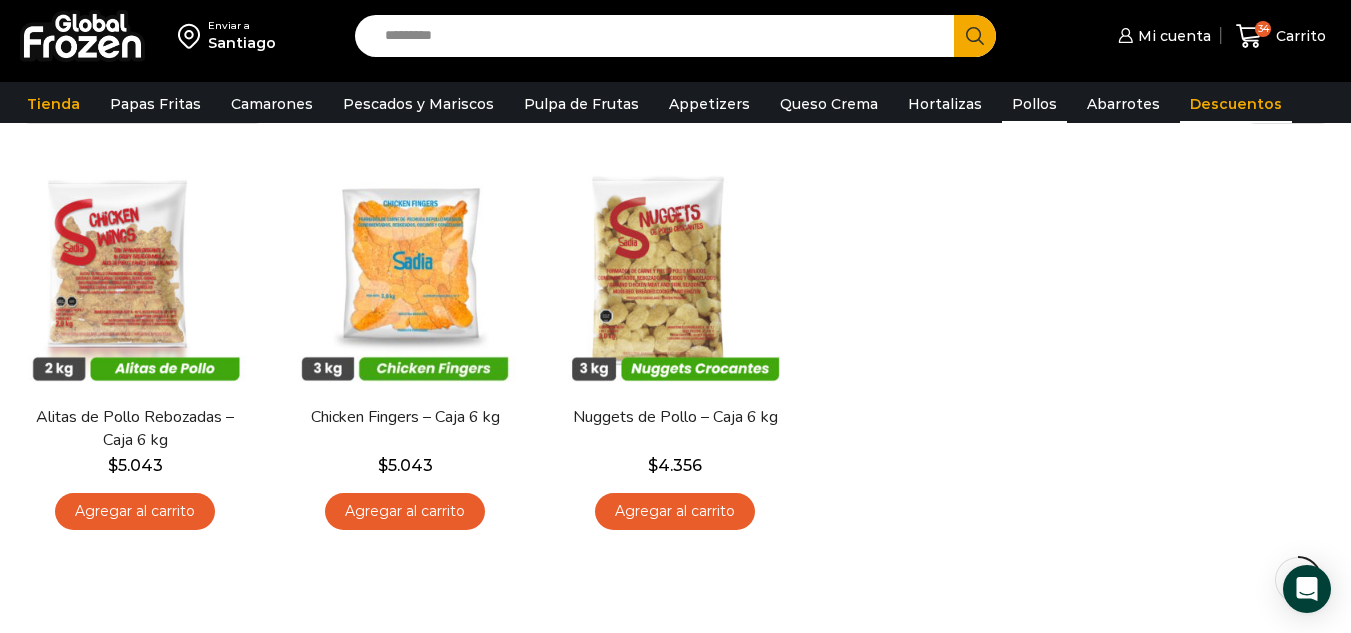 click on "Descuentos" at bounding box center (1236, 104) 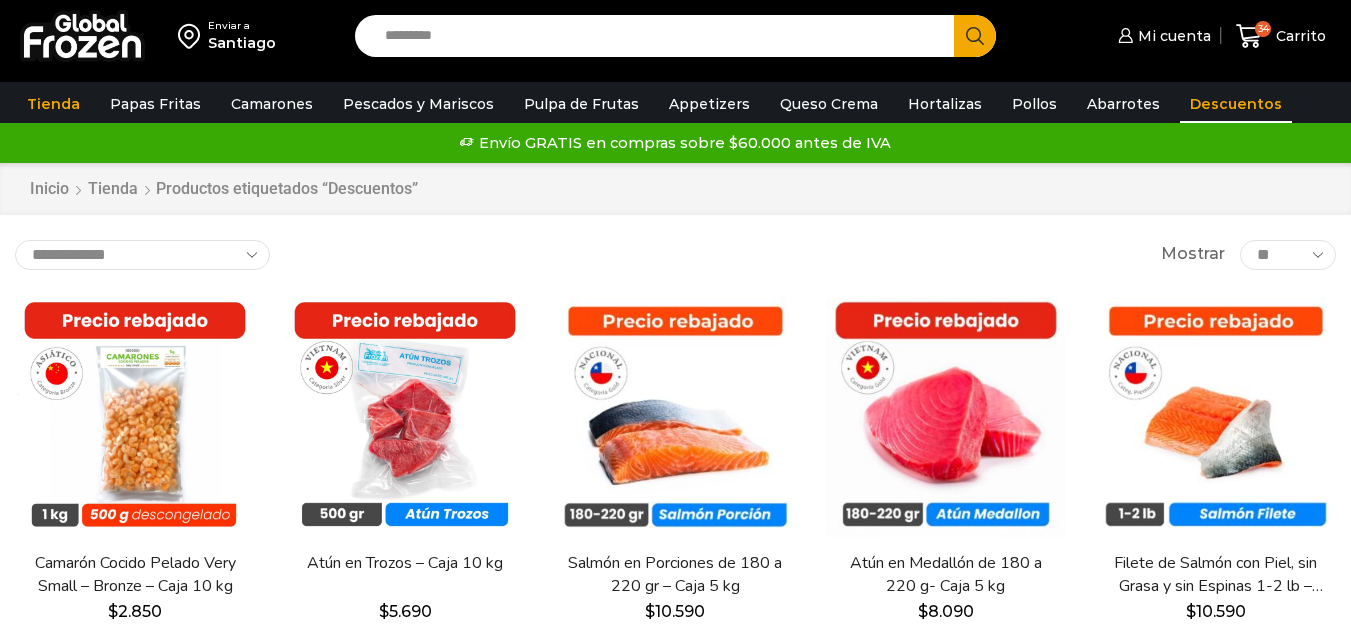 scroll, scrollTop: 0, scrollLeft: 0, axis: both 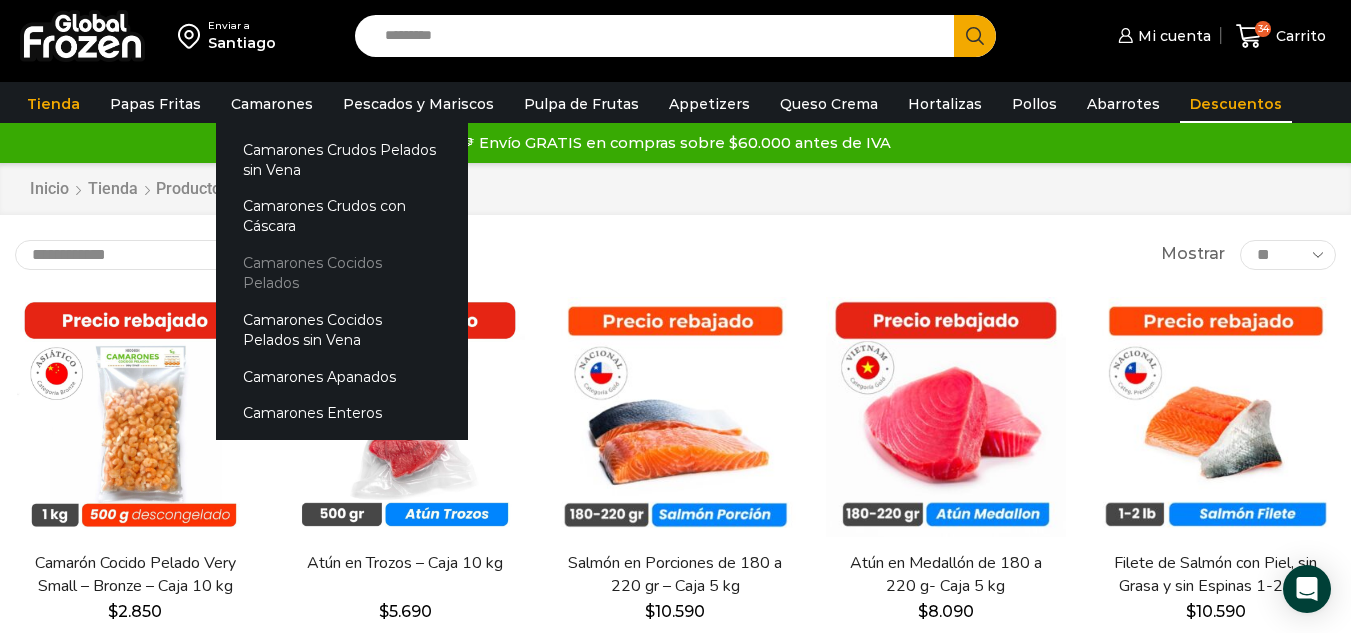 click on "Camarones Cocidos Pelados" at bounding box center (342, 273) 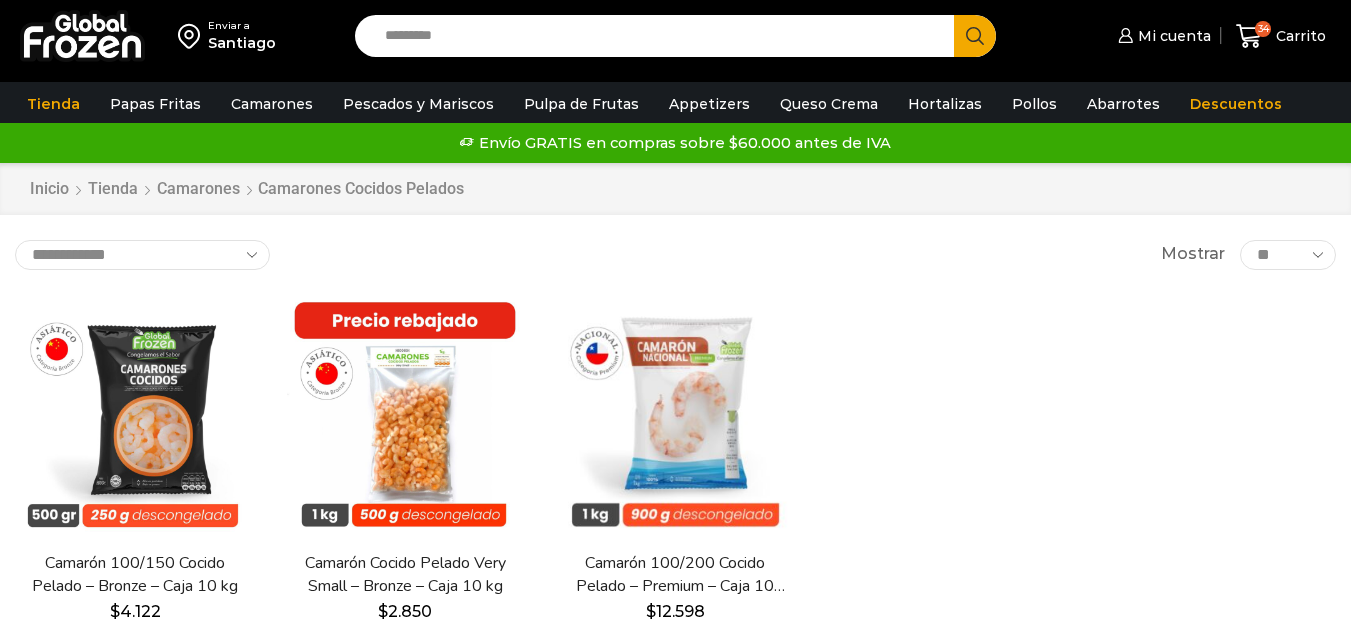 scroll, scrollTop: 0, scrollLeft: 0, axis: both 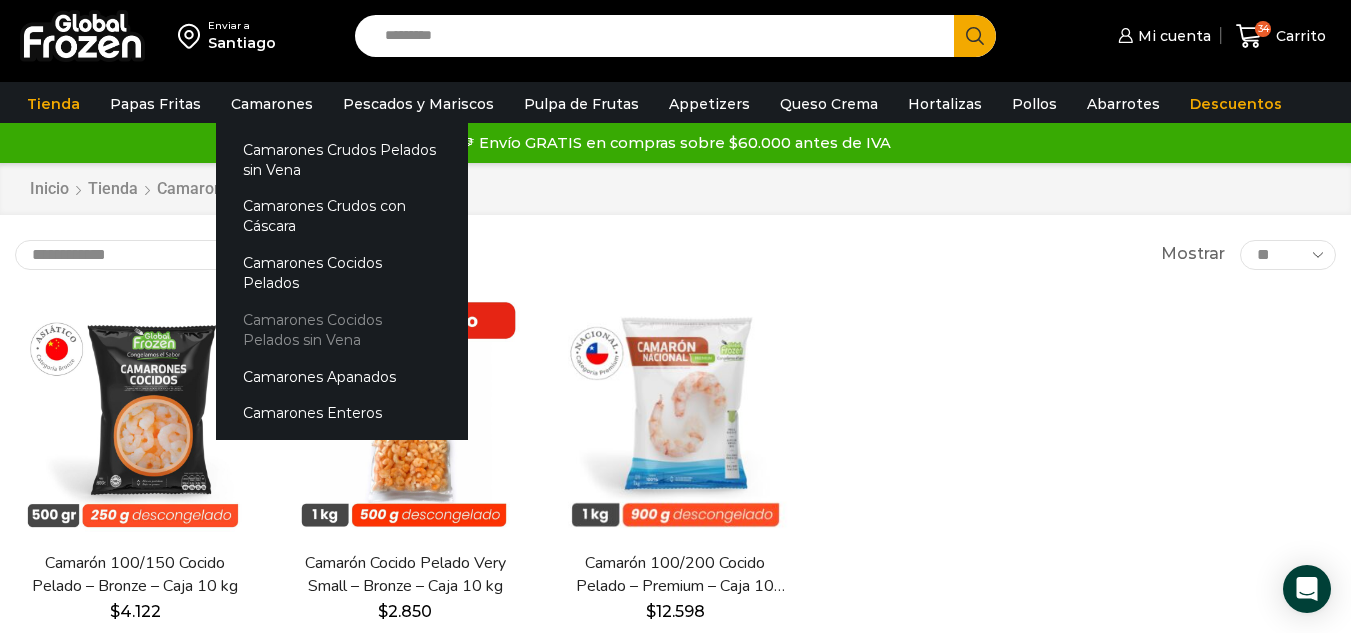 click on "Camarones Cocidos Pelados sin Vena" at bounding box center [342, 329] 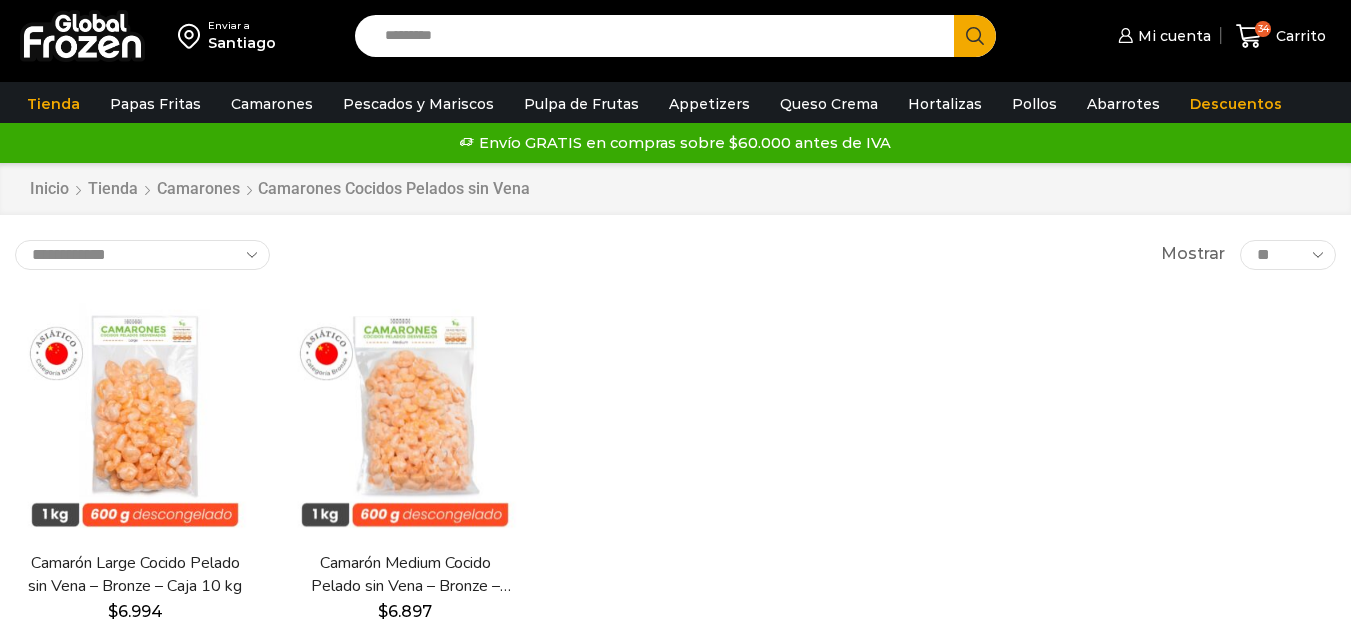 scroll, scrollTop: 0, scrollLeft: 0, axis: both 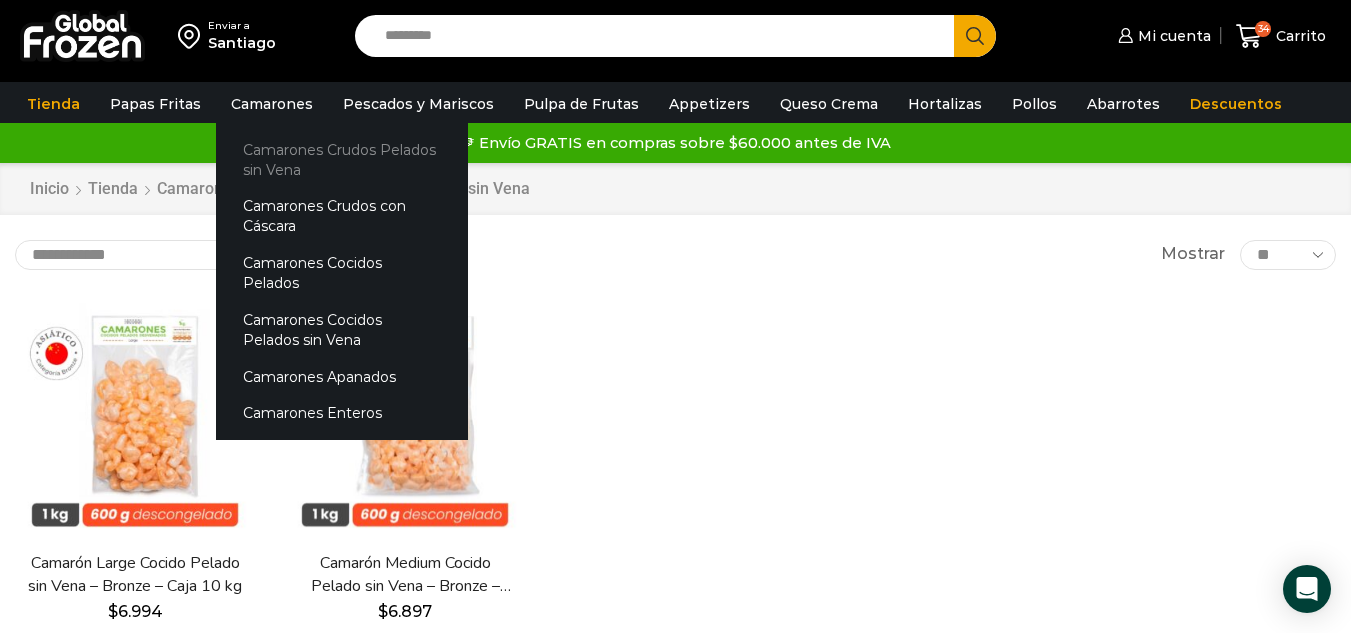click on "Camarones Crudos Pelados sin Vena" at bounding box center [342, 159] 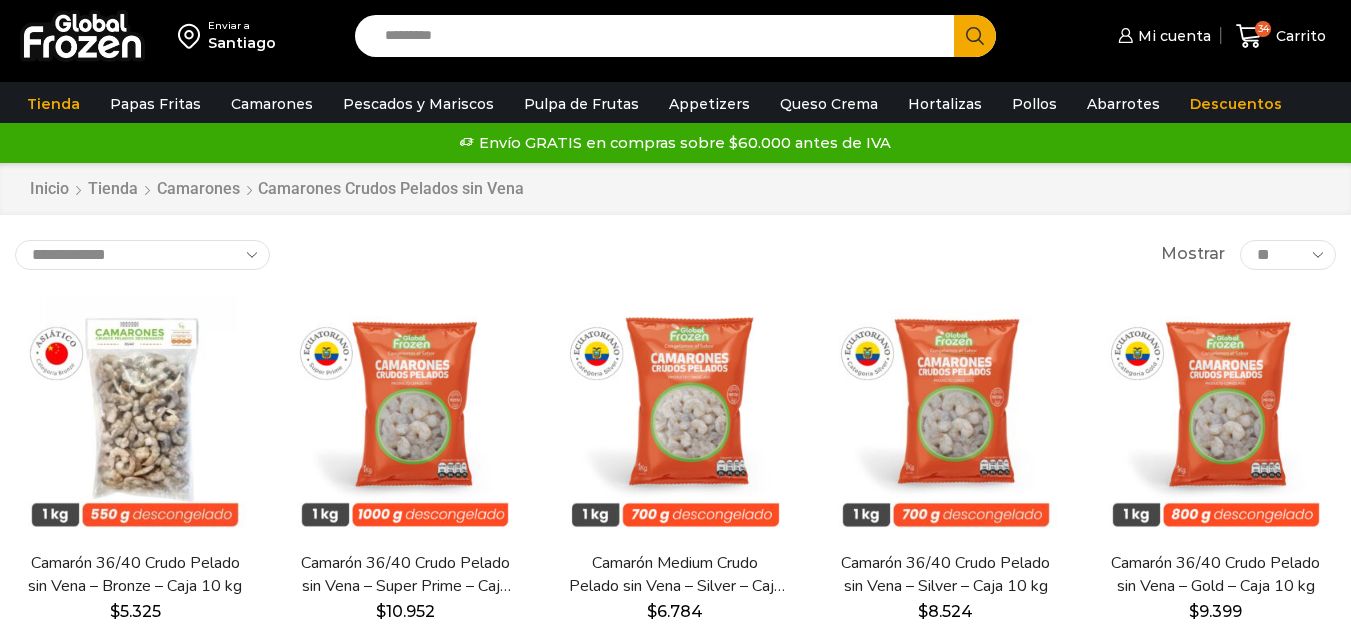 scroll, scrollTop: 0, scrollLeft: 0, axis: both 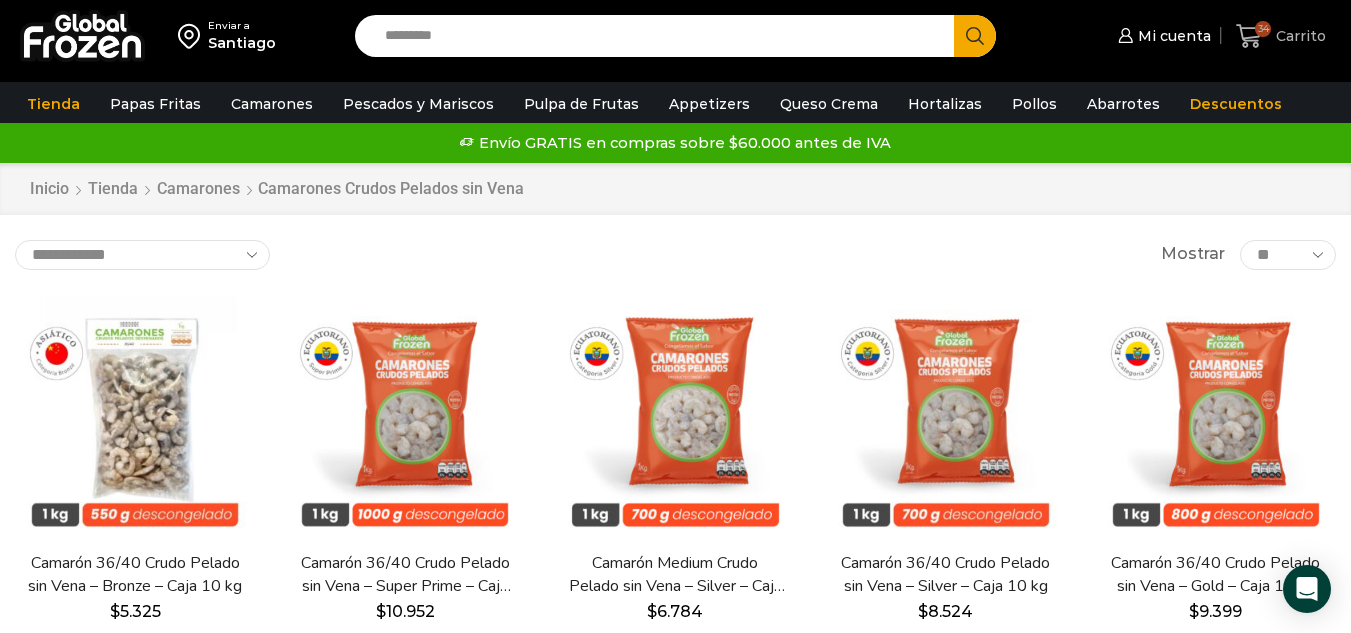 click 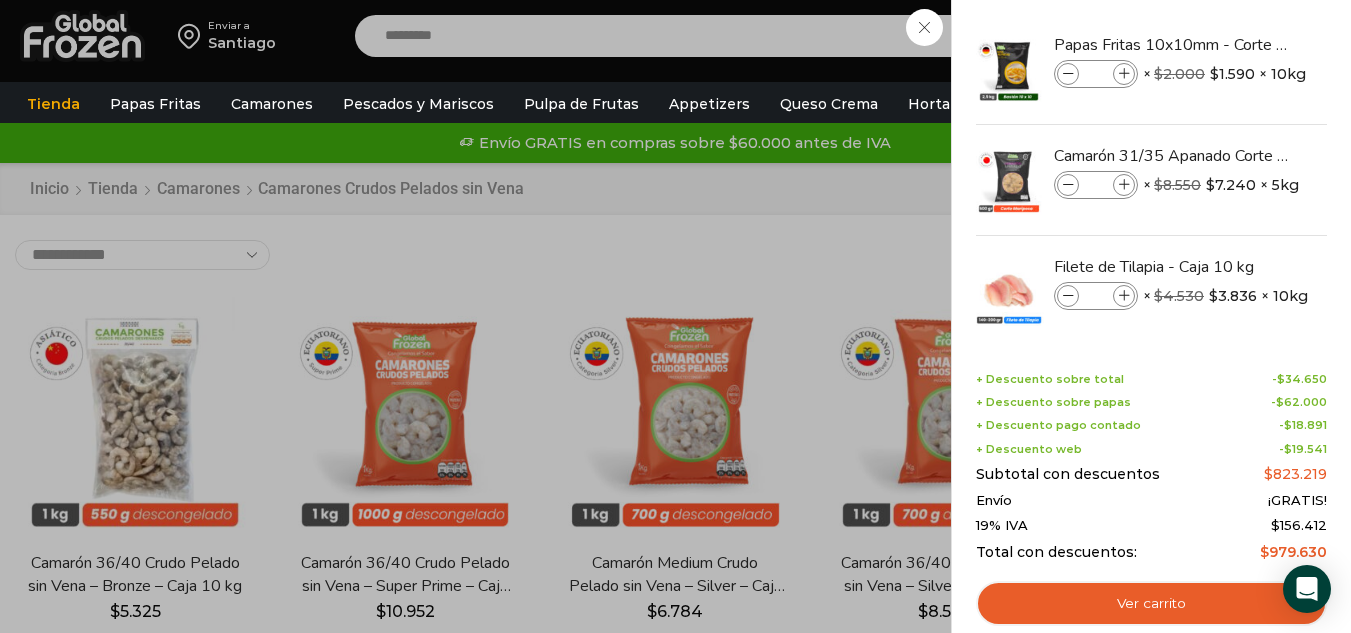 scroll, scrollTop: 263, scrollLeft: 0, axis: vertical 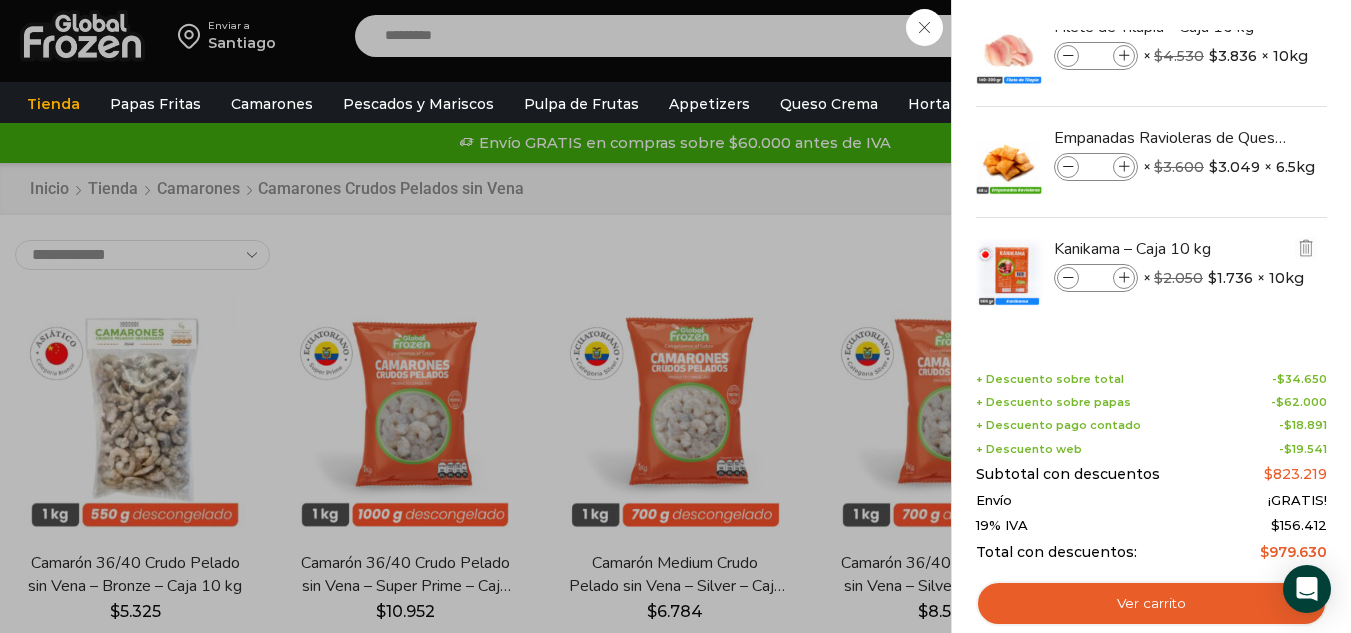 click at bounding box center [1068, 278] 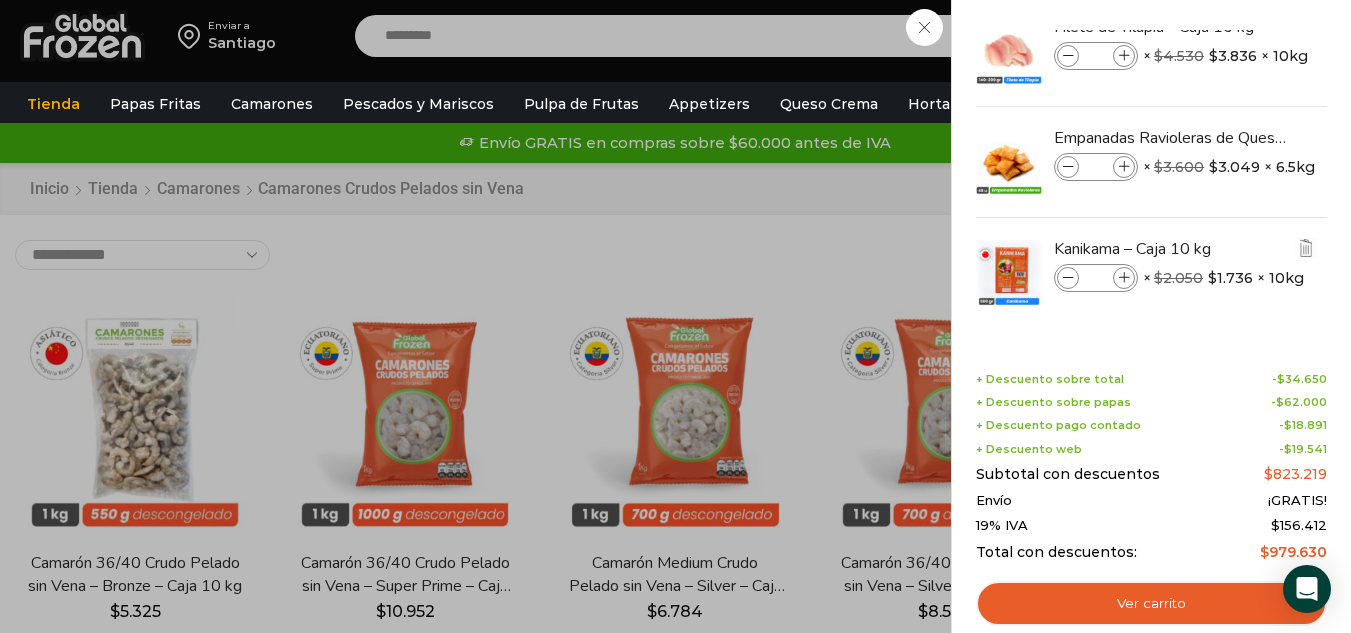 type on "*" 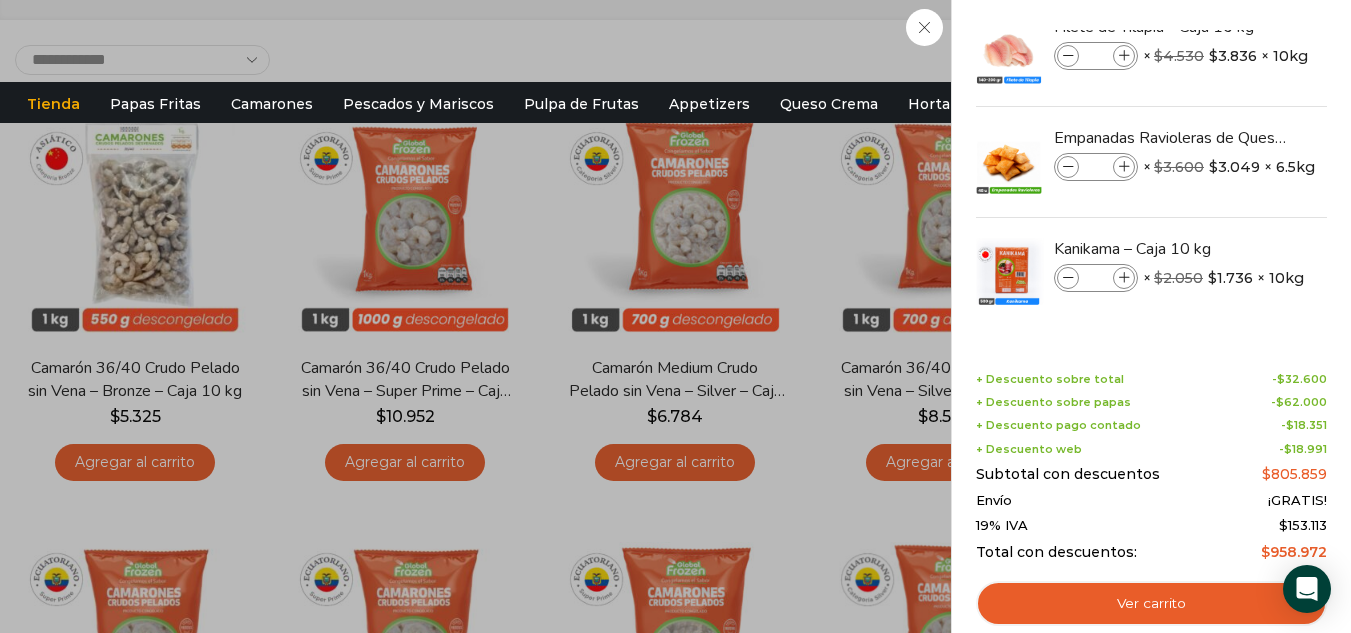 scroll, scrollTop: 201, scrollLeft: 0, axis: vertical 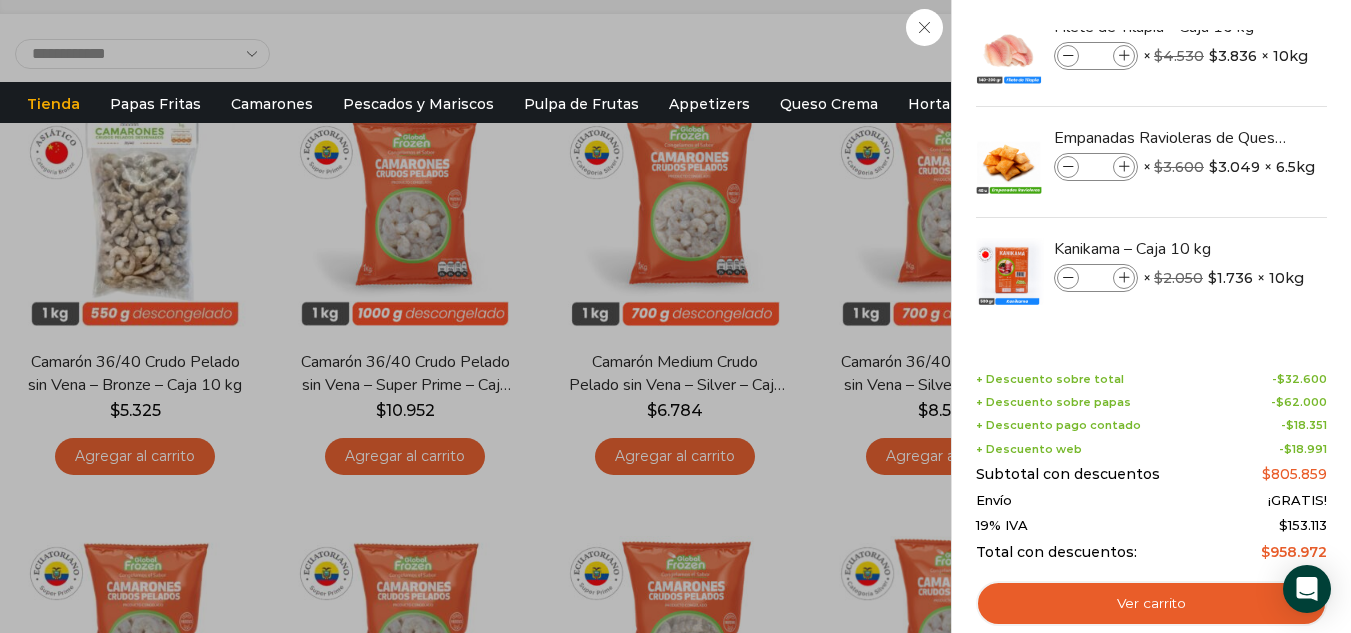click on "33
Carrito
33
33
Shopping Cart
*" at bounding box center (1281, -165) 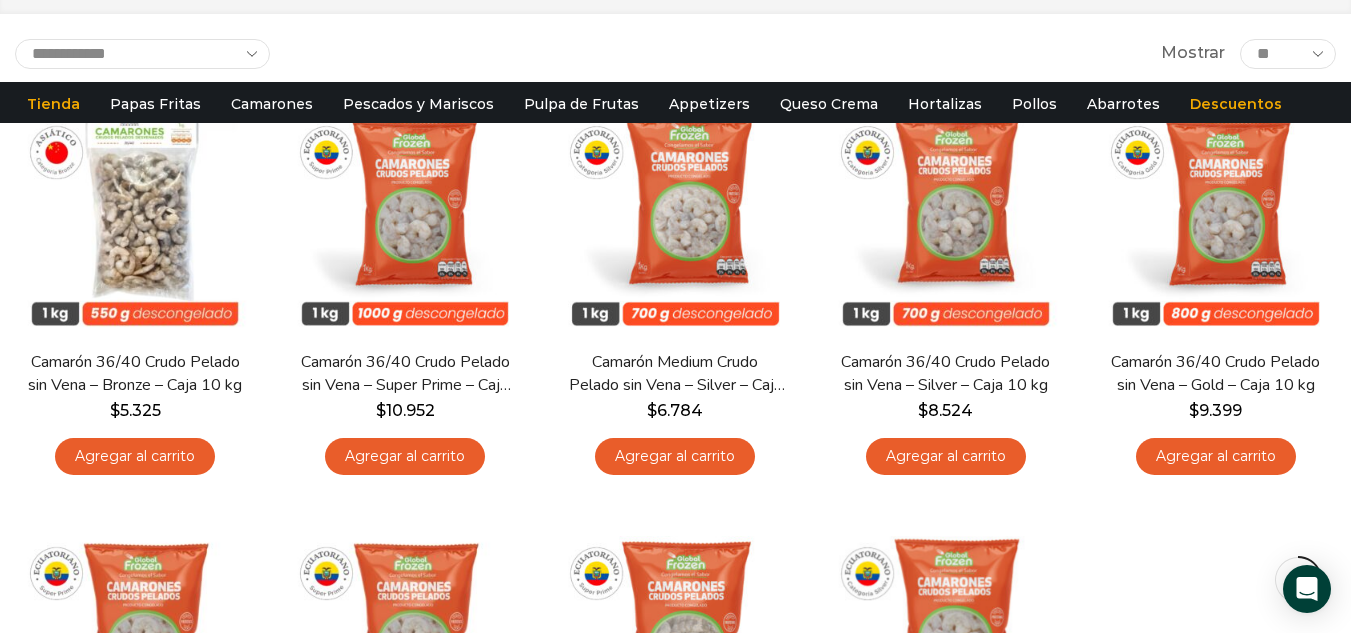 scroll, scrollTop: 198, scrollLeft: 0, axis: vertical 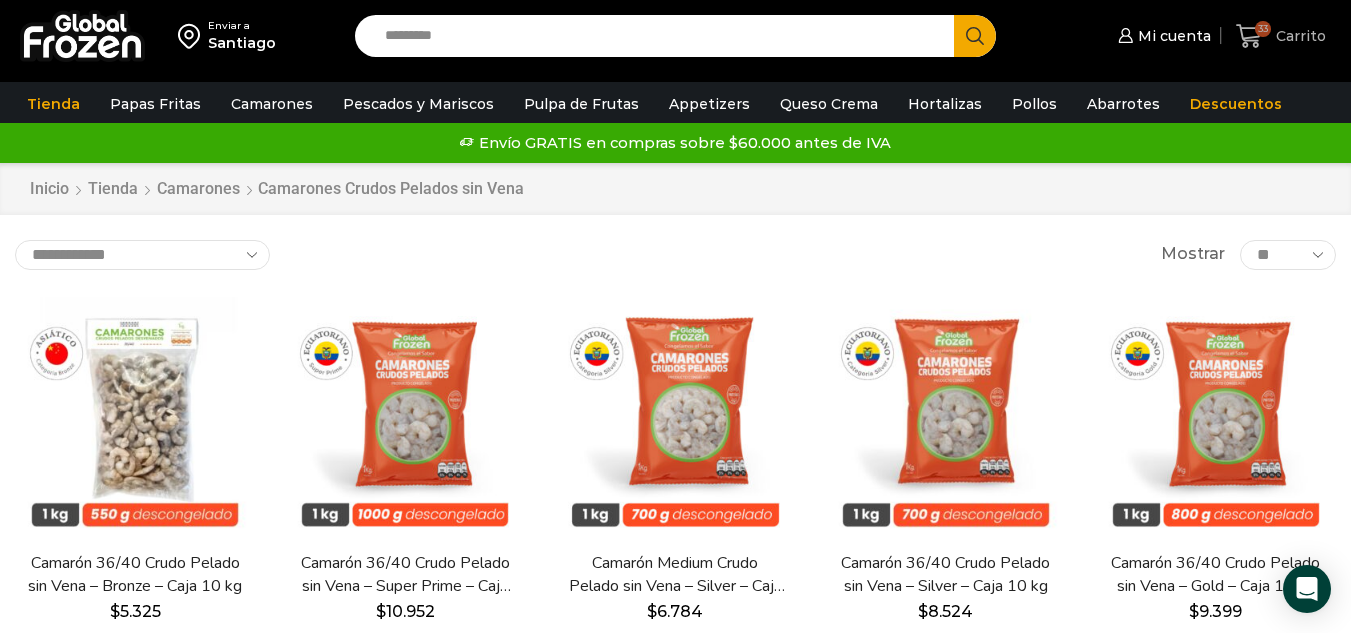 click 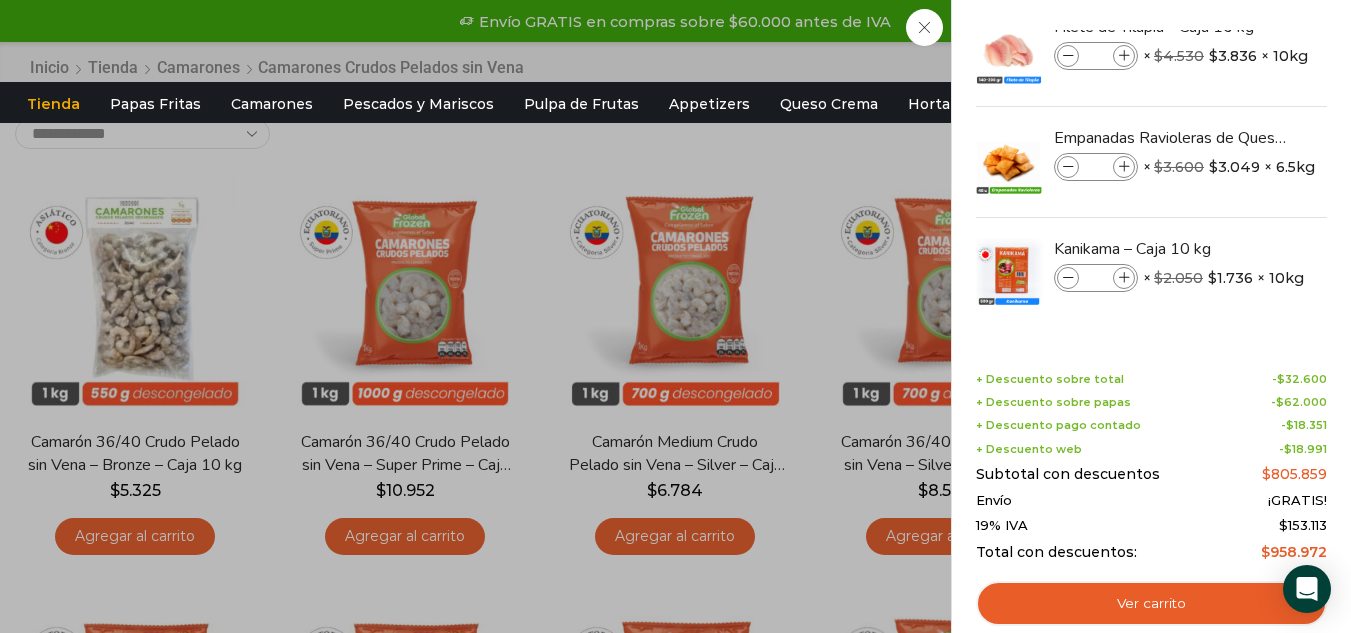 scroll, scrollTop: 106, scrollLeft: 0, axis: vertical 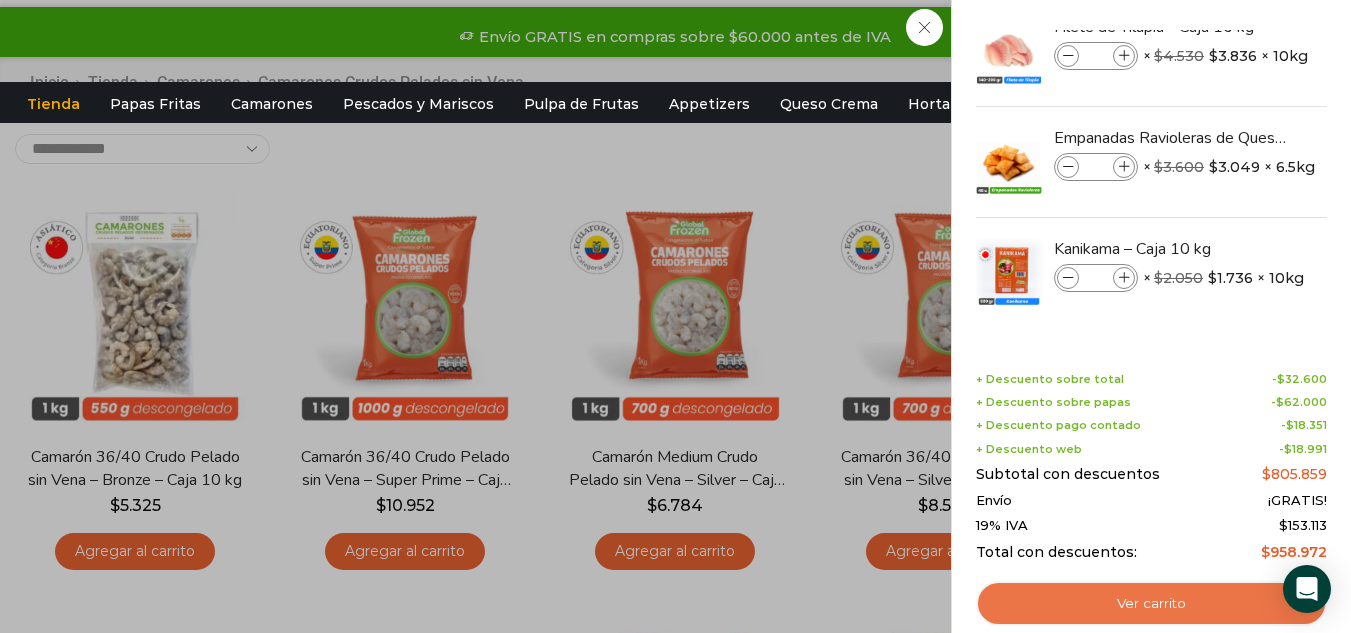 click on "Ver carrito" at bounding box center [1151, 604] 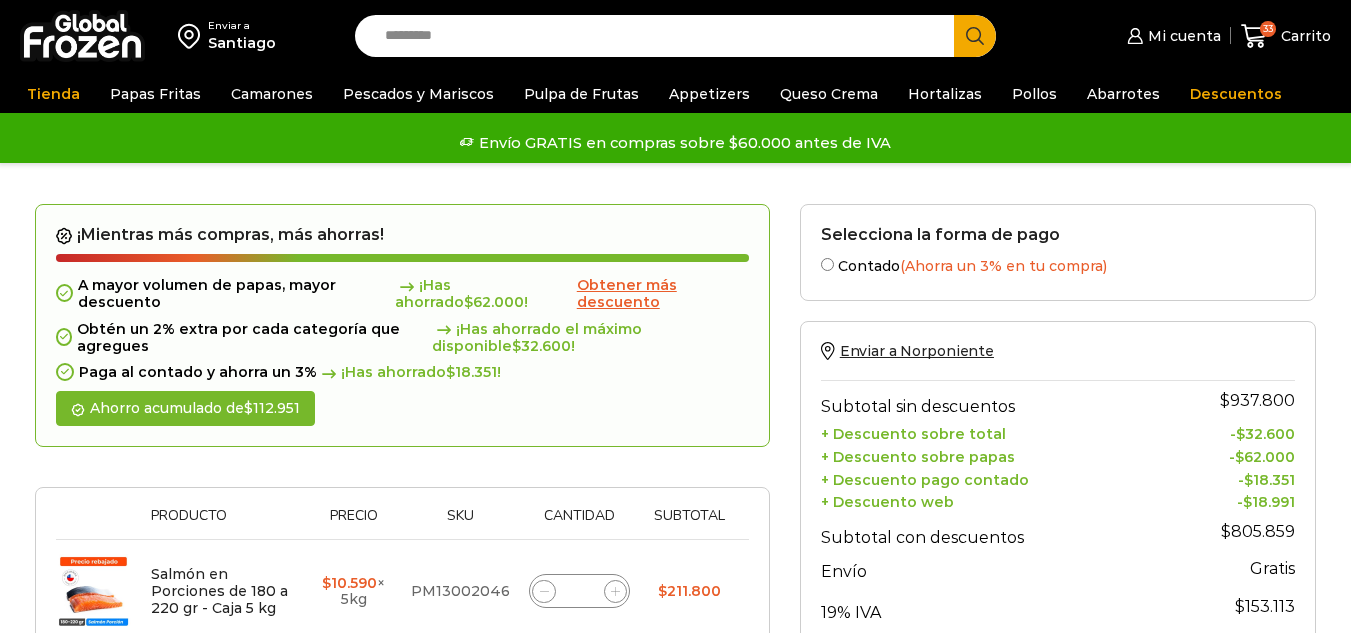 scroll, scrollTop: 0, scrollLeft: 0, axis: both 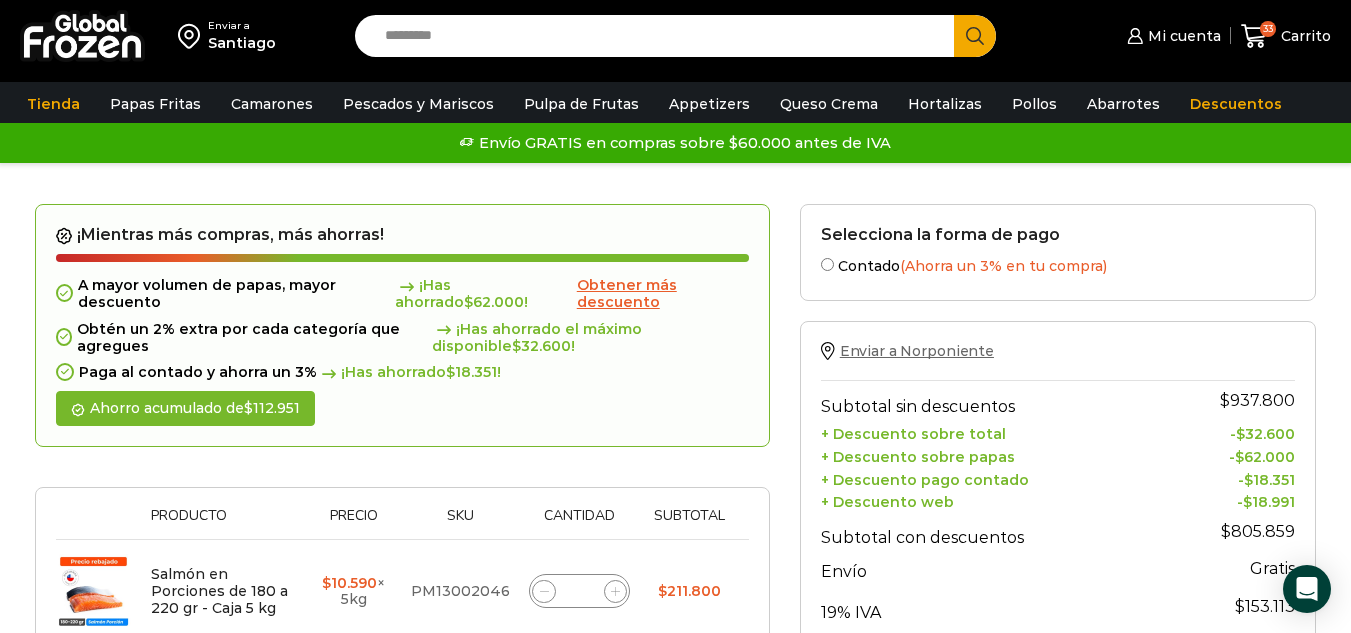 click on "Enviar a Norponiente" at bounding box center [917, 351] 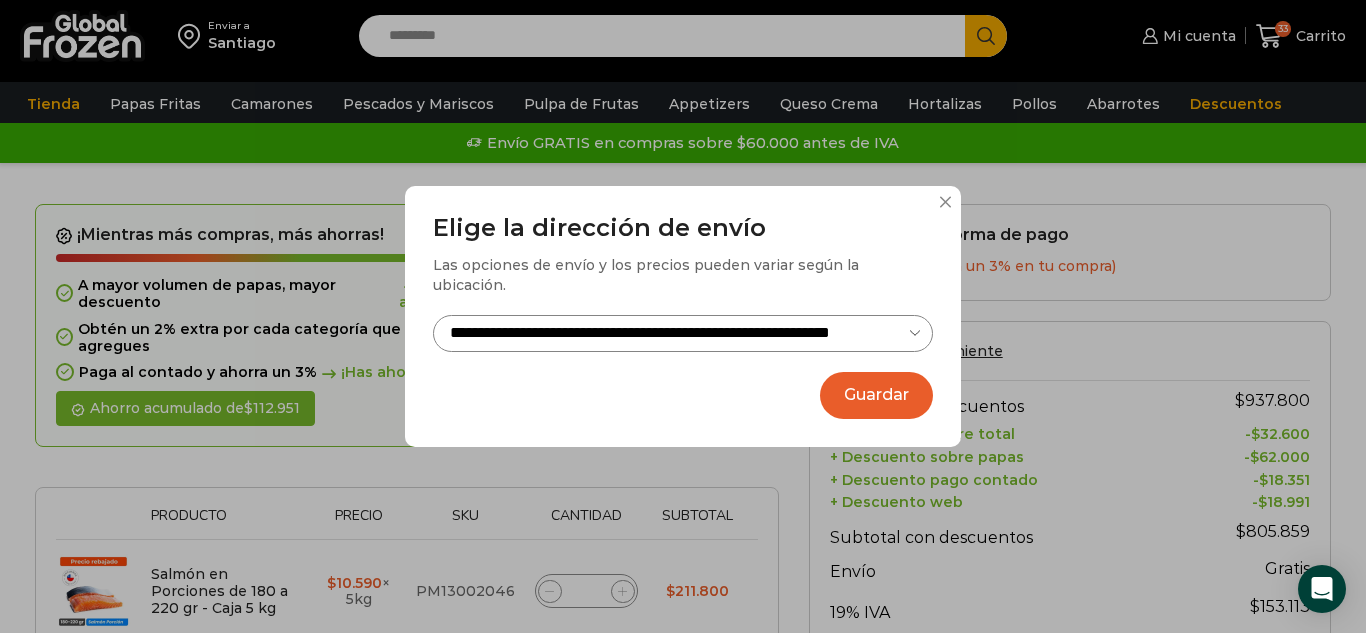 click on "Guardar" at bounding box center (876, 395) 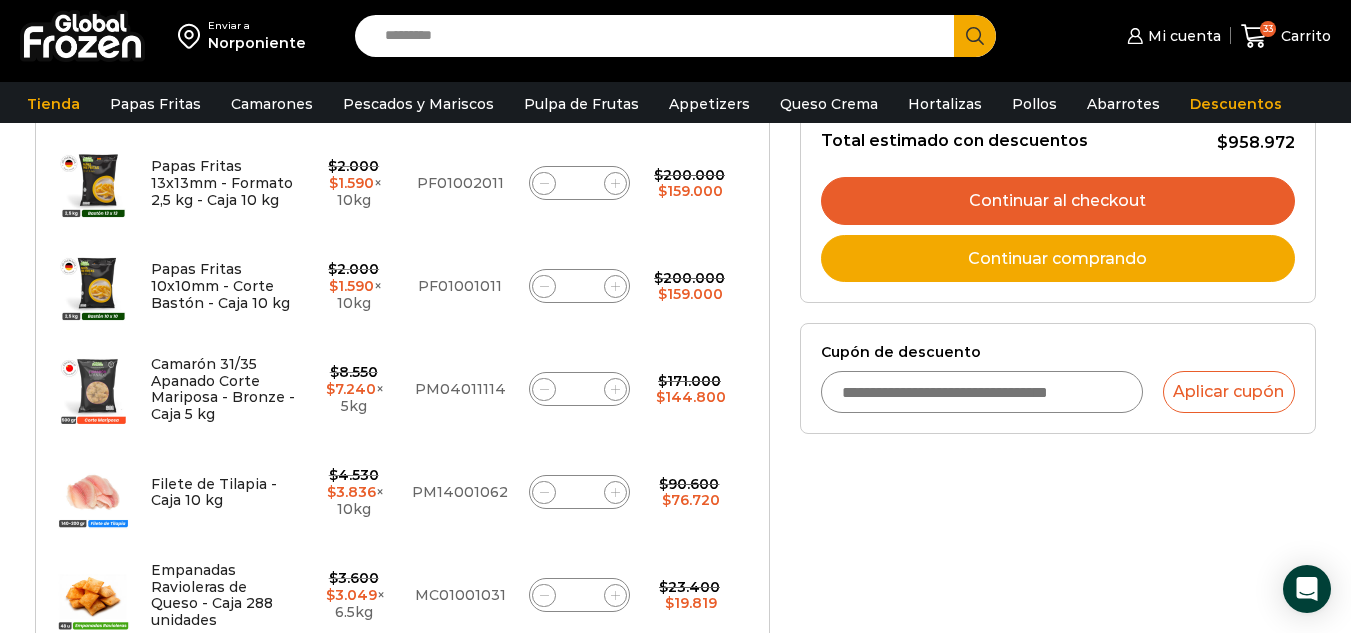 scroll, scrollTop: 543, scrollLeft: 0, axis: vertical 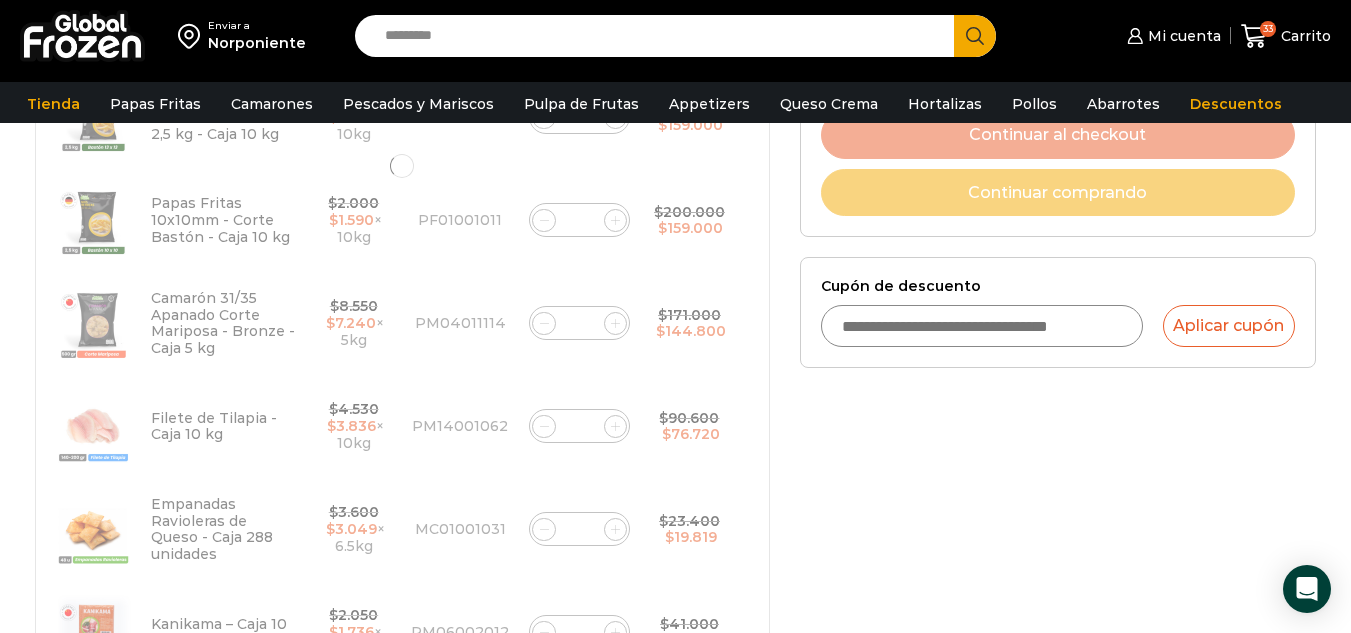 click on "Cupón de descuento" at bounding box center (982, 326) 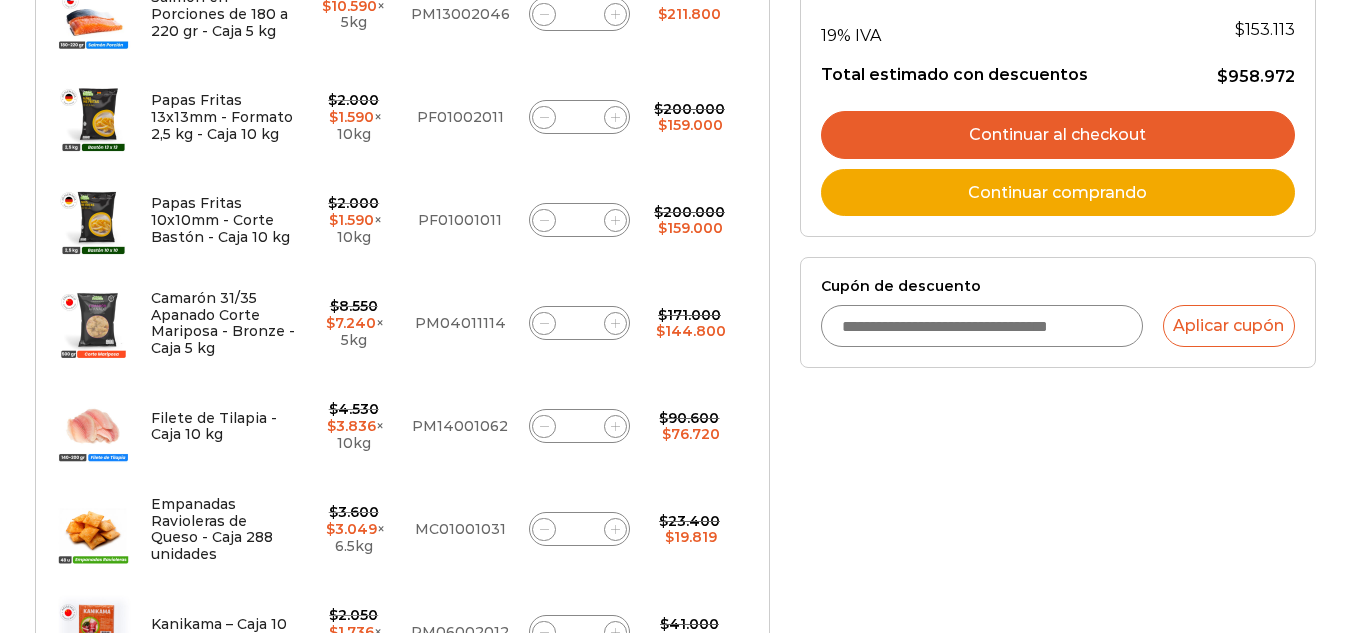 scroll, scrollTop: 577, scrollLeft: 0, axis: vertical 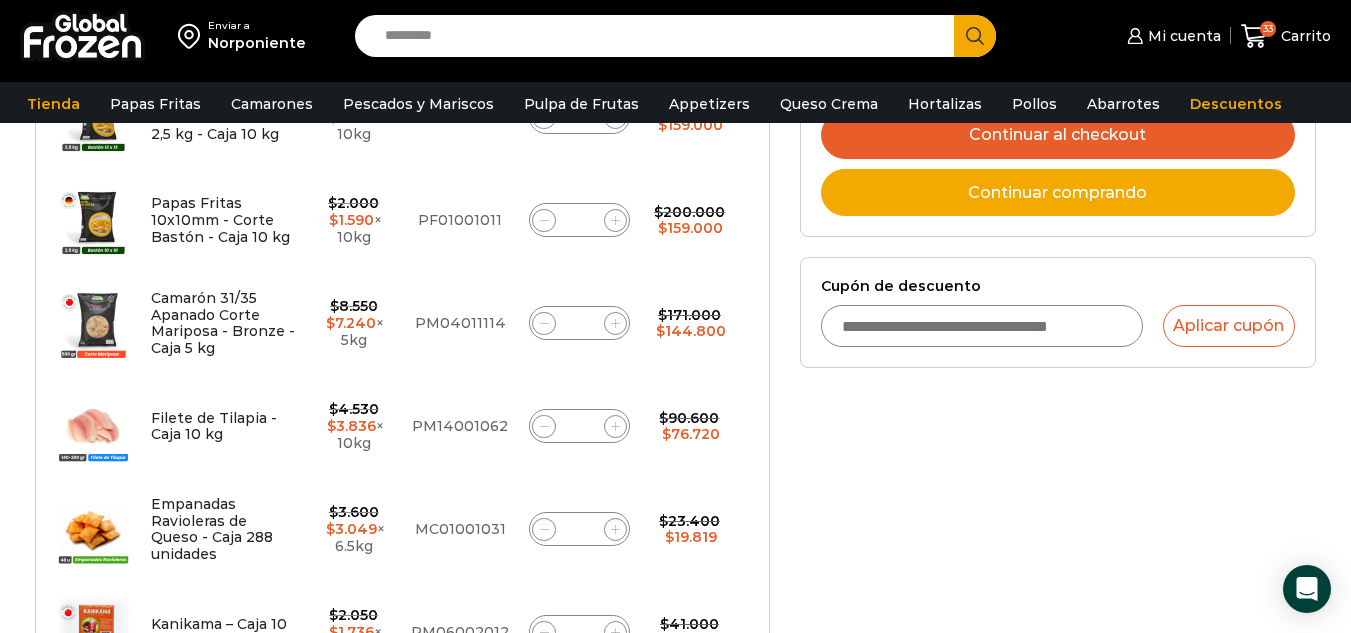 click on "Cupón de descuento" at bounding box center (982, 326) 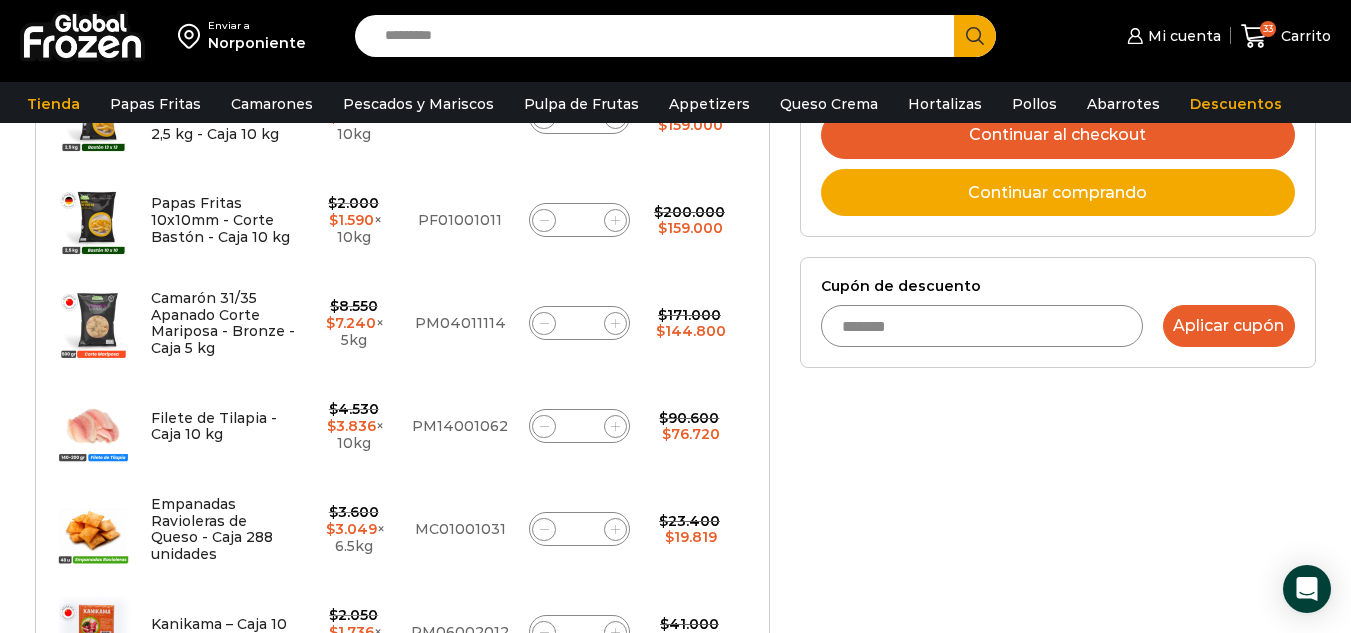 type on "*******" 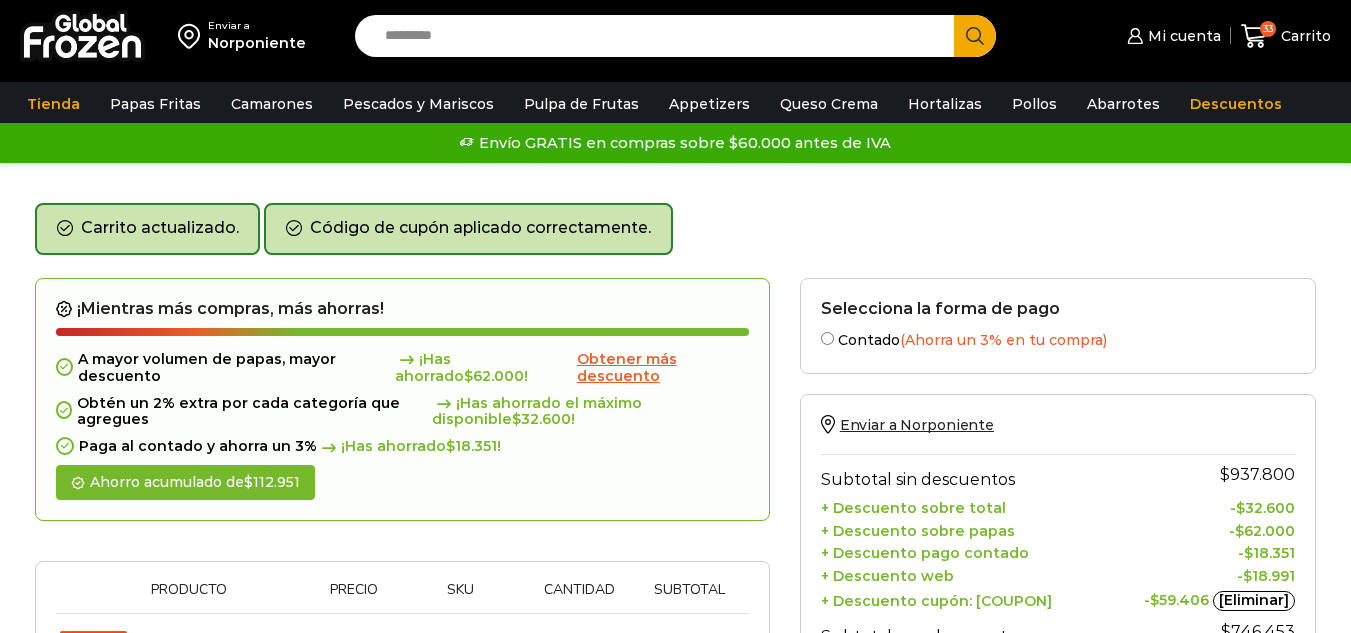 scroll, scrollTop: 0, scrollLeft: 0, axis: both 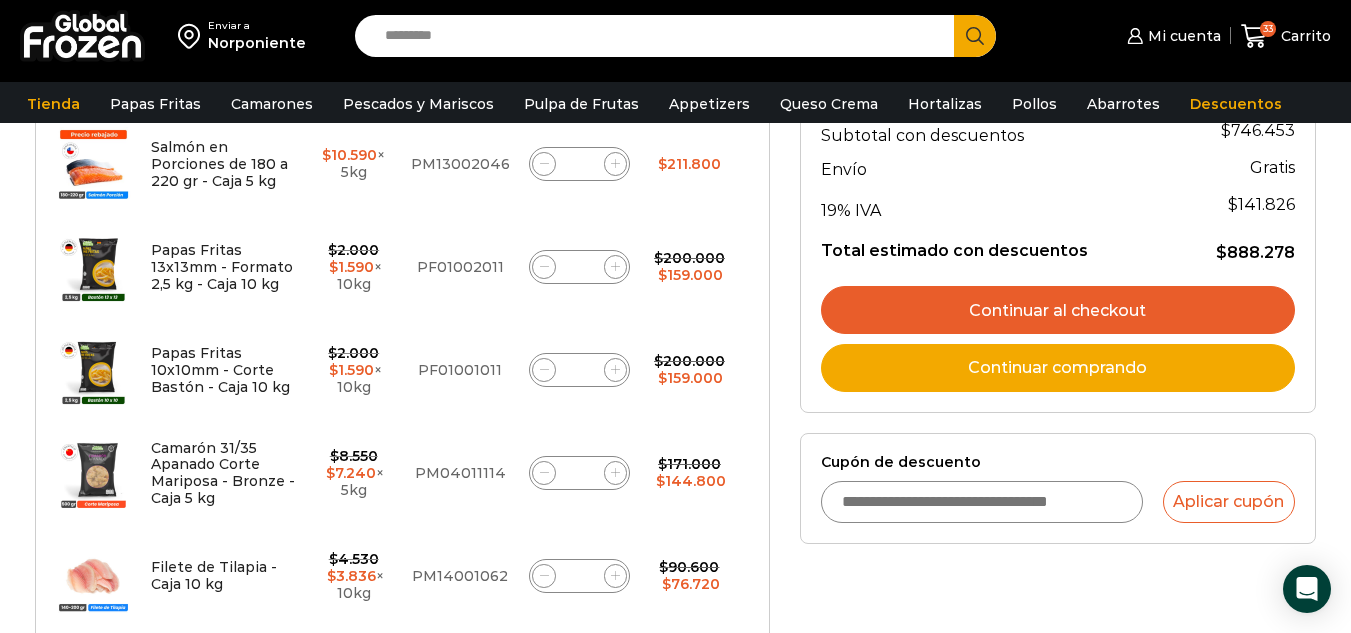 click on "Continuar al checkout" at bounding box center [1058, 310] 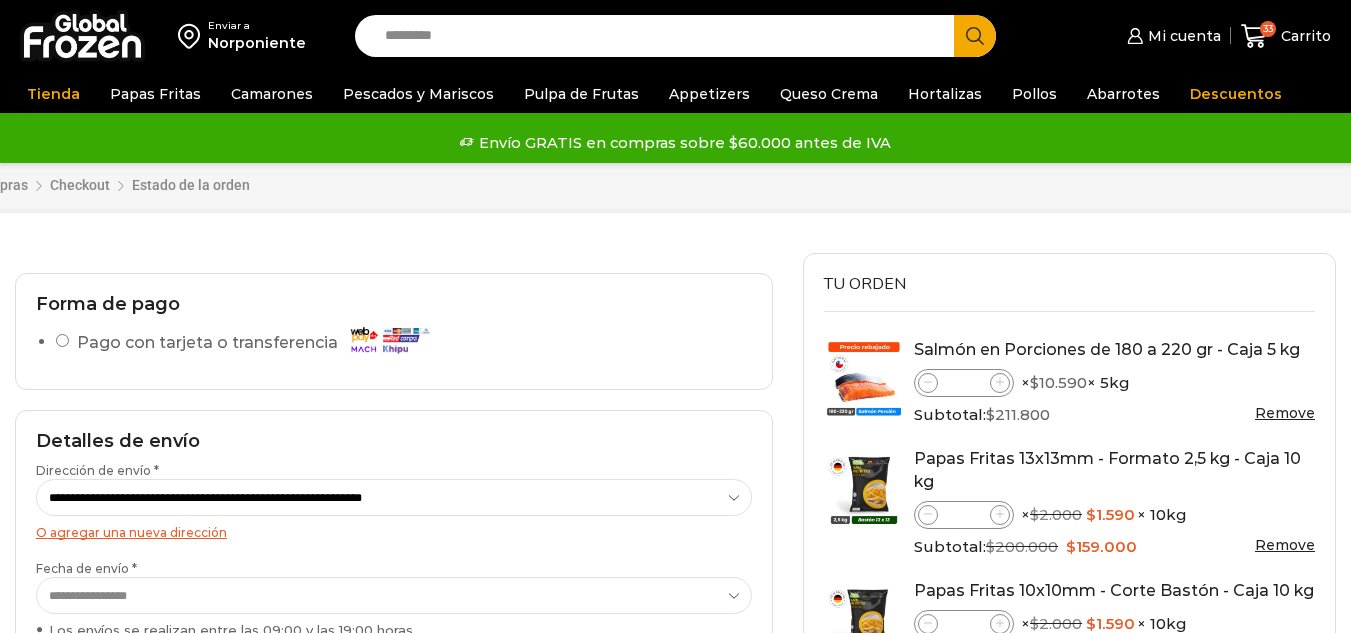 scroll, scrollTop: 0, scrollLeft: 0, axis: both 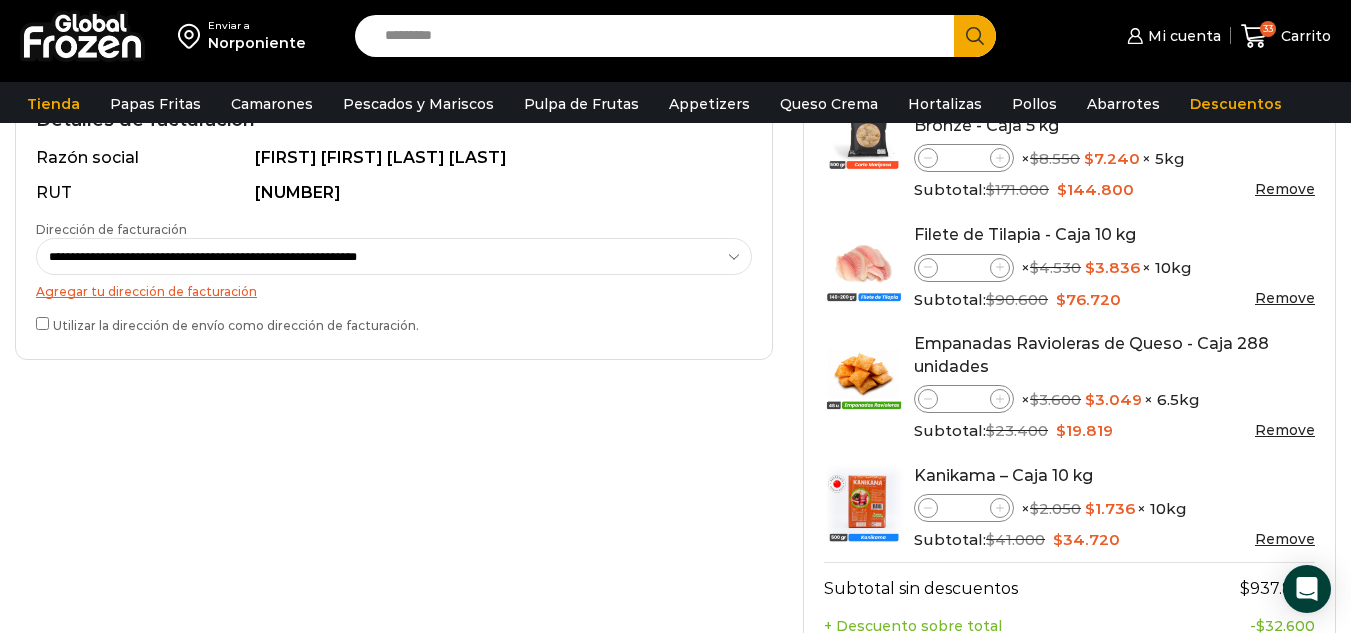 drag, startPoint x: 1361, startPoint y: 74, endPoint x: 1359, endPoint y: 243, distance: 169.01184 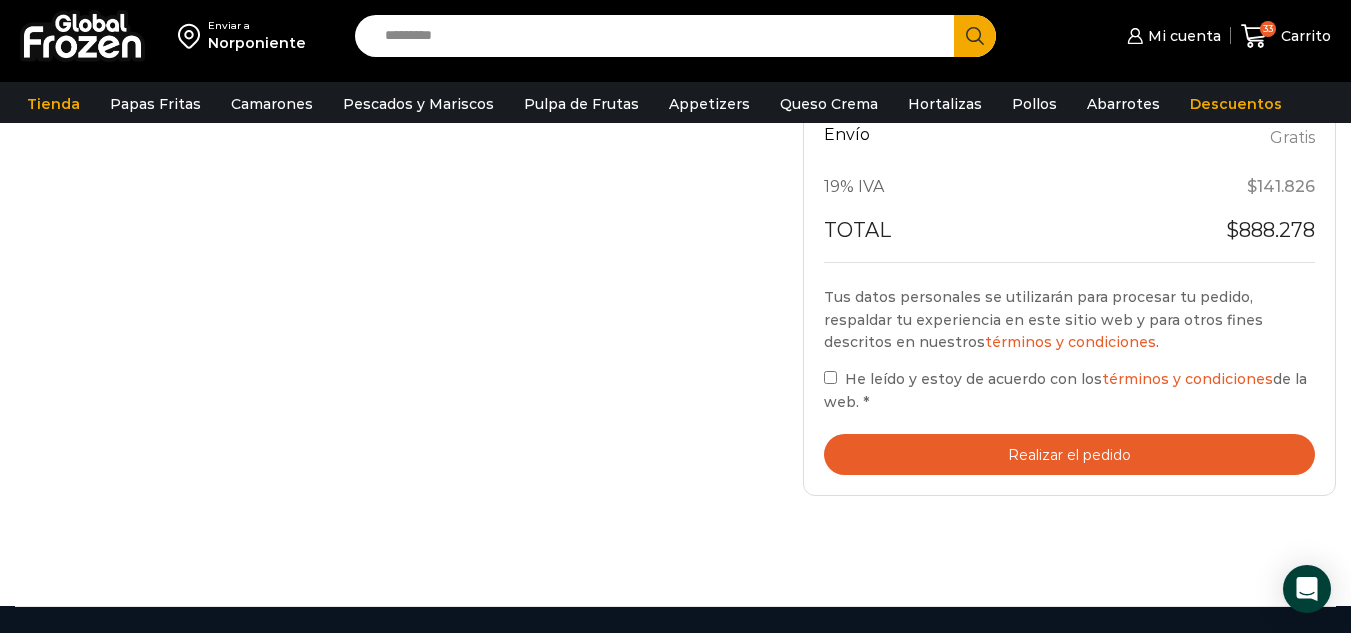 scroll, scrollTop: 1292, scrollLeft: 0, axis: vertical 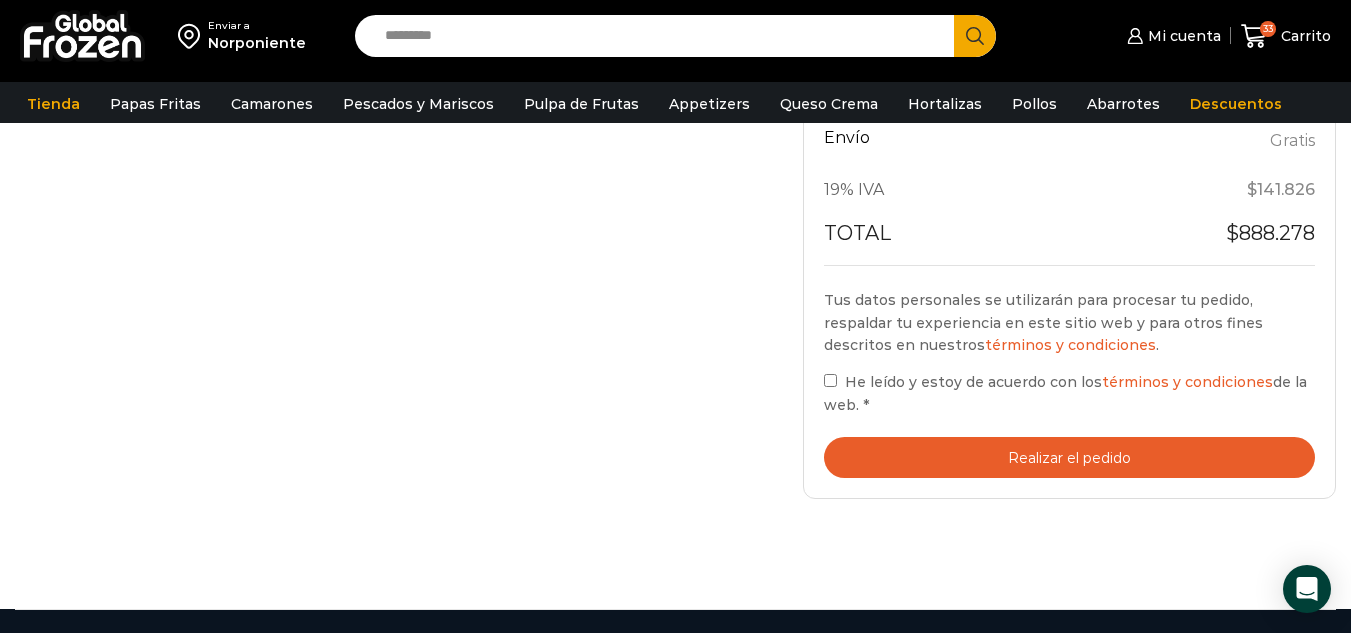 click on "Realizar el pedido" at bounding box center (1069, 457) 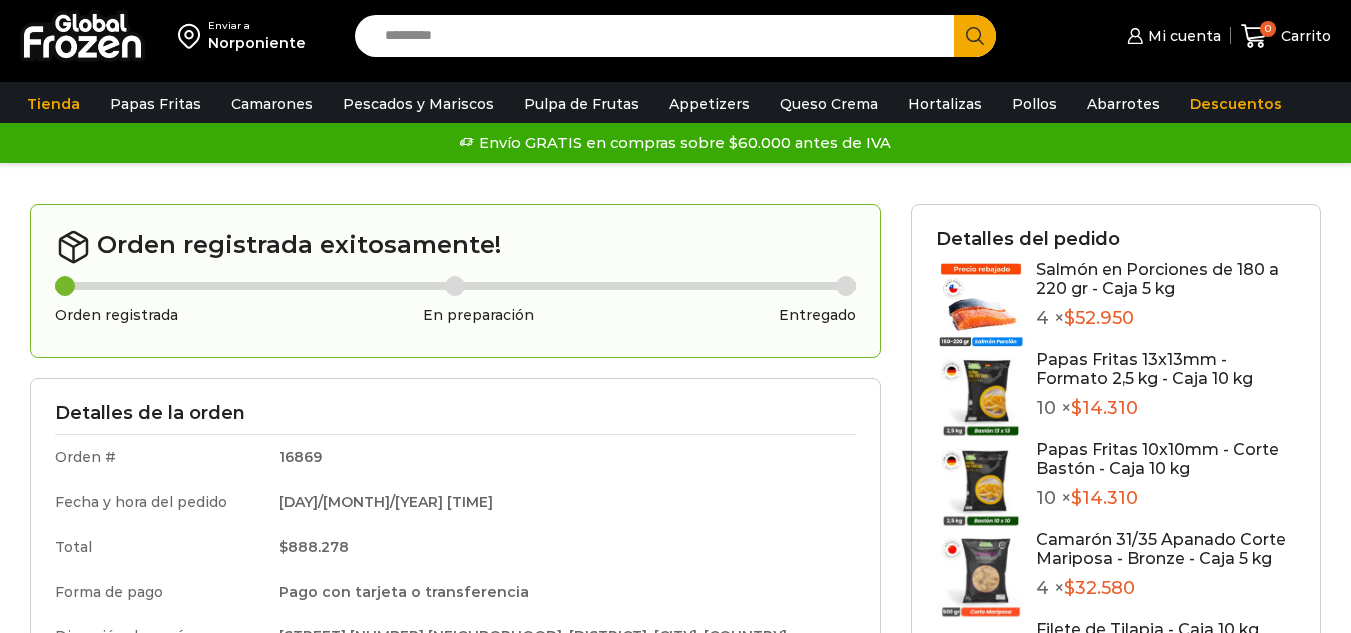 scroll, scrollTop: 0, scrollLeft: 0, axis: both 